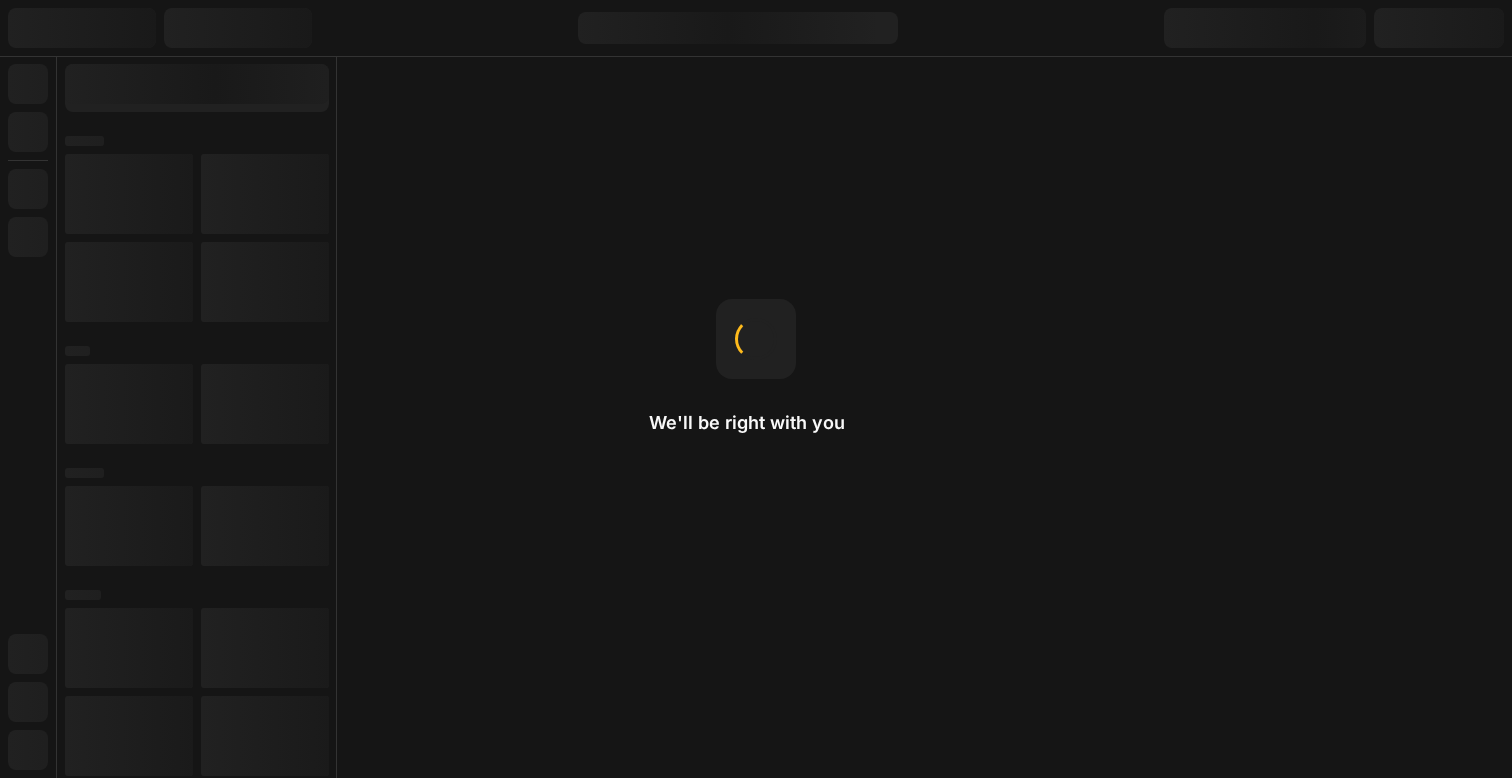 scroll, scrollTop: 0, scrollLeft: 0, axis: both 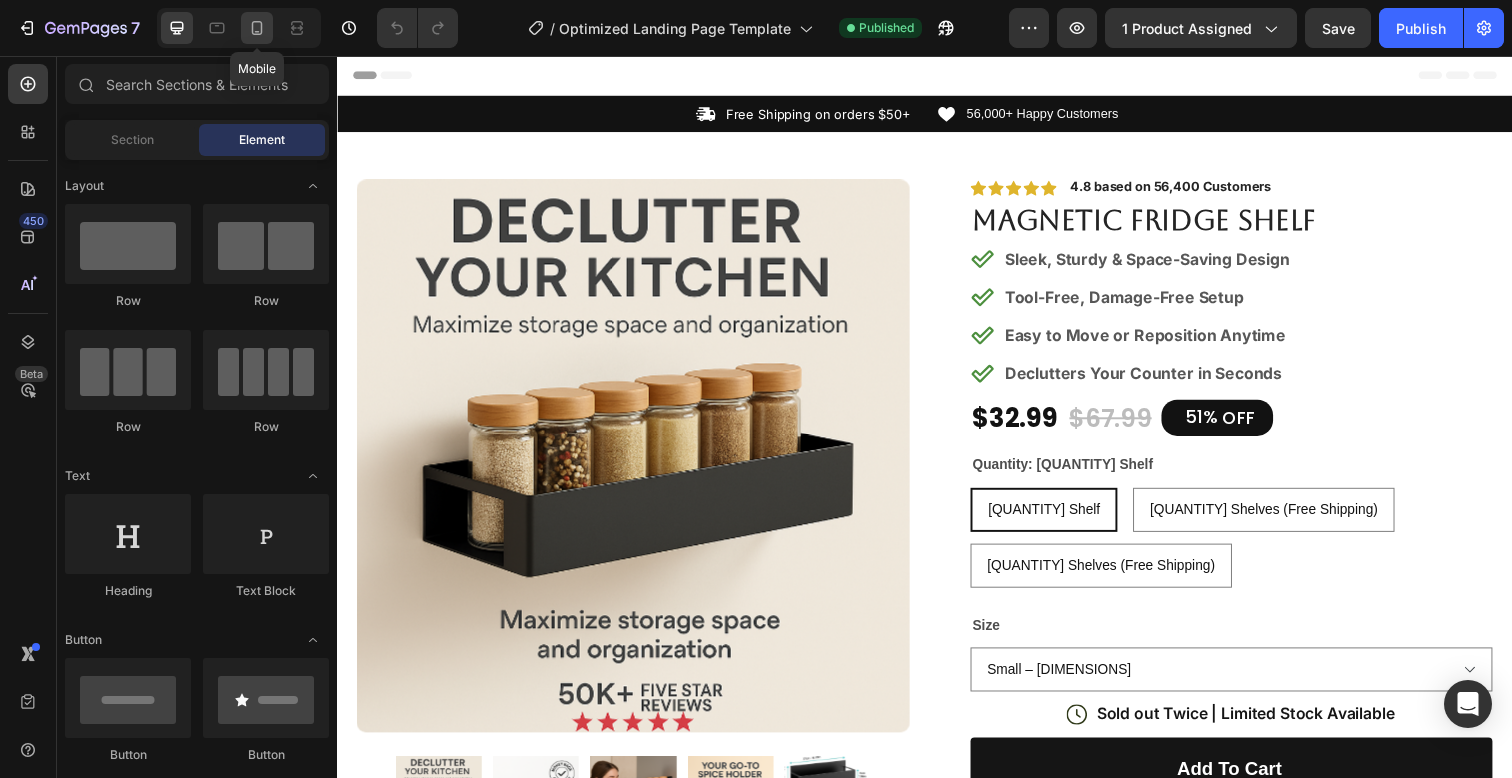 click 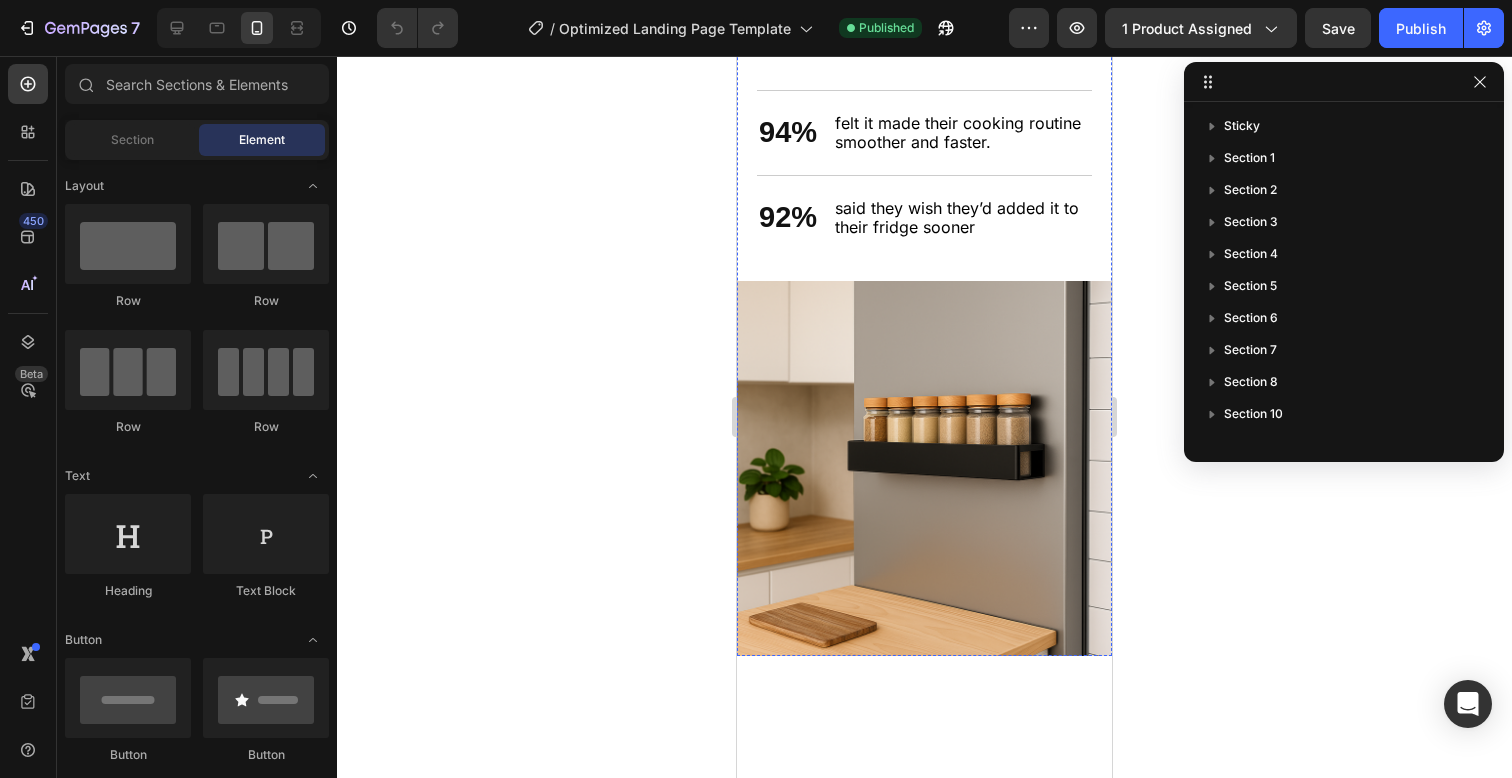 scroll, scrollTop: 3156, scrollLeft: 0, axis: vertical 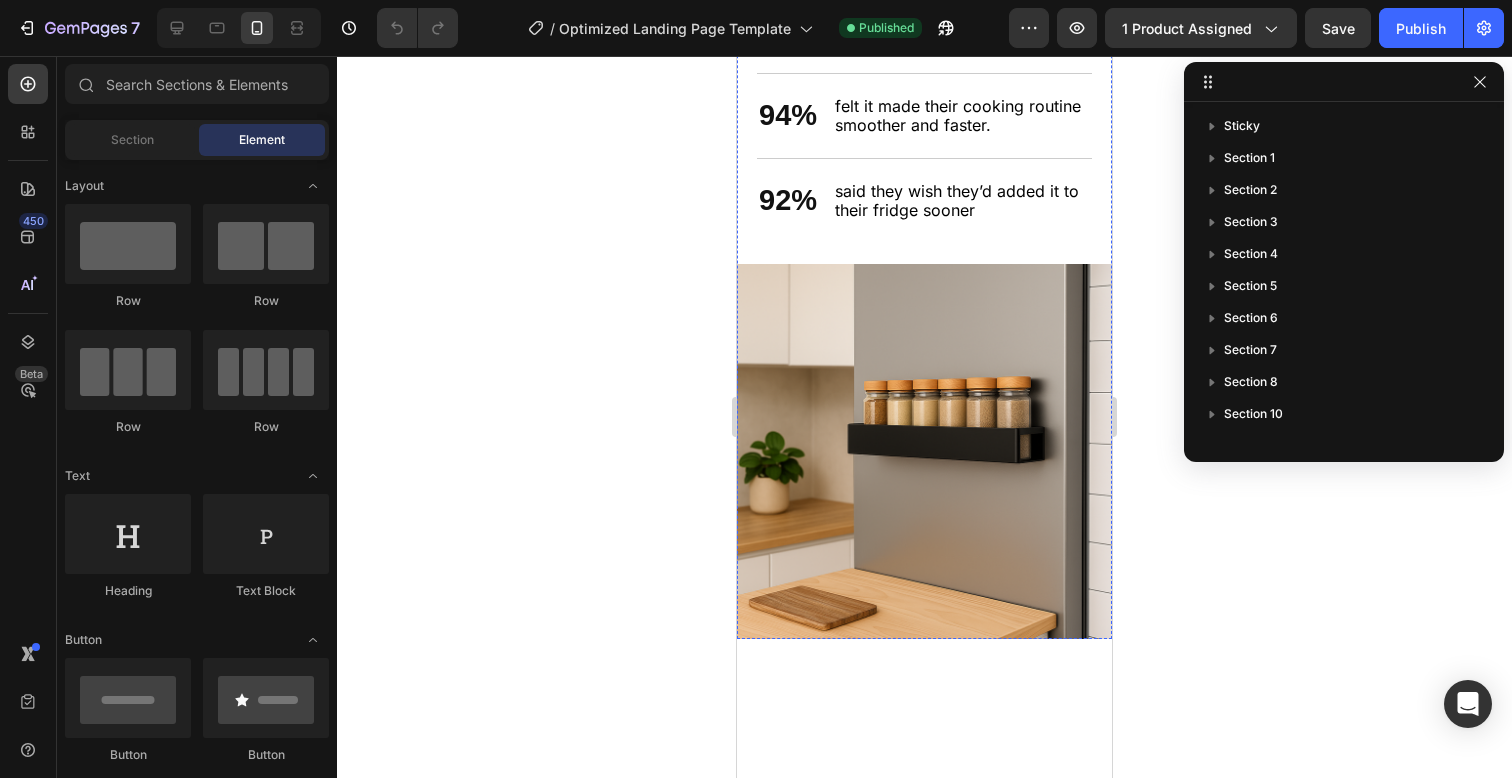 click on "Stronger Body. Better You." at bounding box center (924, -108) 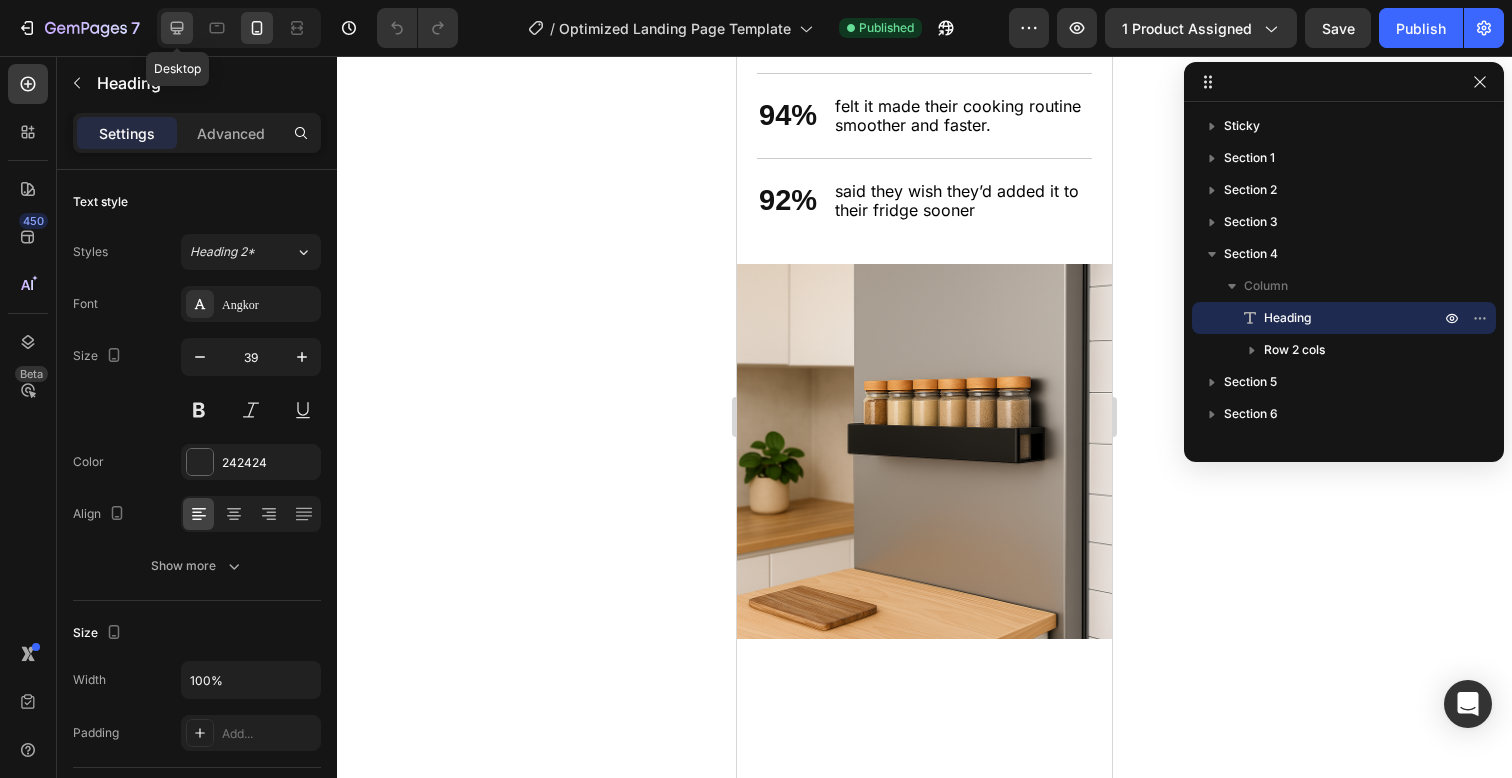 click 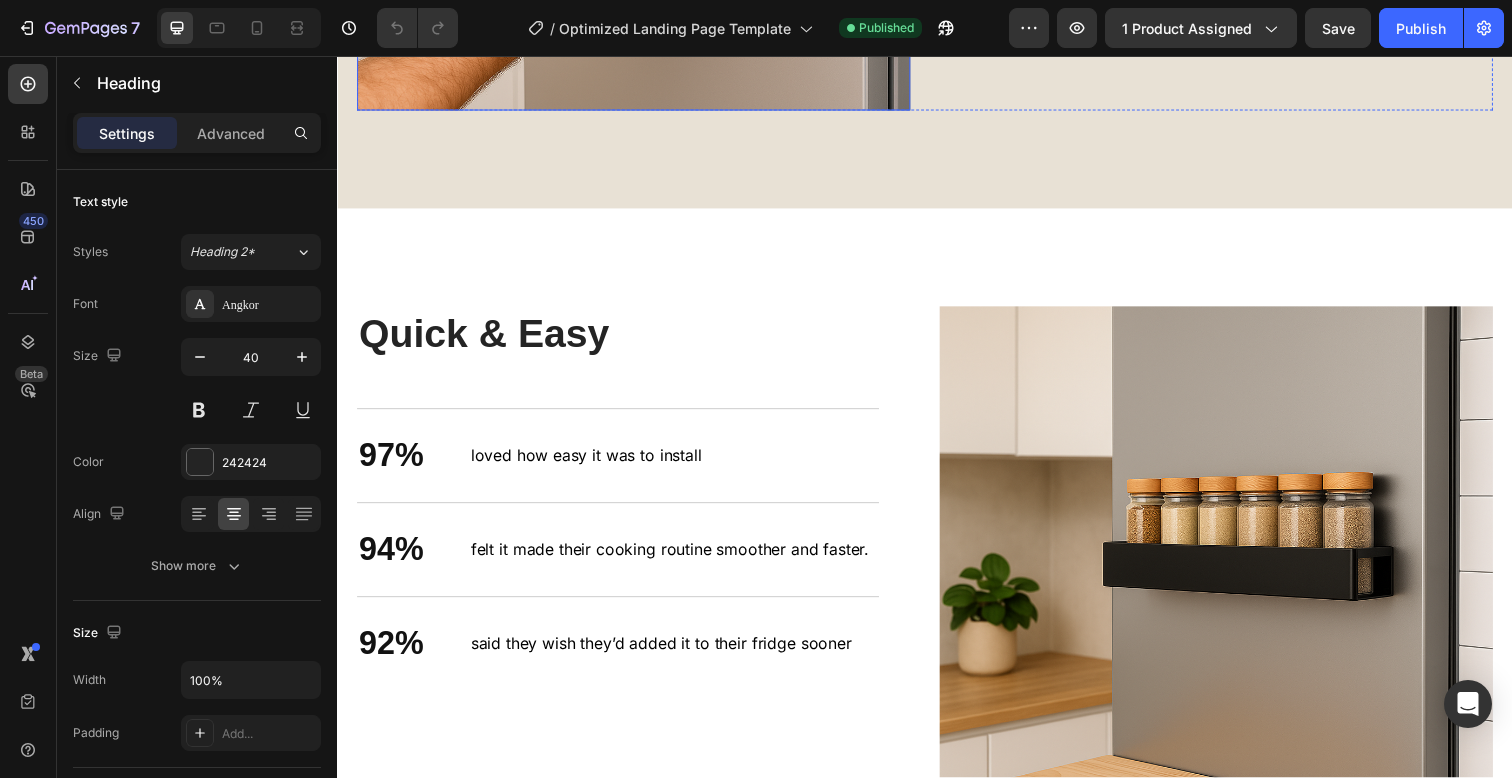 scroll, scrollTop: 2967, scrollLeft: 0, axis: vertical 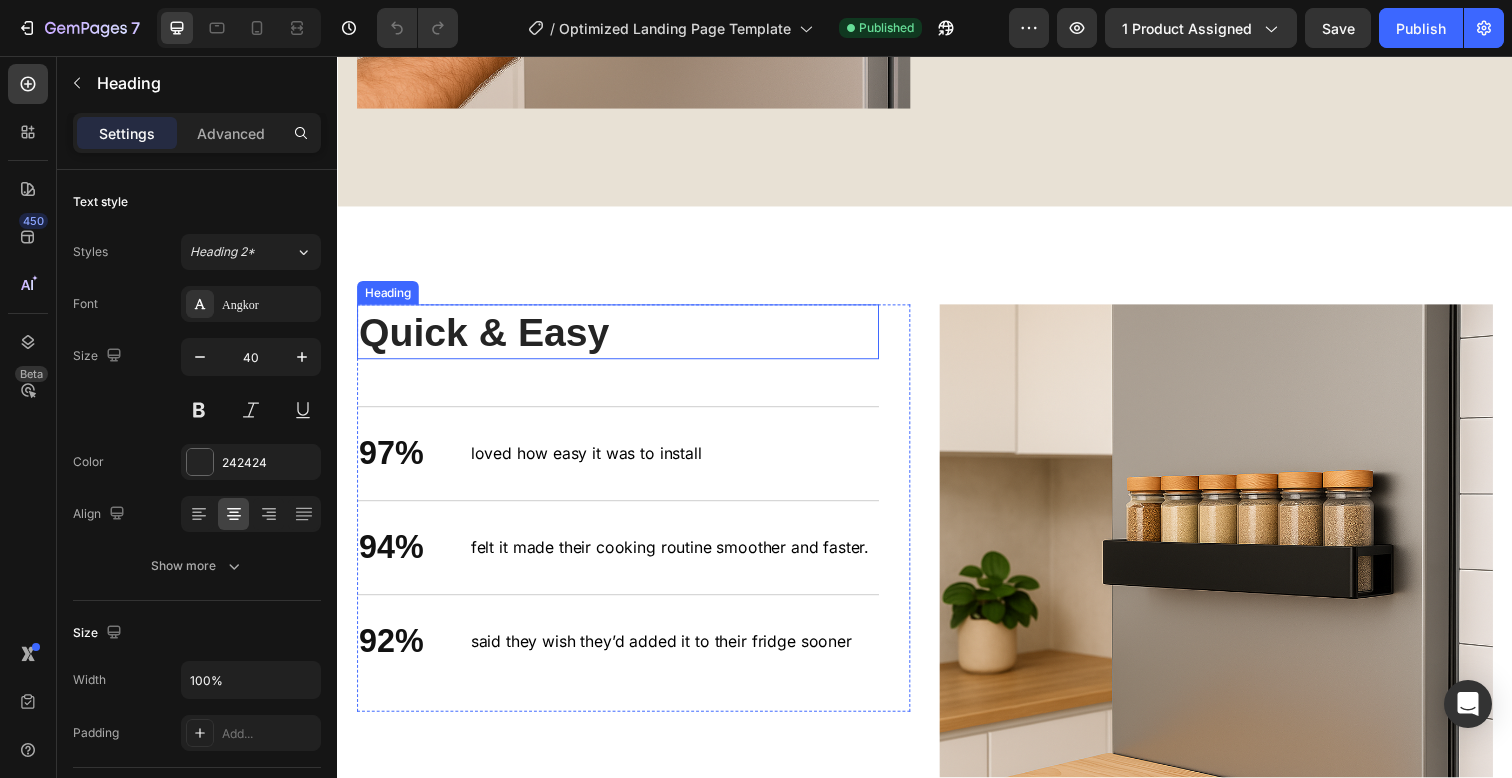 click on "Quick & Easy" at bounding box center [623, 338] 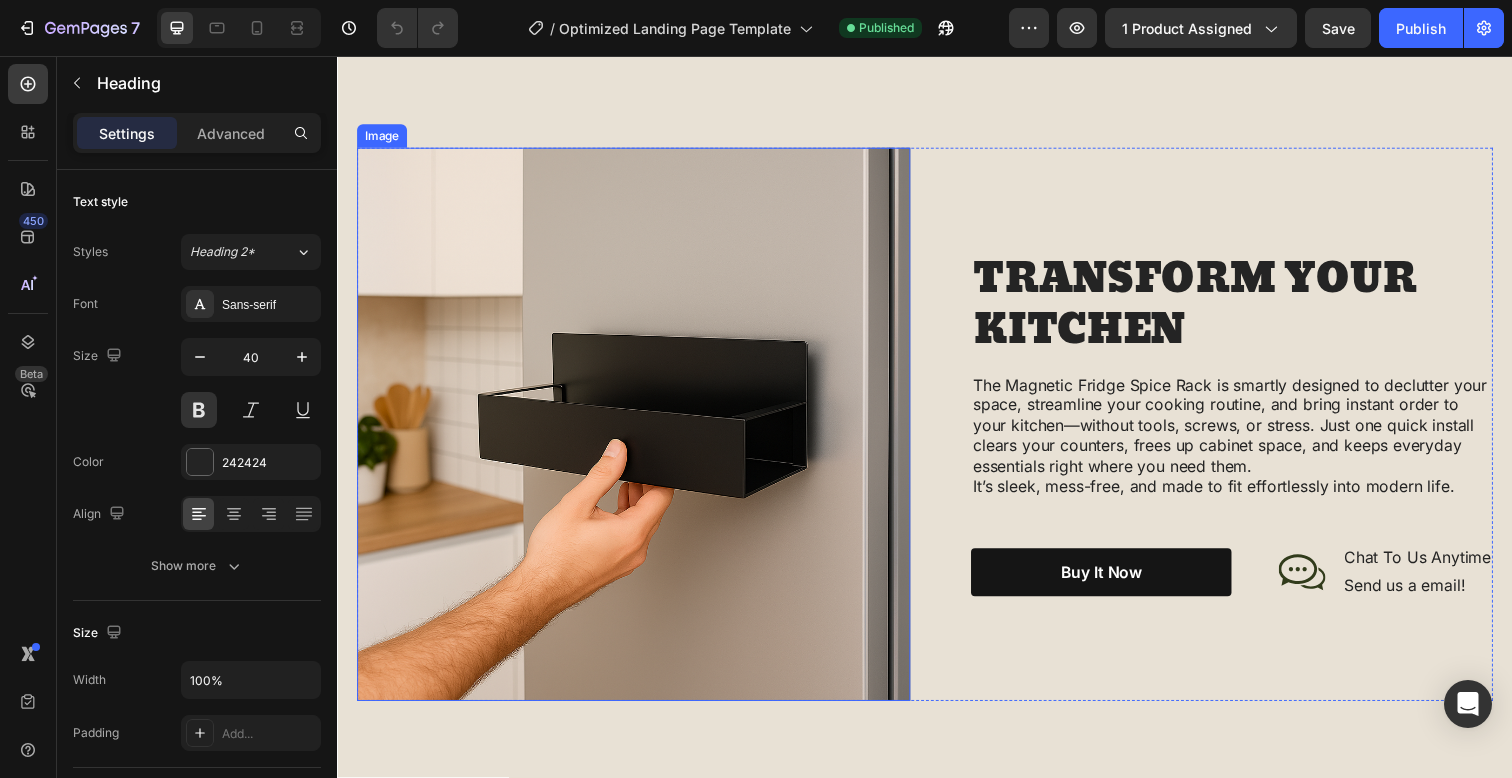 scroll, scrollTop: 2356, scrollLeft: 0, axis: vertical 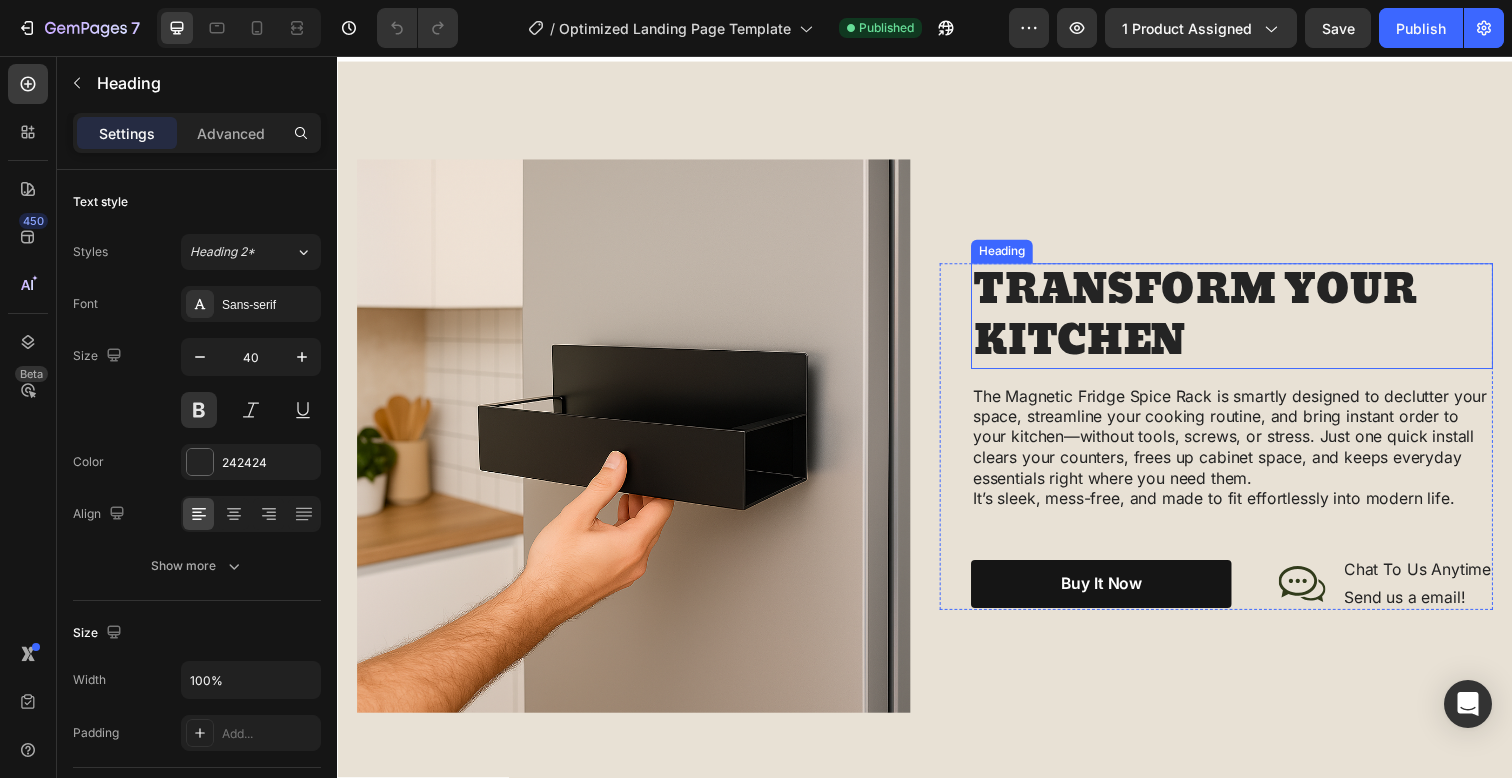 click on "TRANSFORM YOUR KITCHEN" at bounding box center [1250, 322] 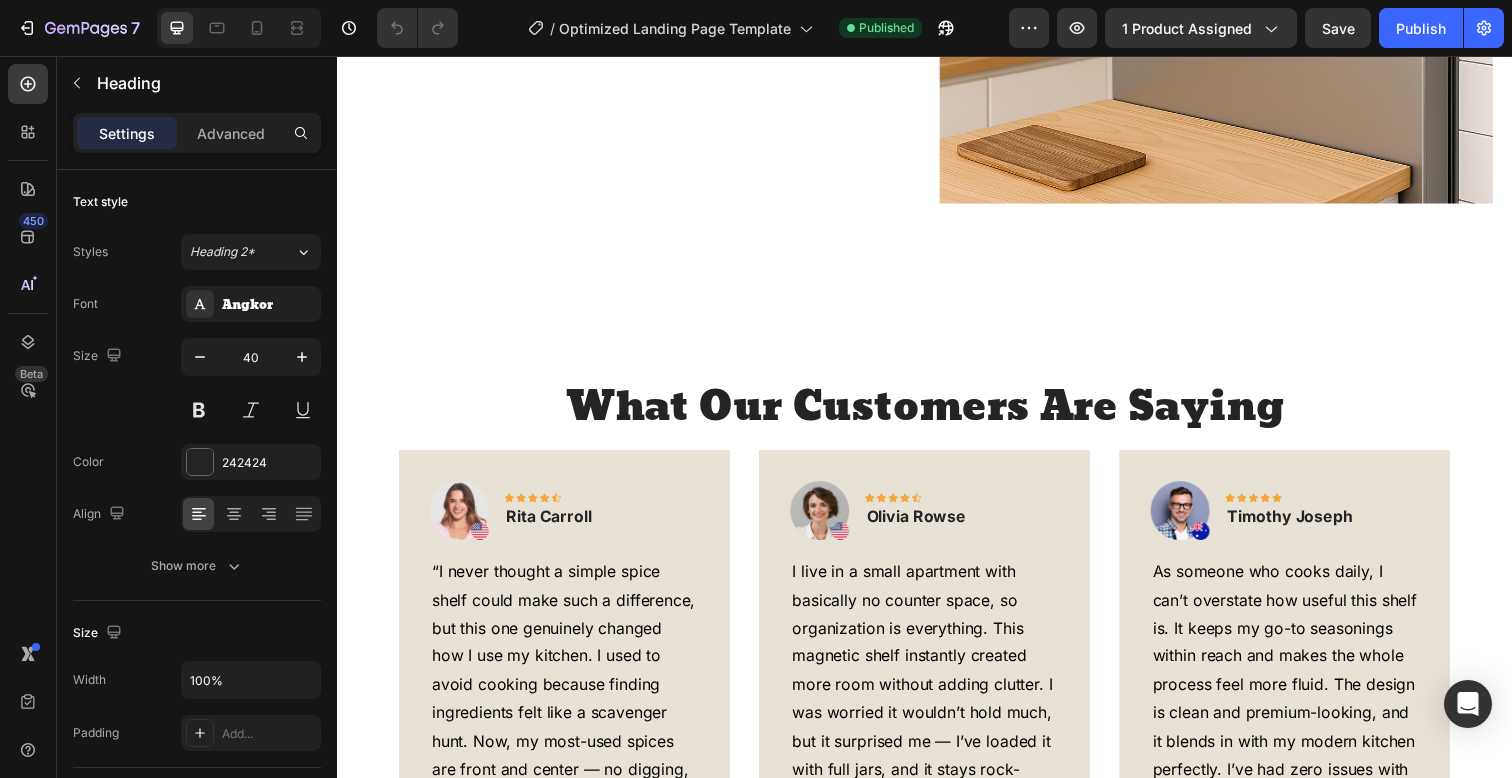 scroll, scrollTop: 3727, scrollLeft: 0, axis: vertical 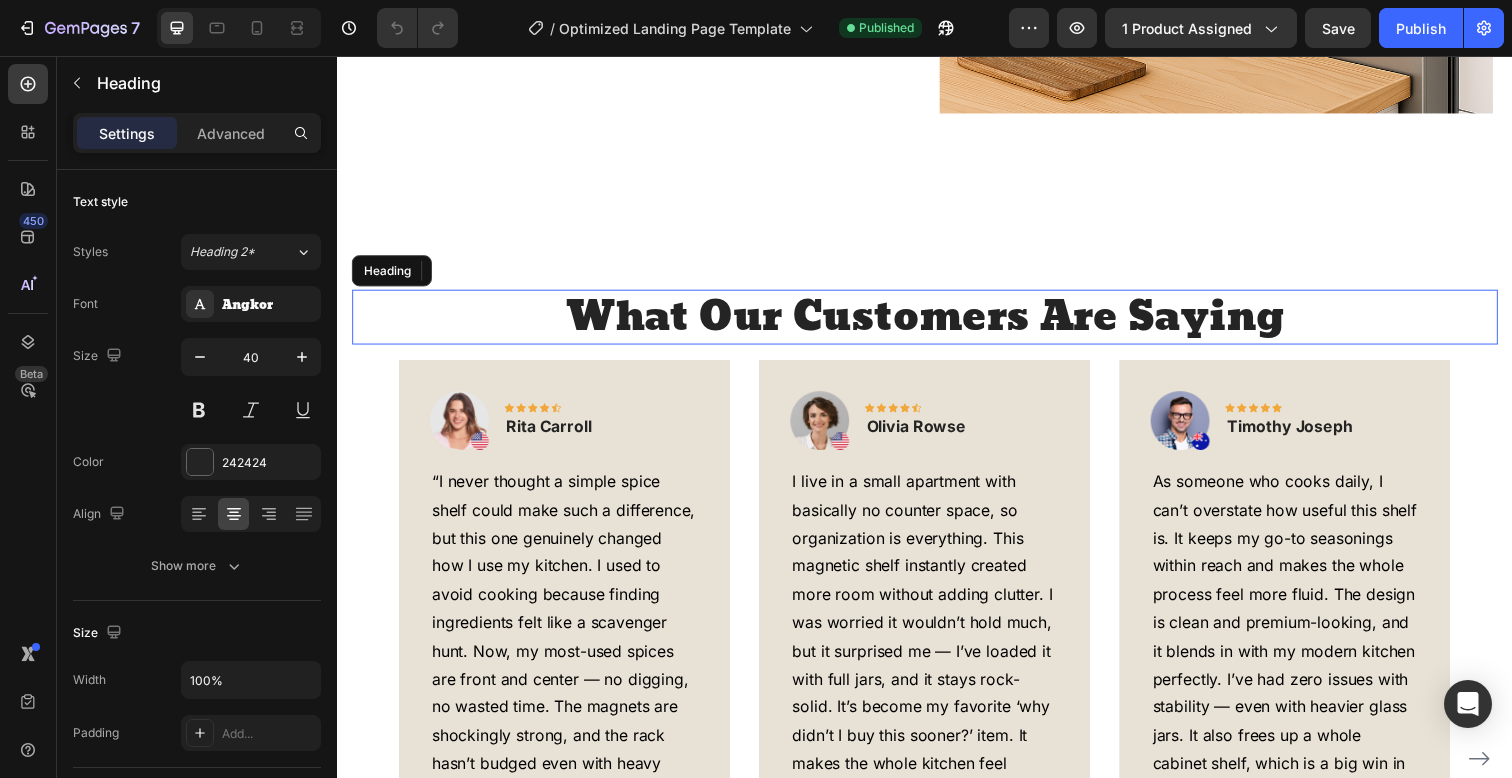 click on "What Our Customers Are Saying" at bounding box center (937, 323) 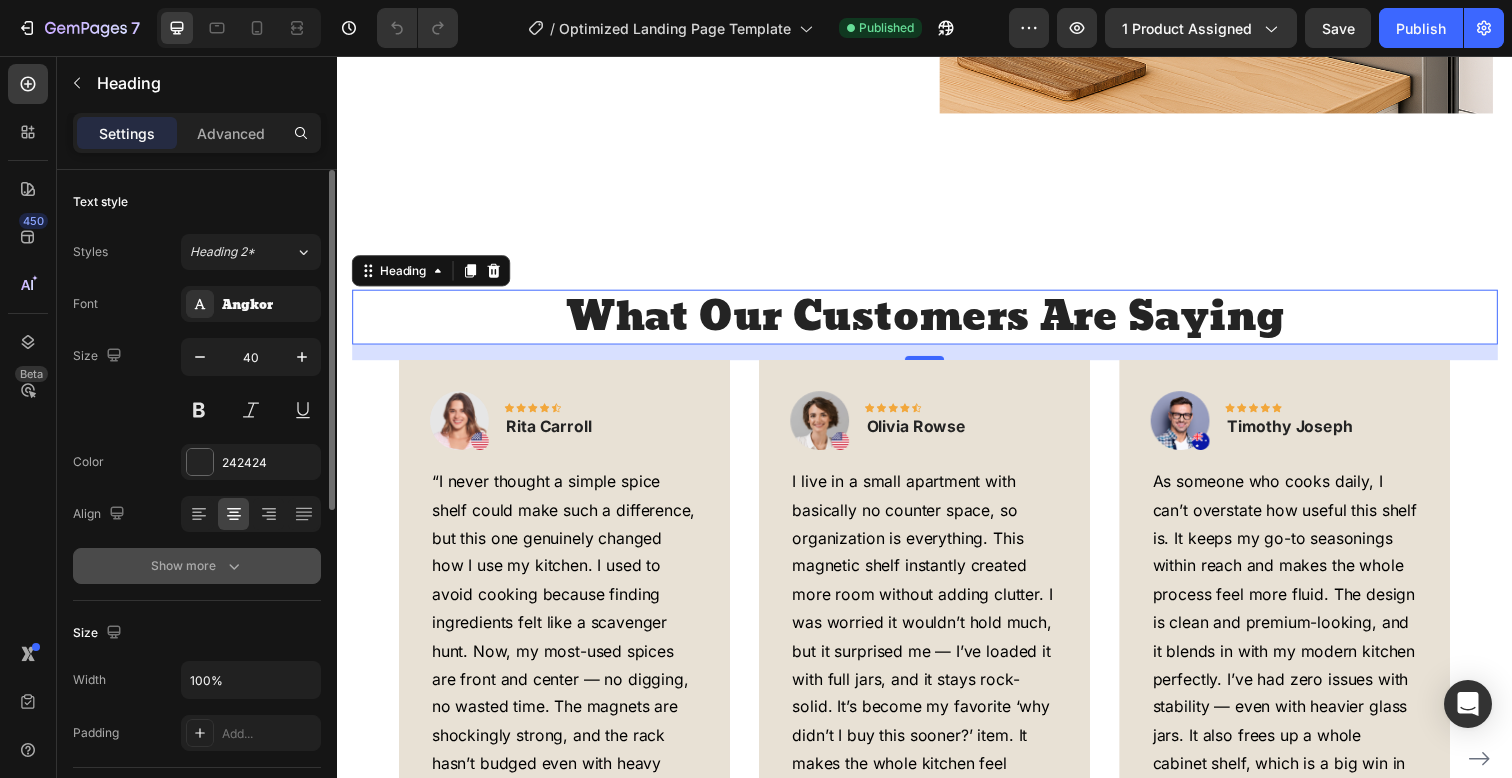 click 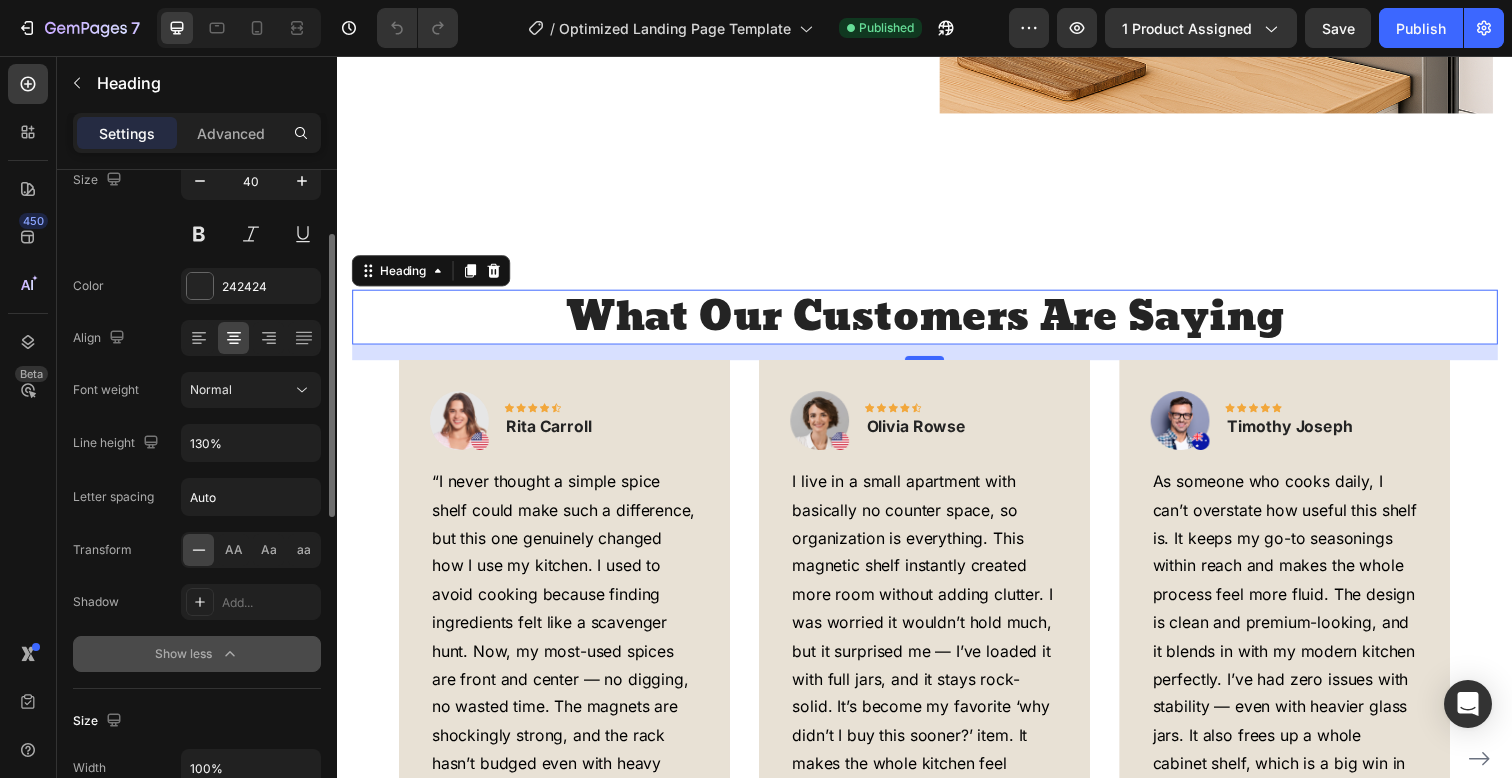 scroll, scrollTop: 177, scrollLeft: 0, axis: vertical 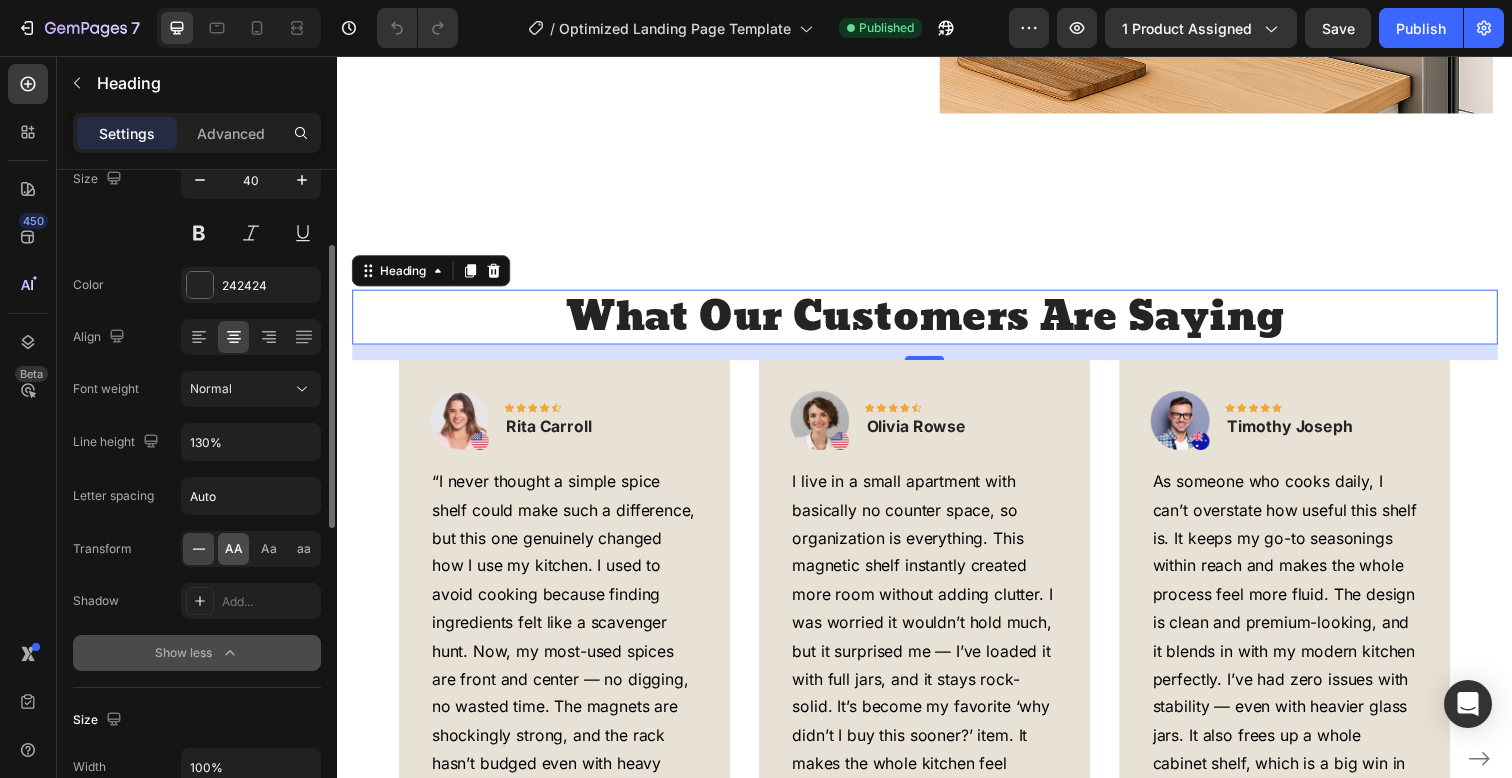click on "AA" 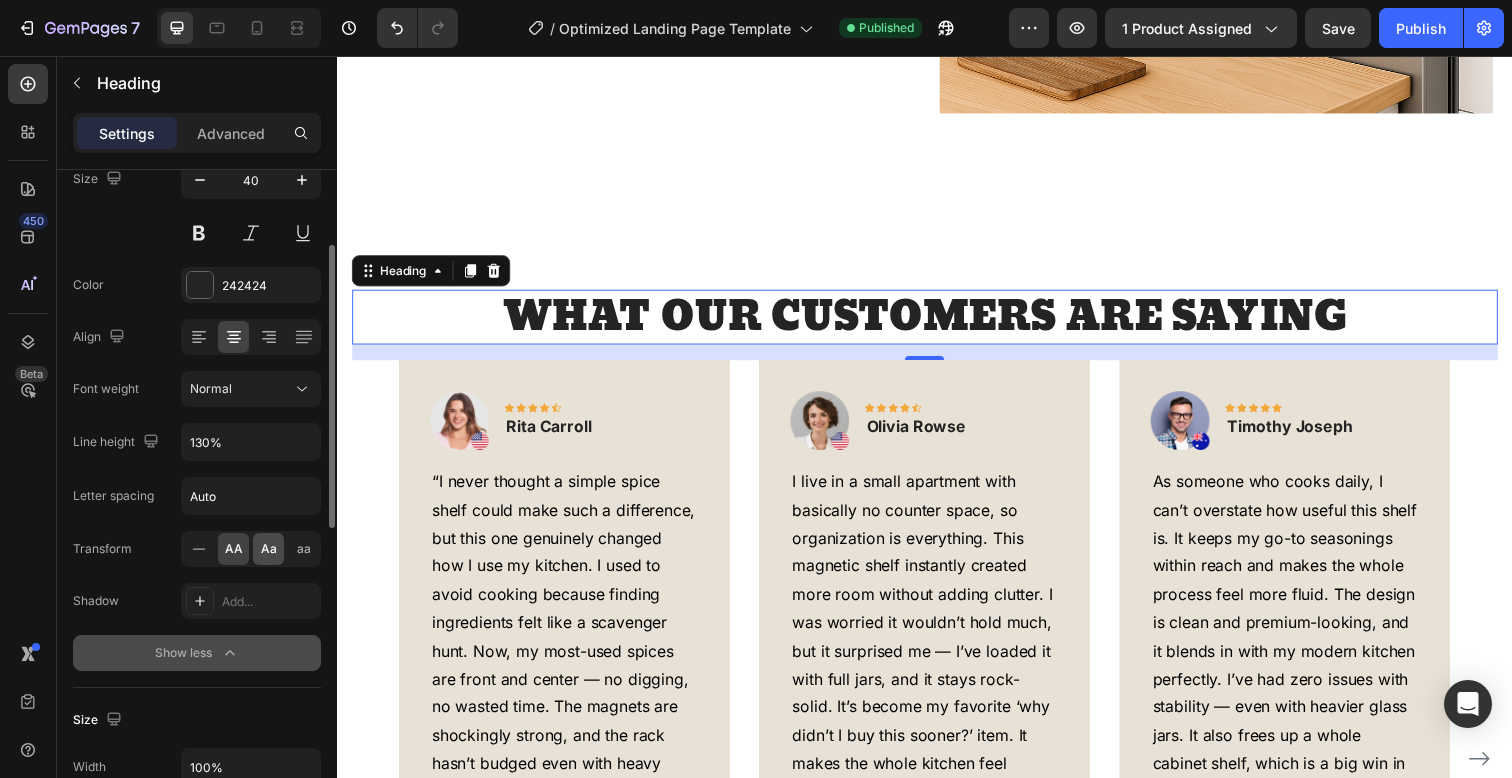 click on "Aa" 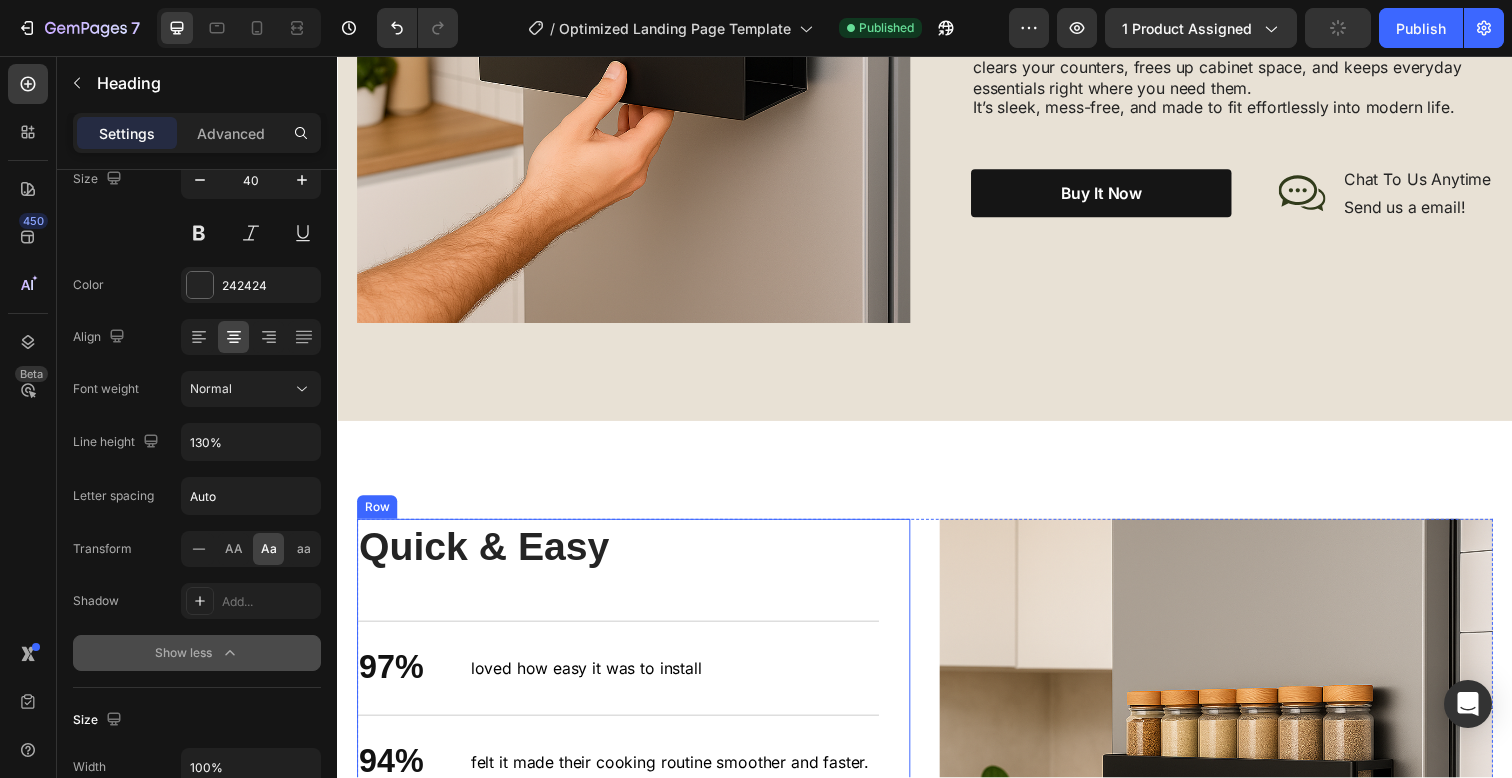 scroll, scrollTop: 2754, scrollLeft: 0, axis: vertical 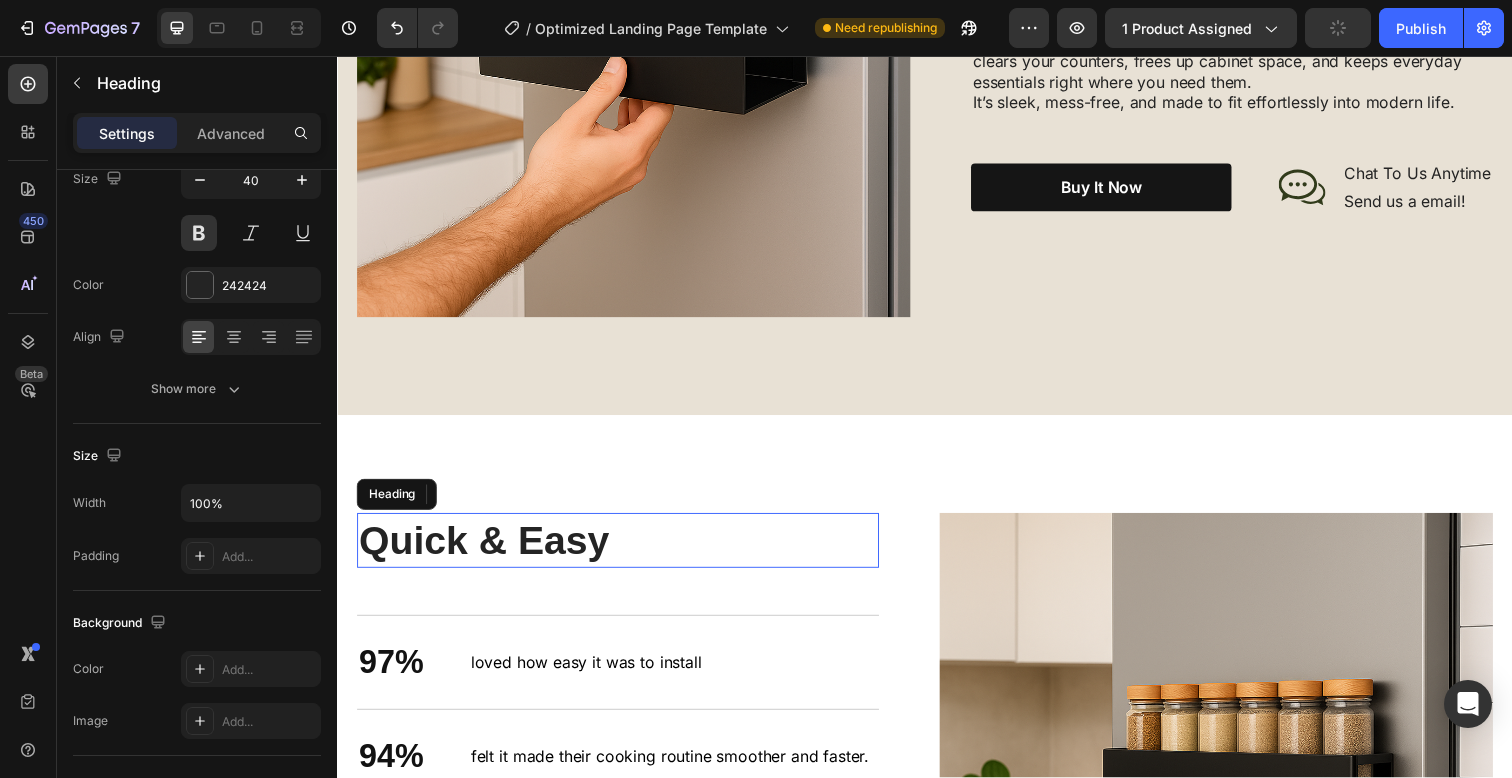 click on "Quick & Easy" at bounding box center [623, 551] 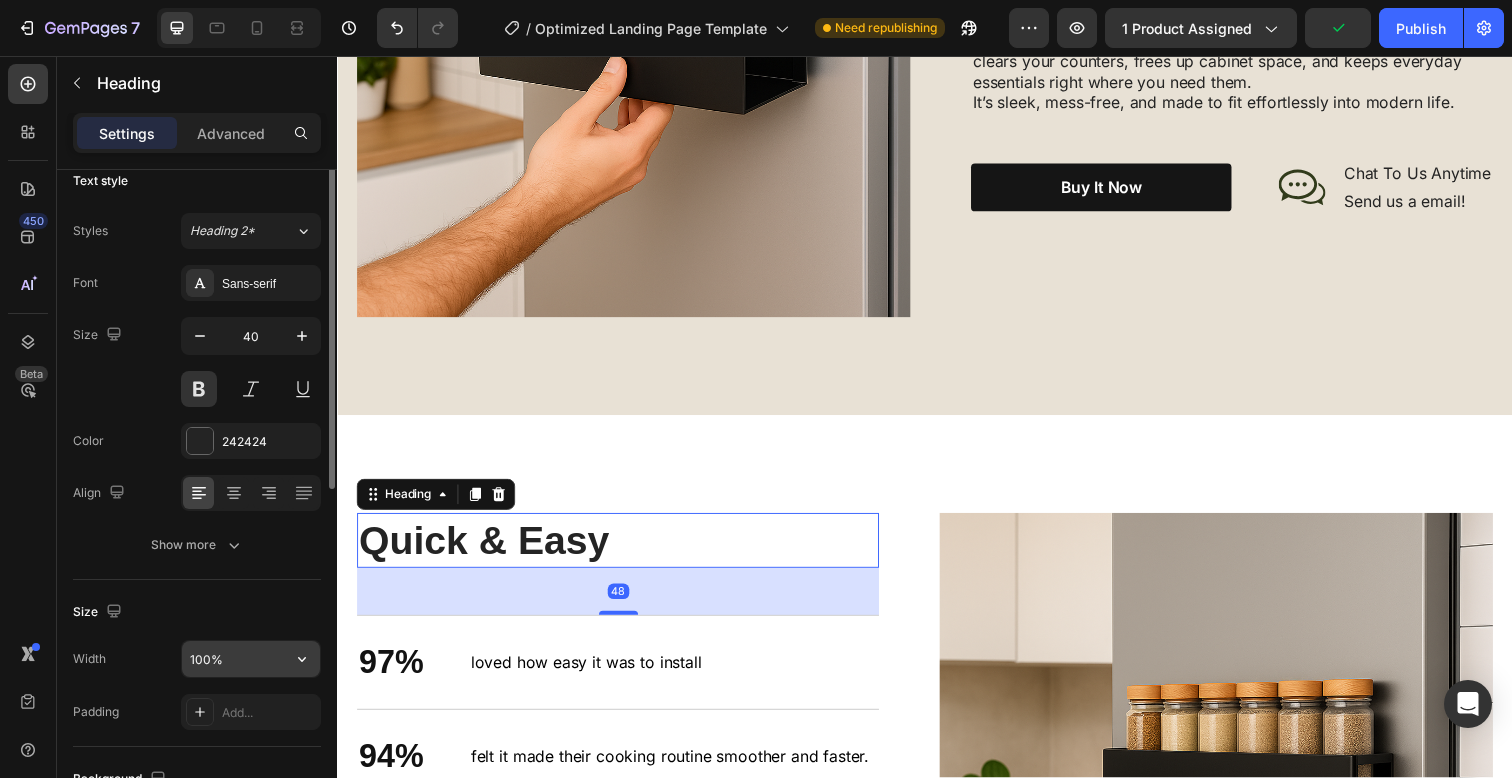 scroll, scrollTop: 0, scrollLeft: 0, axis: both 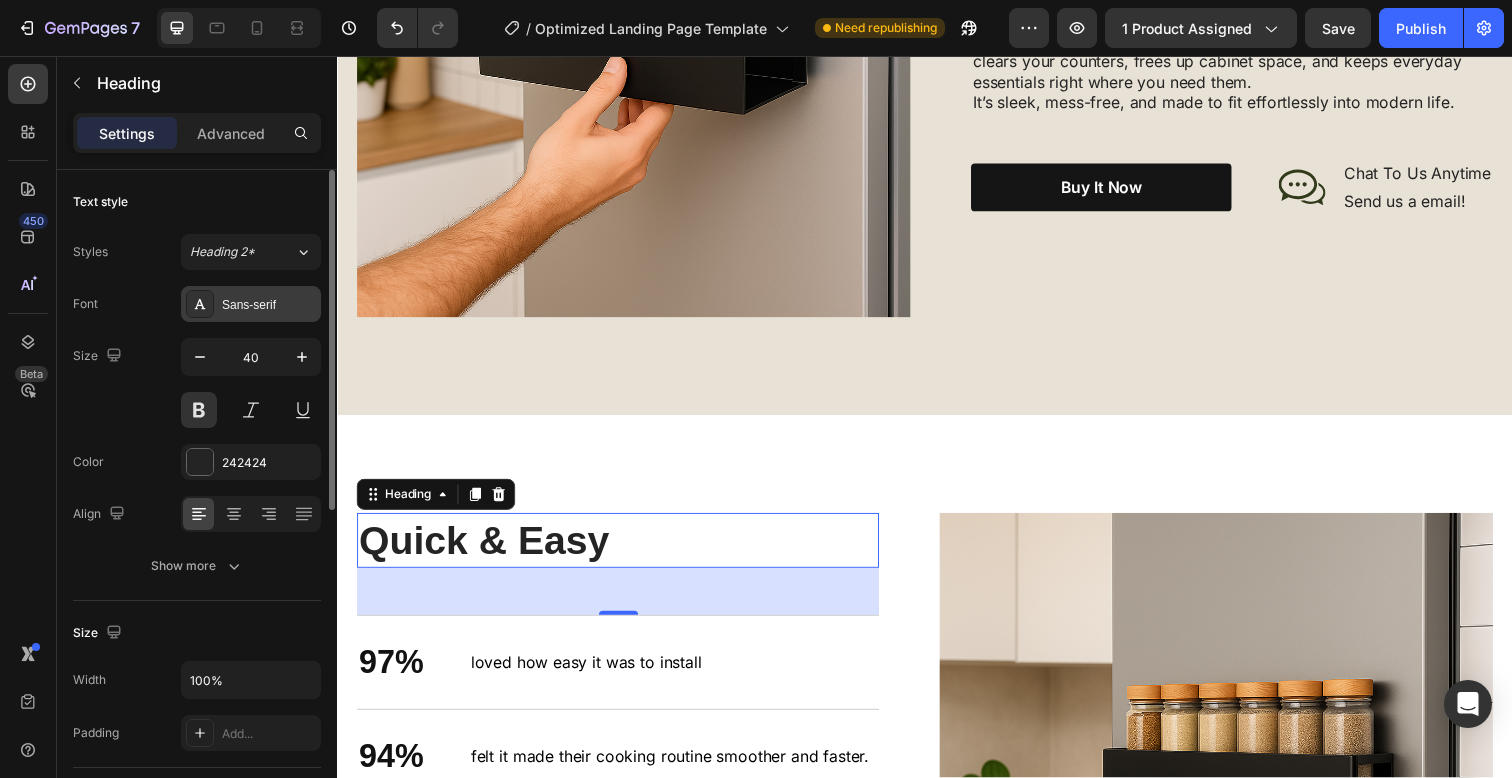 click on "Sans-serif" at bounding box center [269, 305] 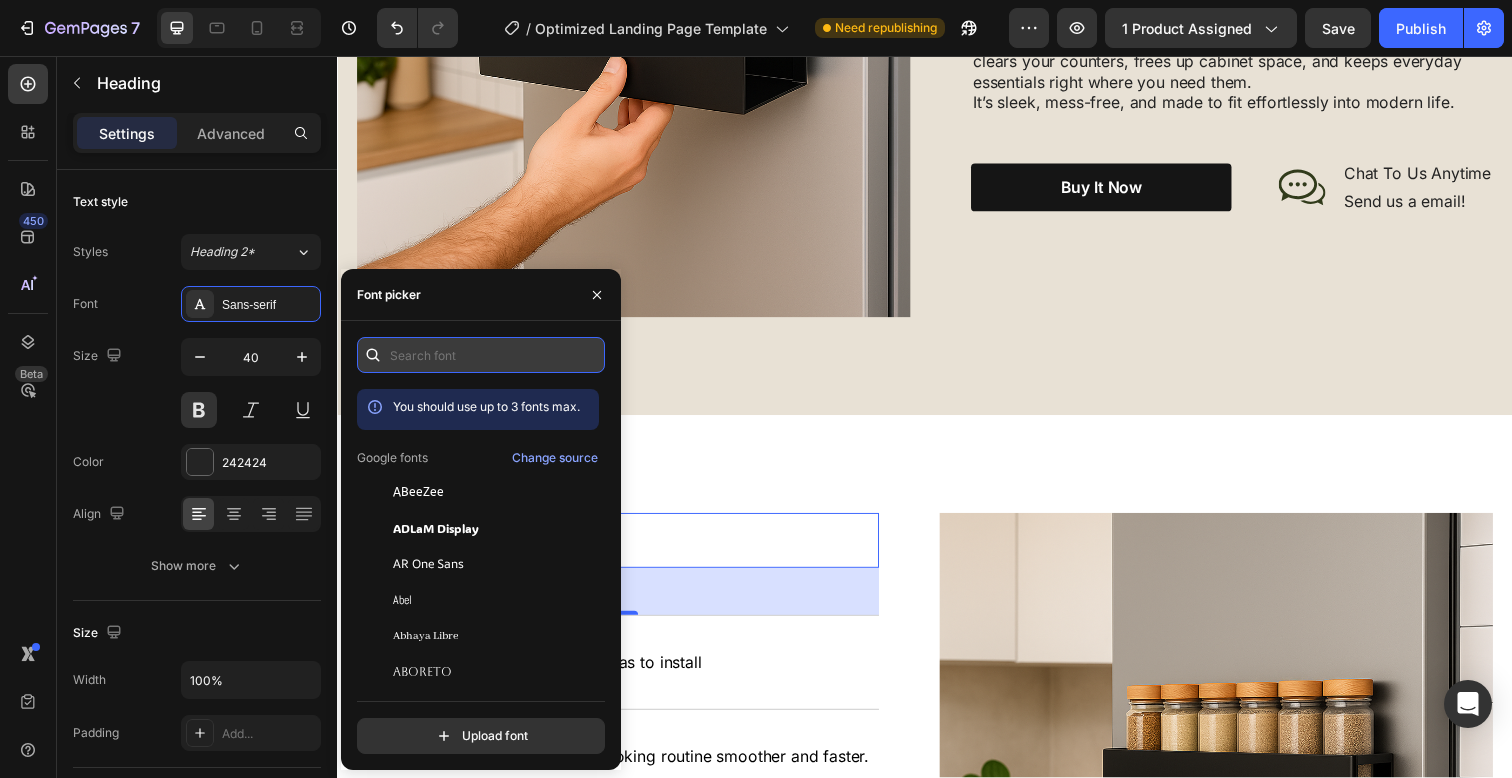 click at bounding box center [481, 355] 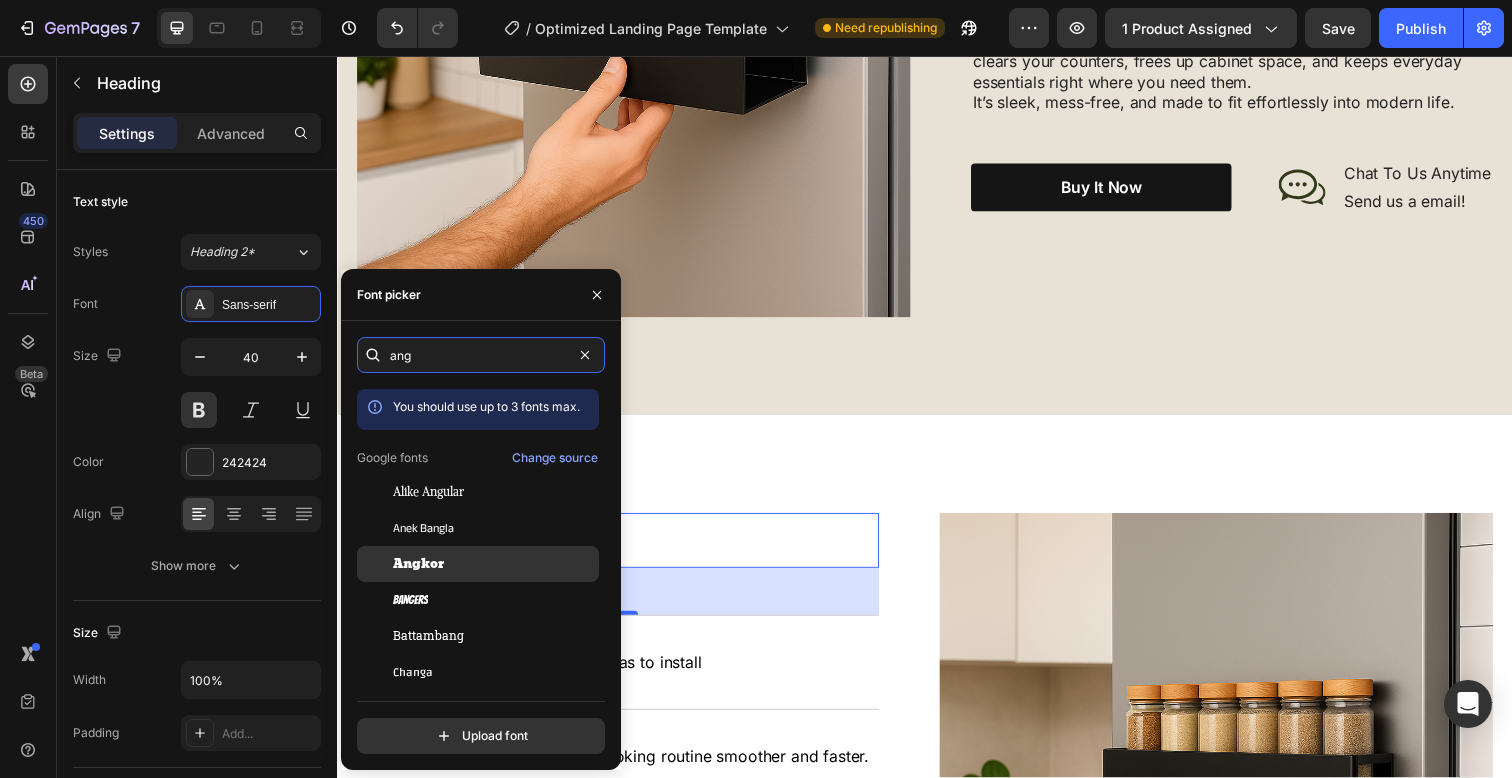 type on "ang" 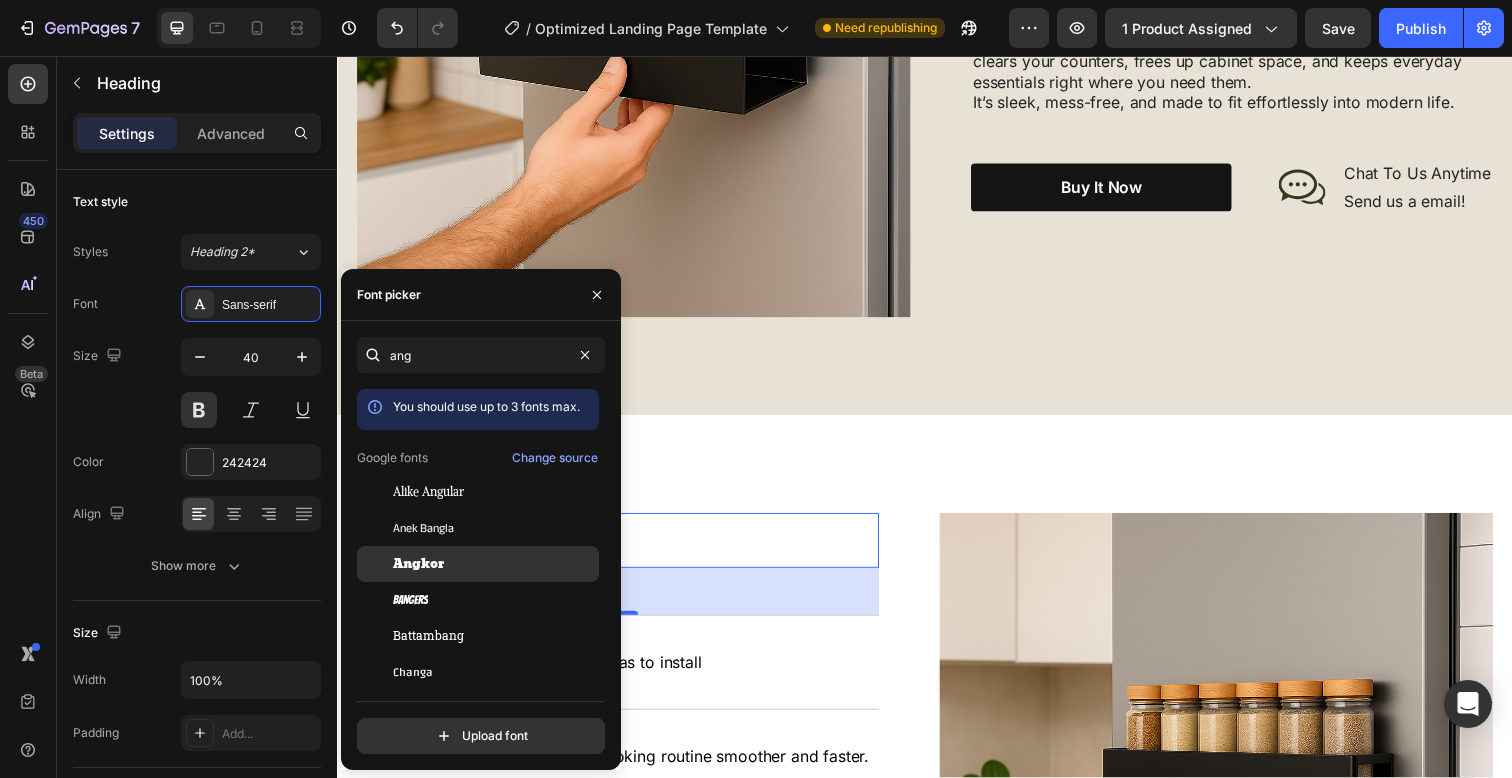 click on "Angkor" at bounding box center (494, 564) 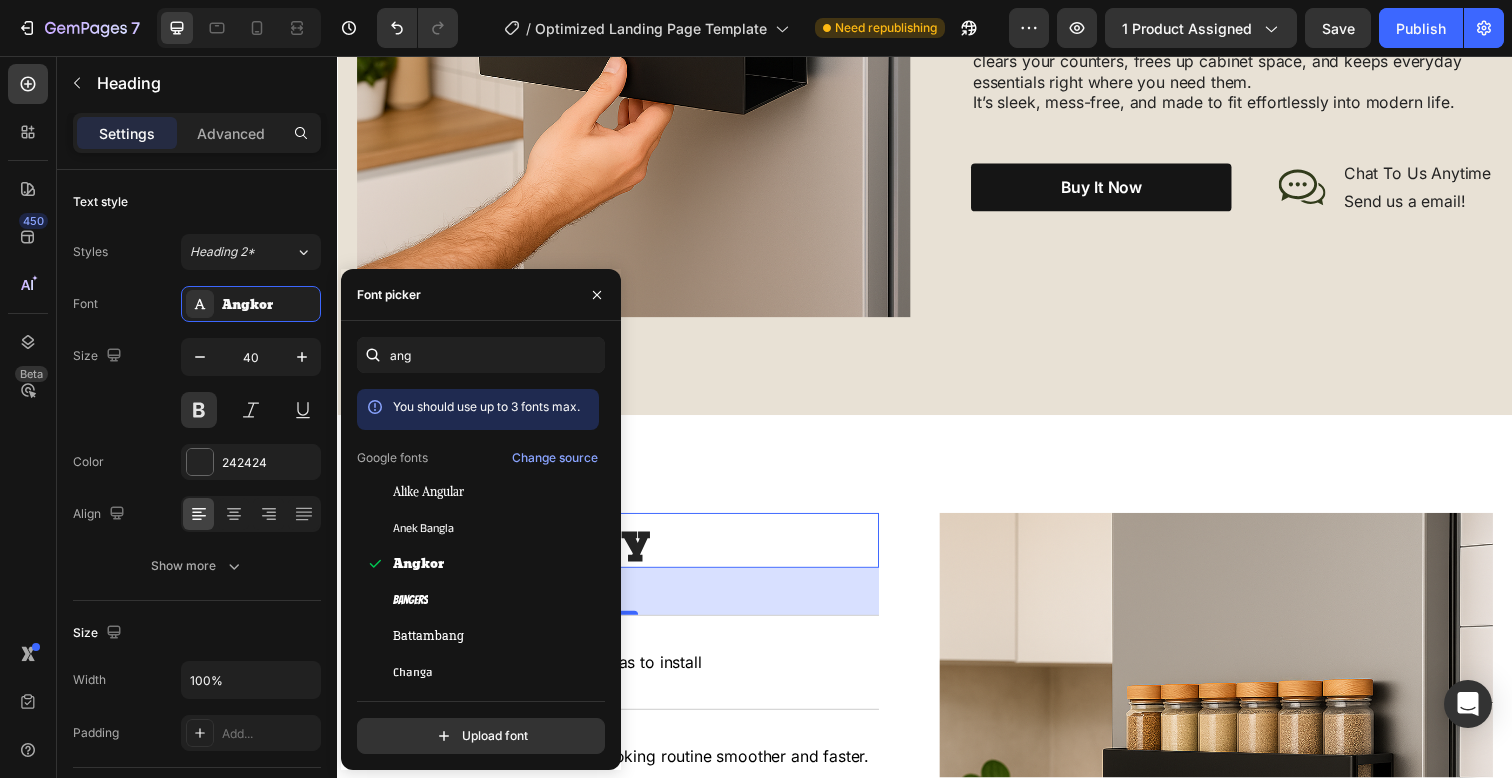click on "Quick & Easy" at bounding box center [623, 551] 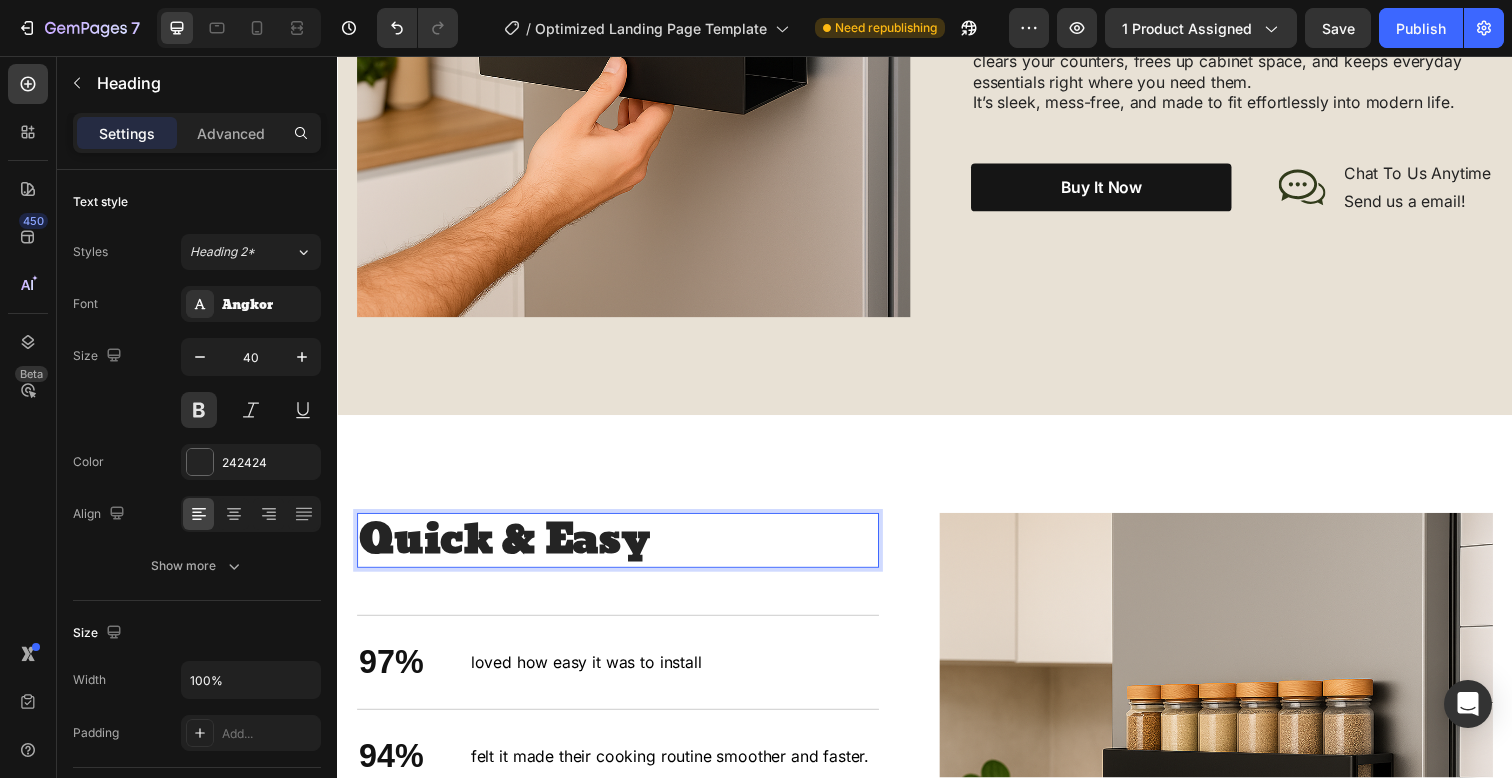 click on "Quick & Easy" at bounding box center [623, 551] 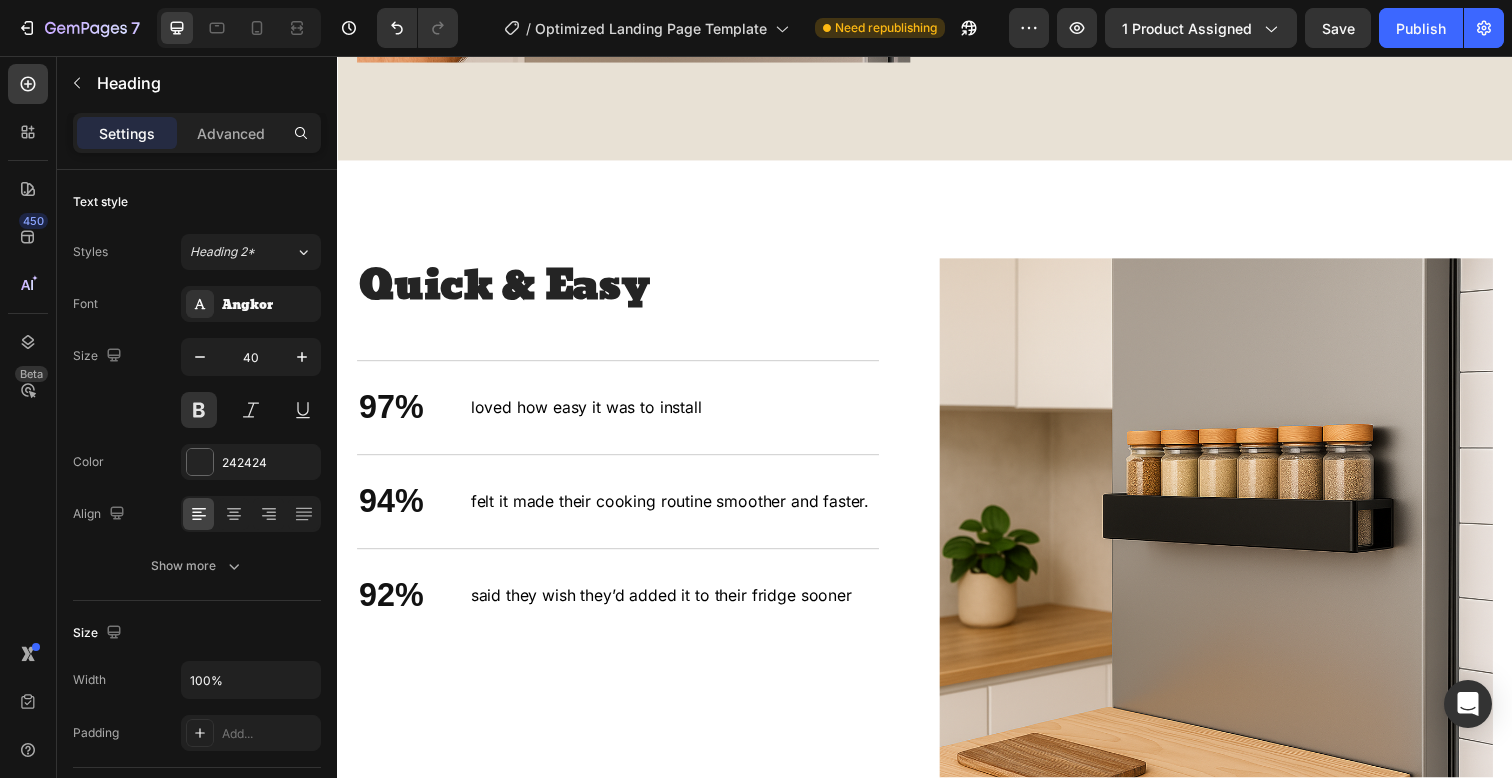 scroll, scrollTop: 2541, scrollLeft: 0, axis: vertical 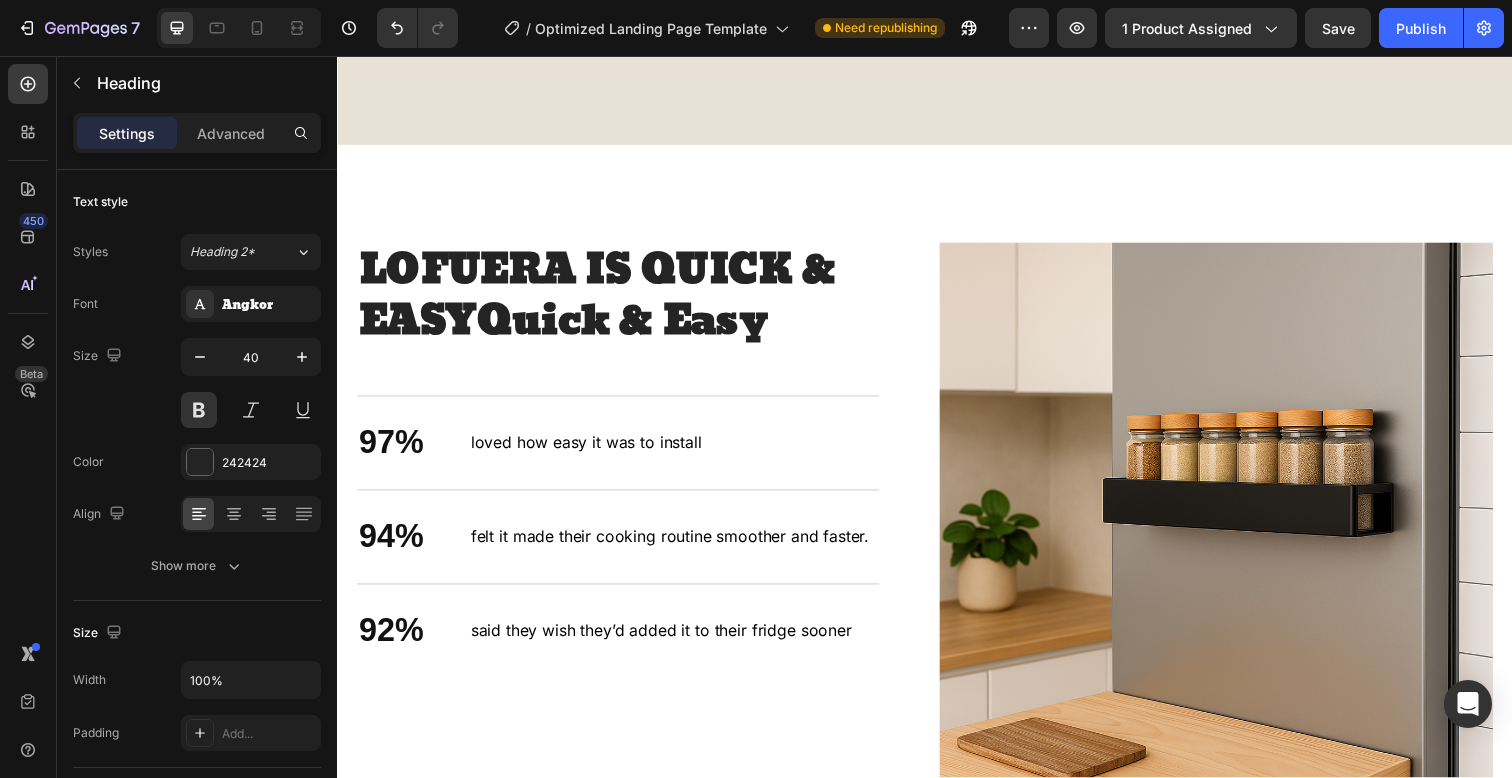 drag, startPoint x: 787, startPoint y: 322, endPoint x: 494, endPoint y: 327, distance: 293.04266 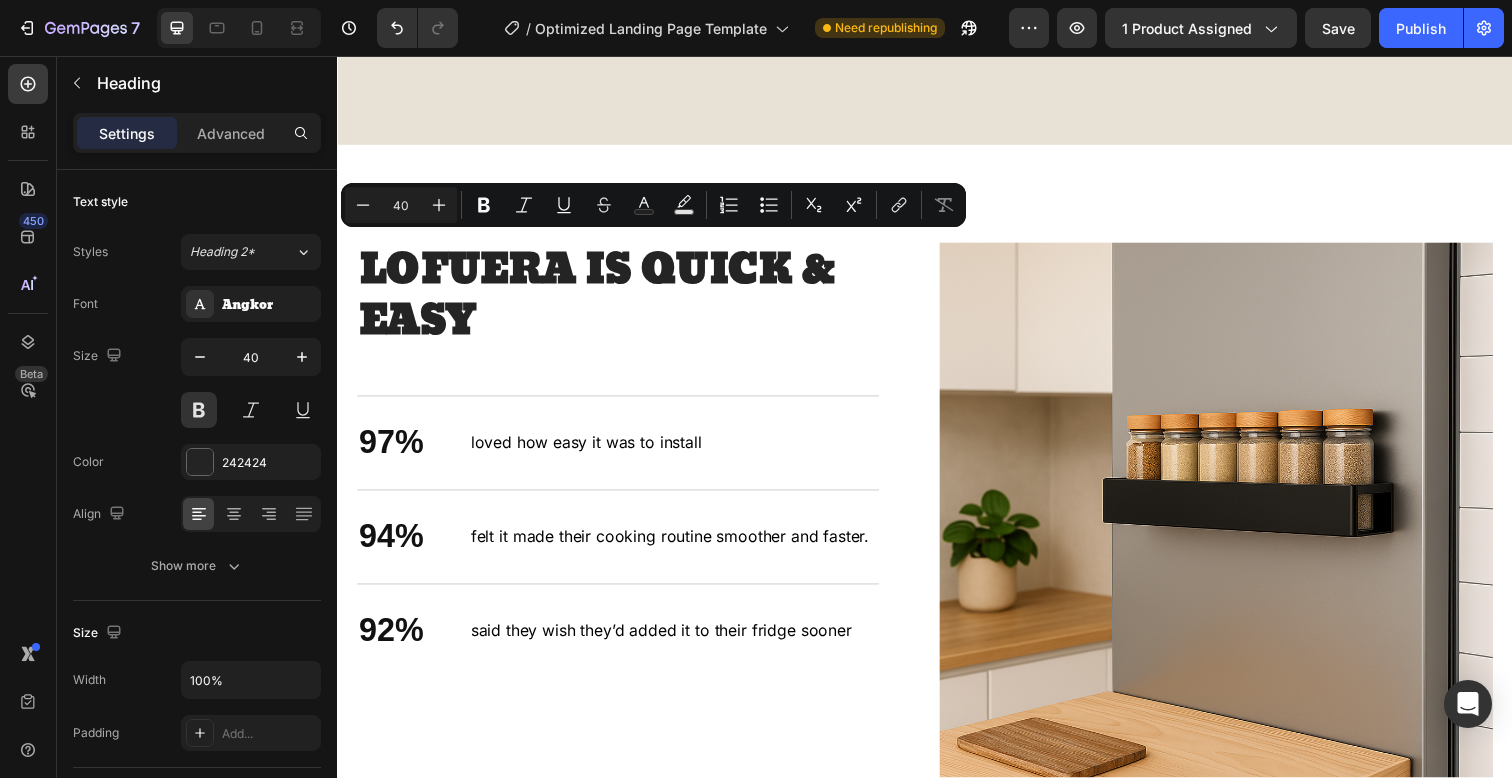 copy on "LOFUERA IS QUICK & EASY" 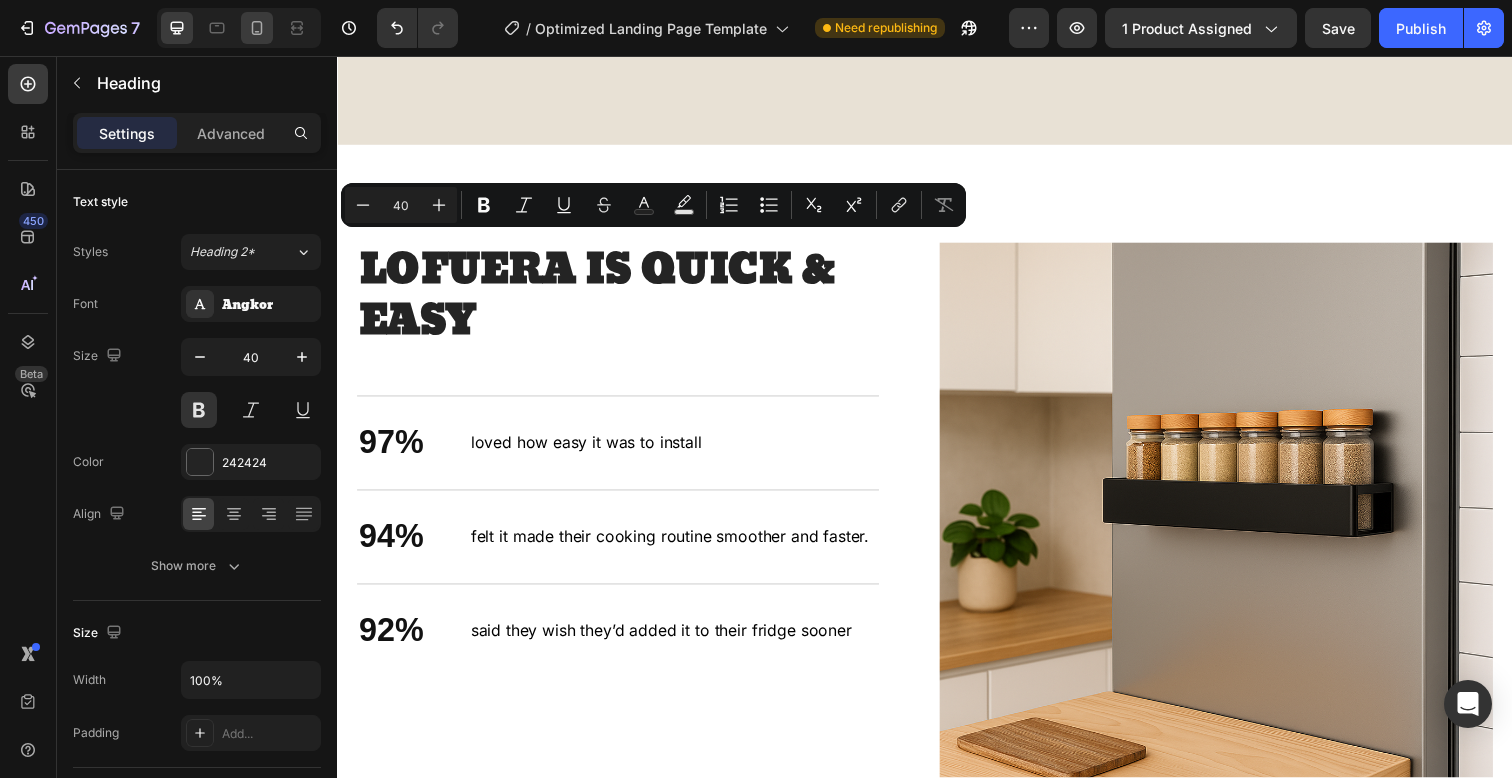 click 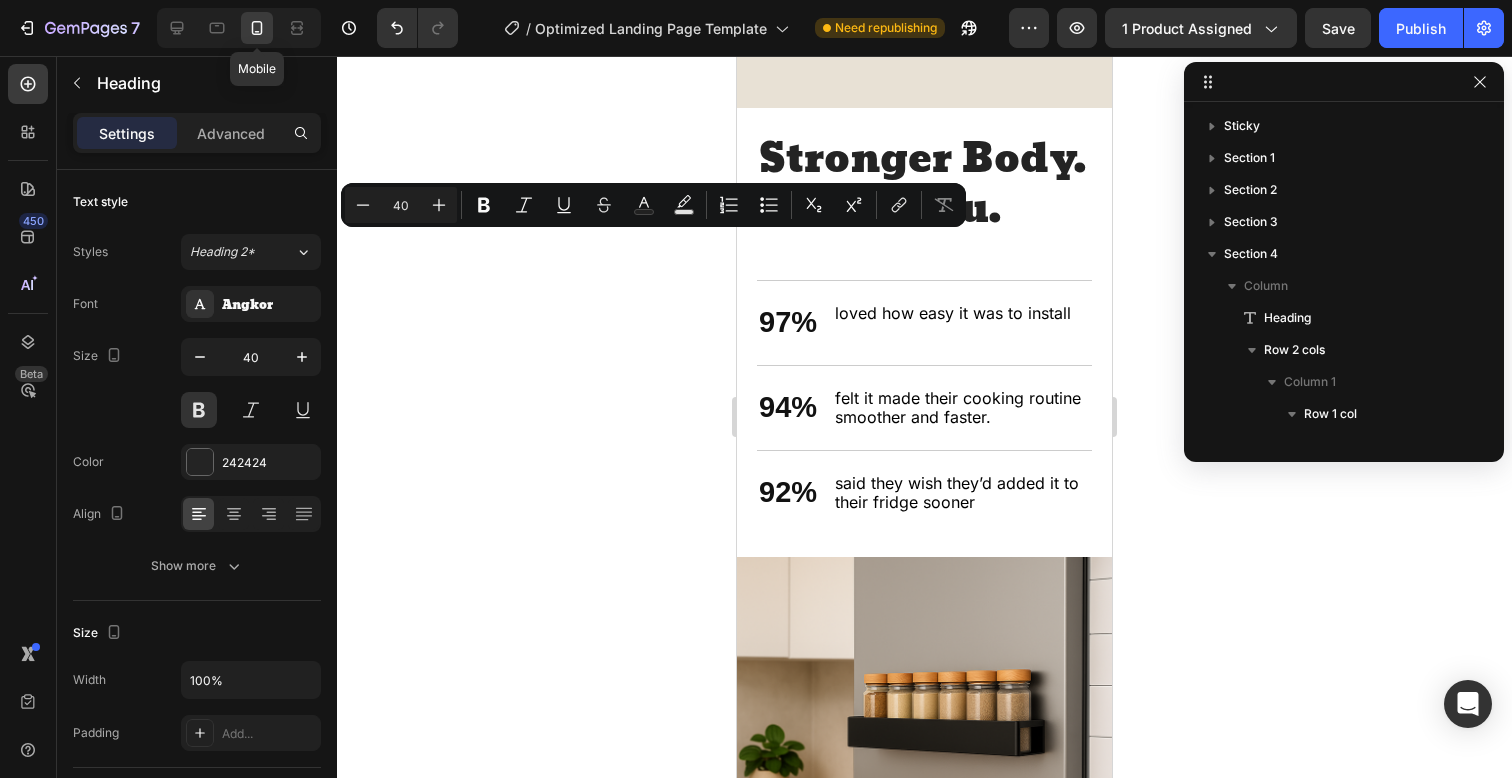 type on "32" 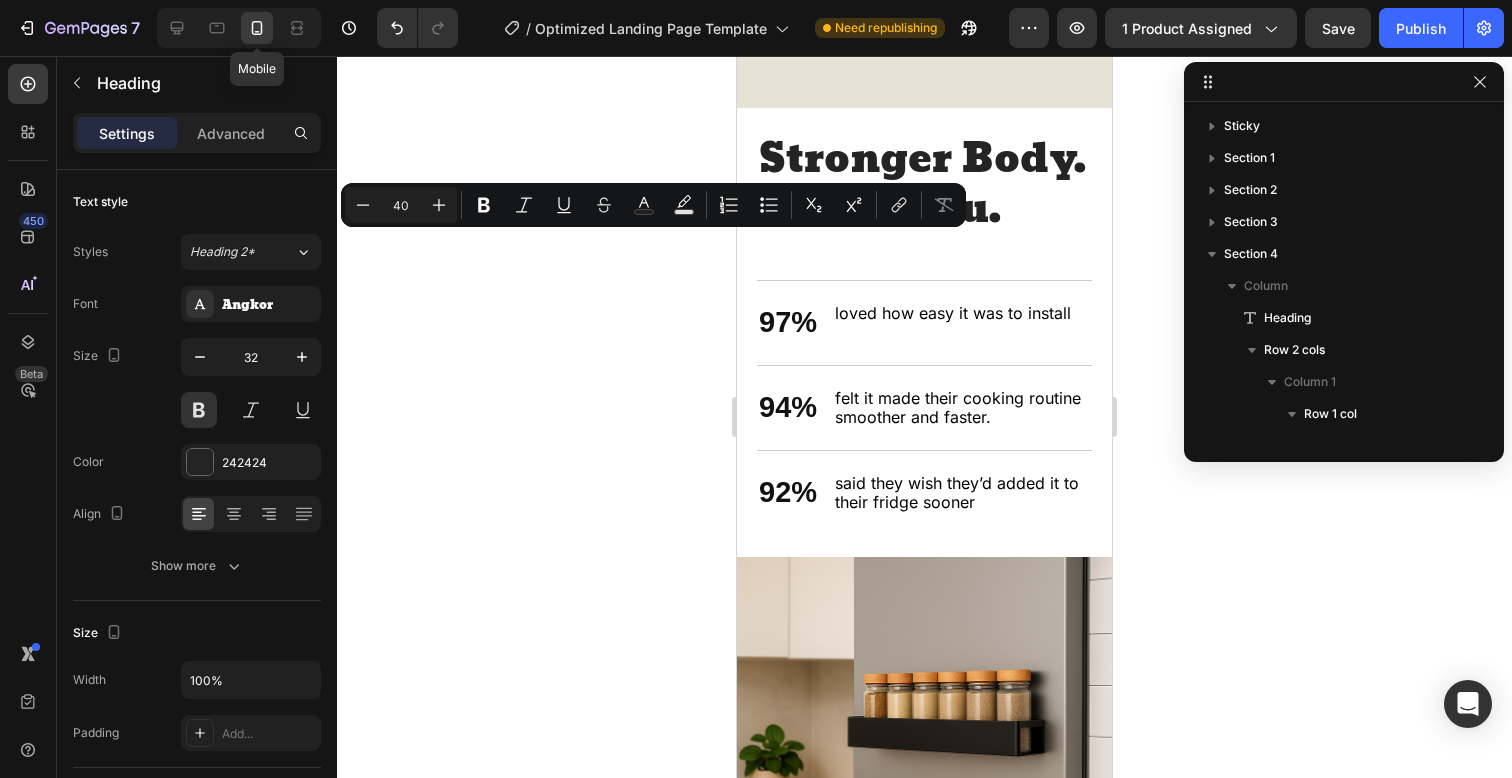 scroll, scrollTop: 218, scrollLeft: 0, axis: vertical 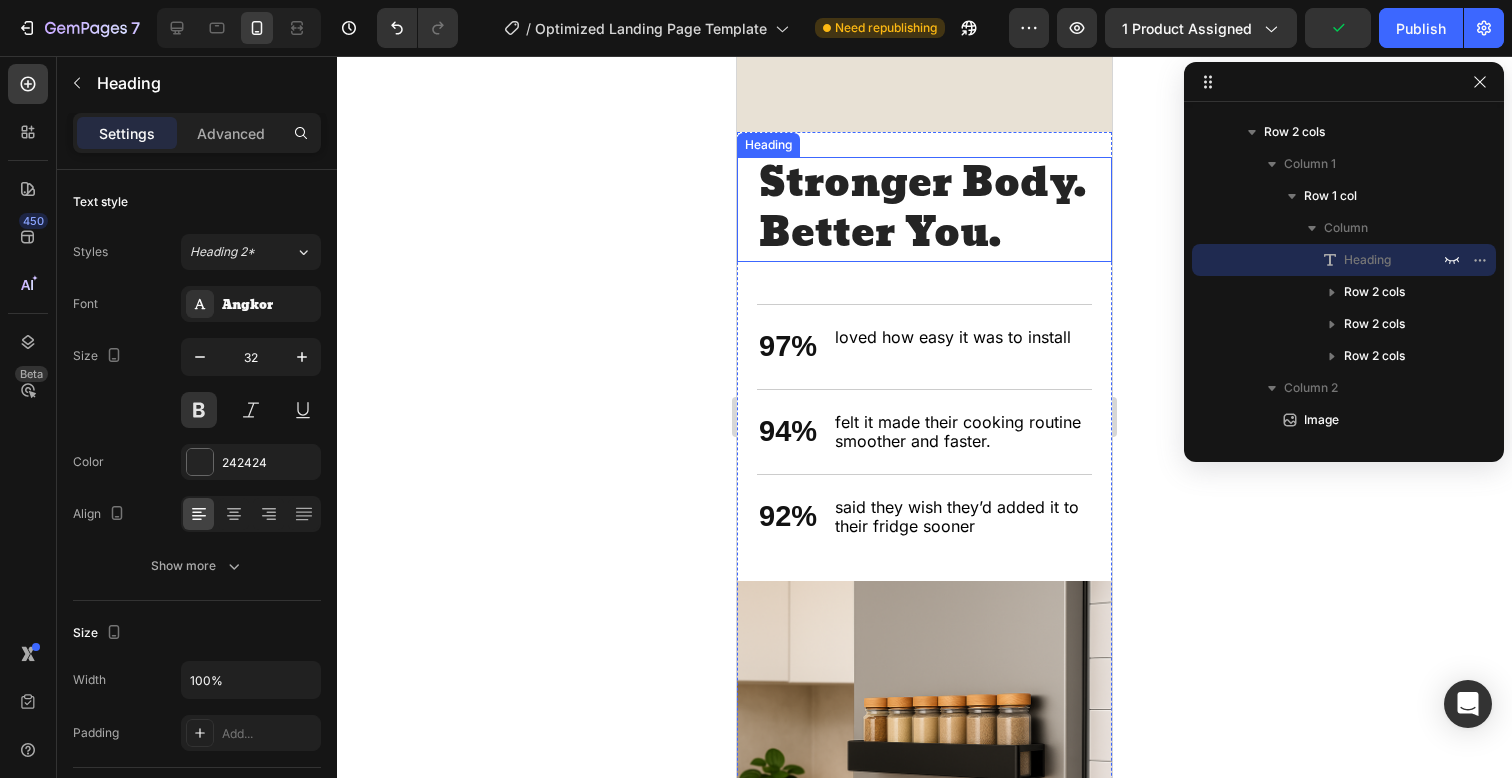 click on "Stronger Body. Better You." at bounding box center (924, 209) 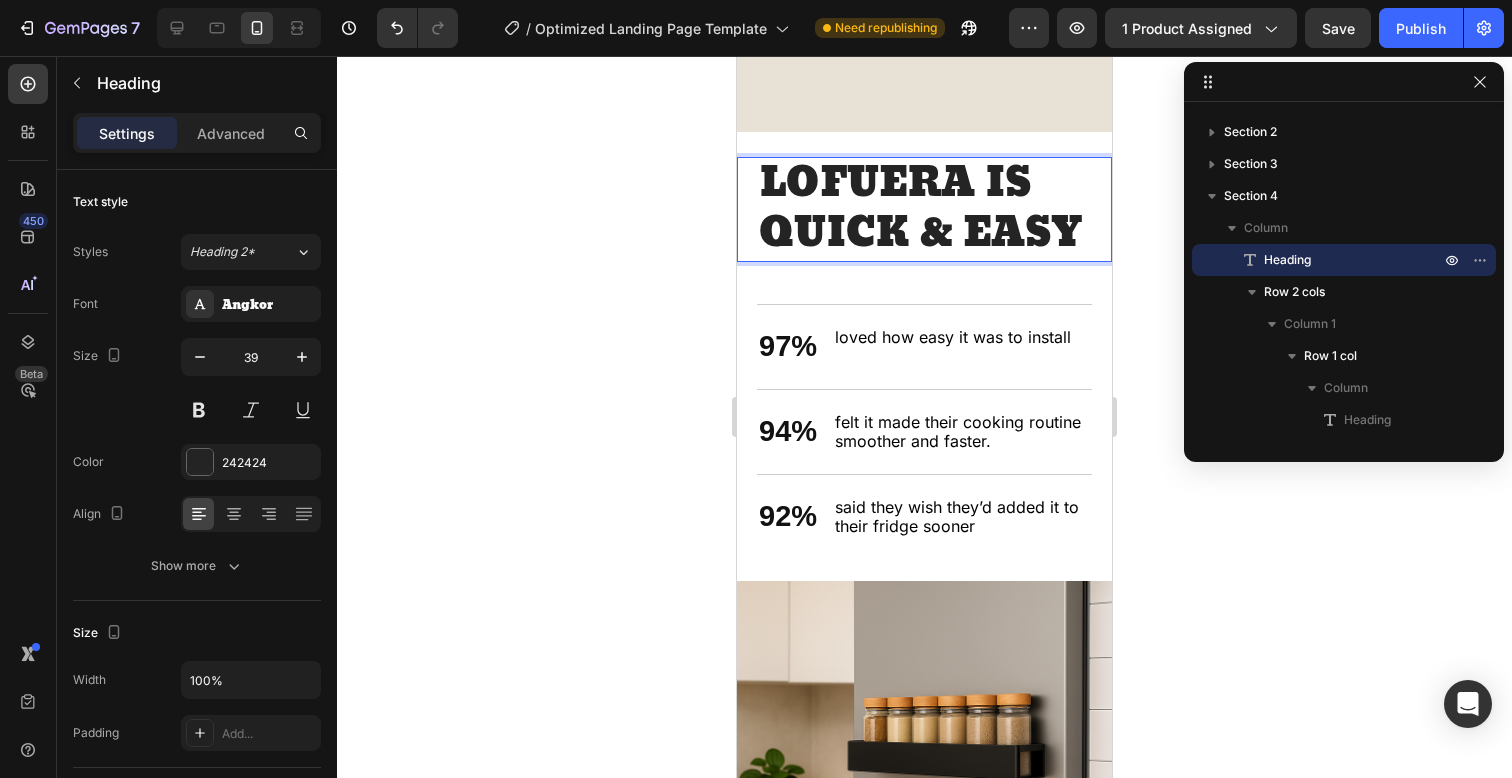 click on "LOFUERA IS QUICK & EASY" at bounding box center (924, 209) 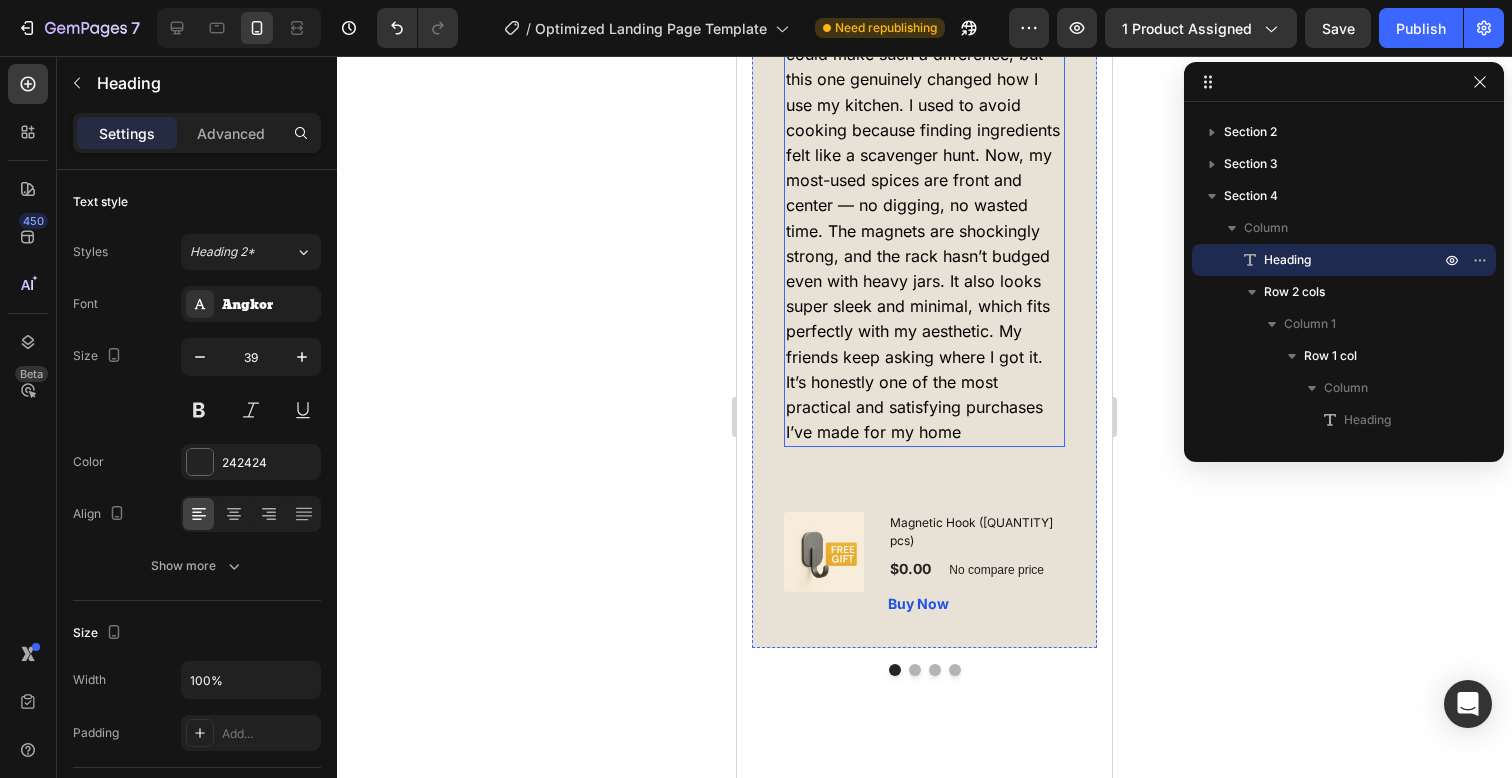 scroll, scrollTop: 3814, scrollLeft: 0, axis: vertical 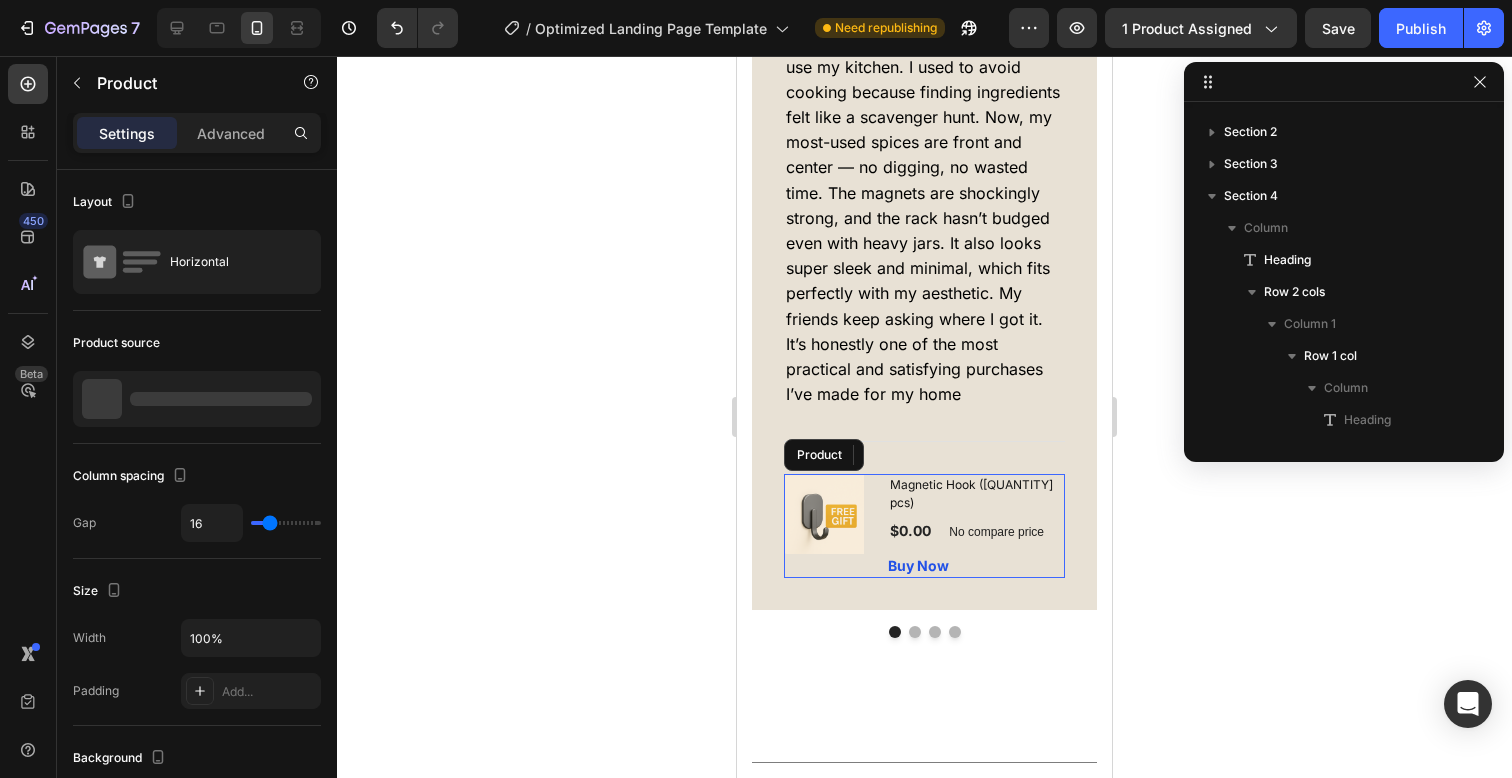 click on "Images & Gallery Magnetic Hook ([QUANTITY] pcs) Title $[PRICE] Price Price No compare price Price Row Buy Now Cart Button Product" at bounding box center (924, 526) 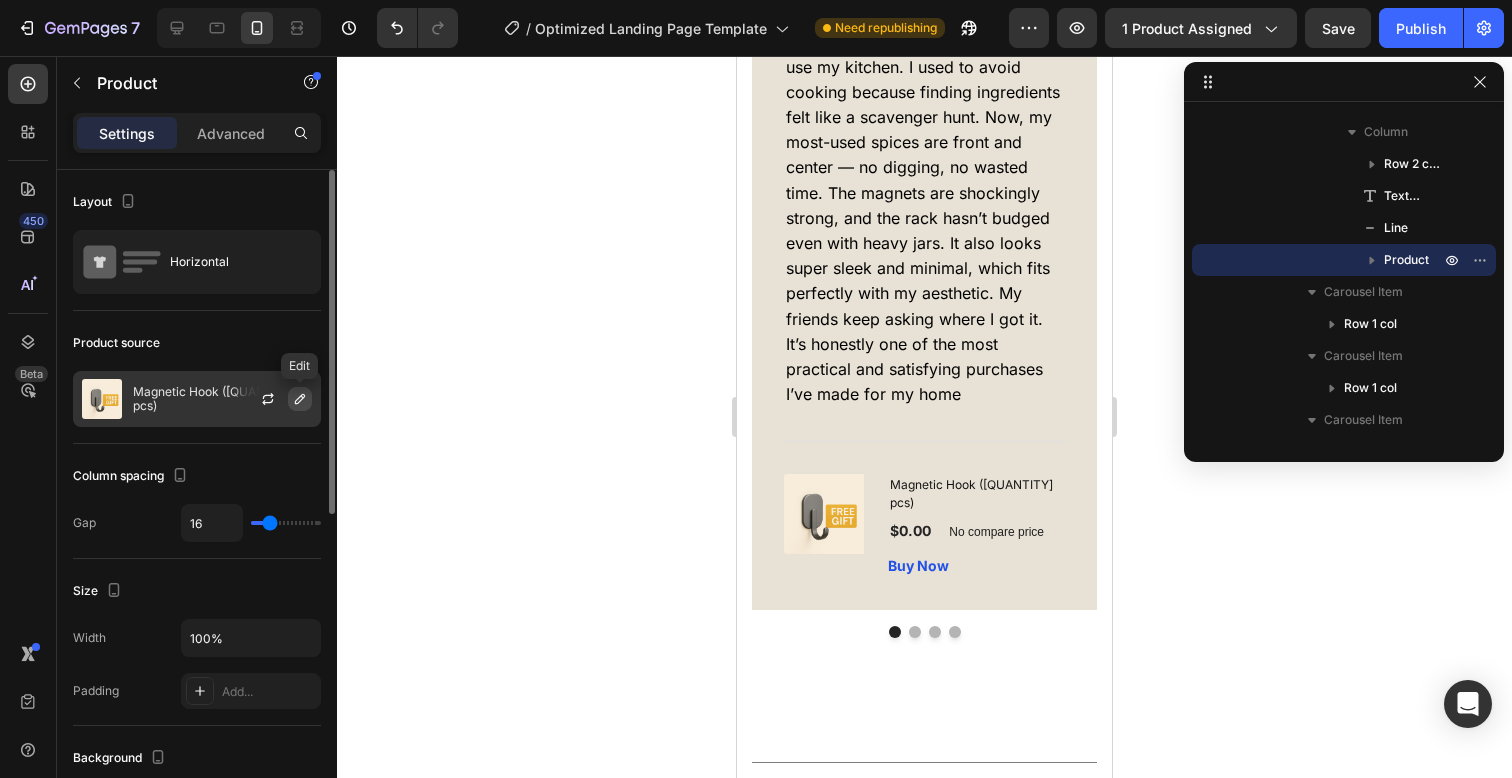 click 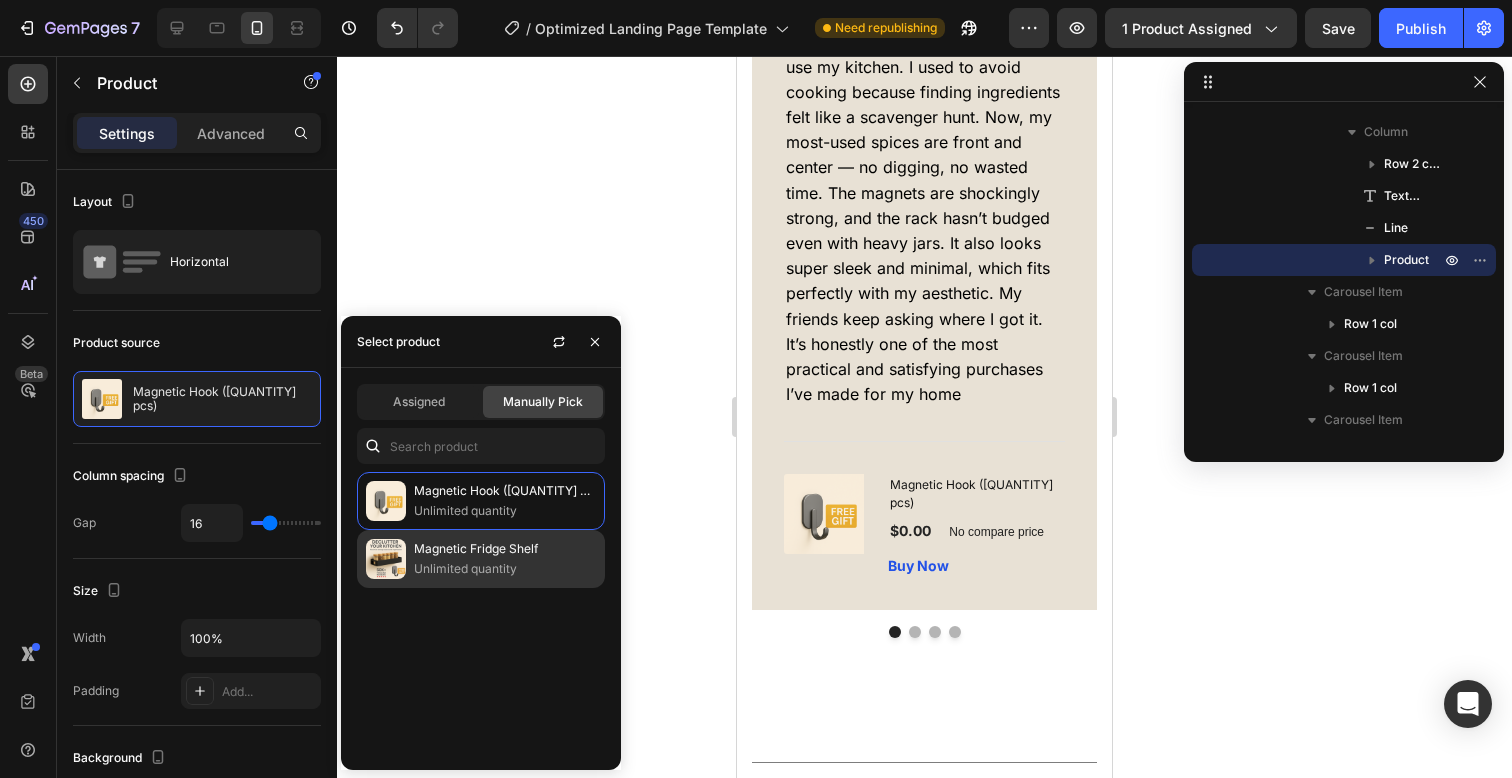 click on "Magnetic Fridge Shelf" at bounding box center [505, 549] 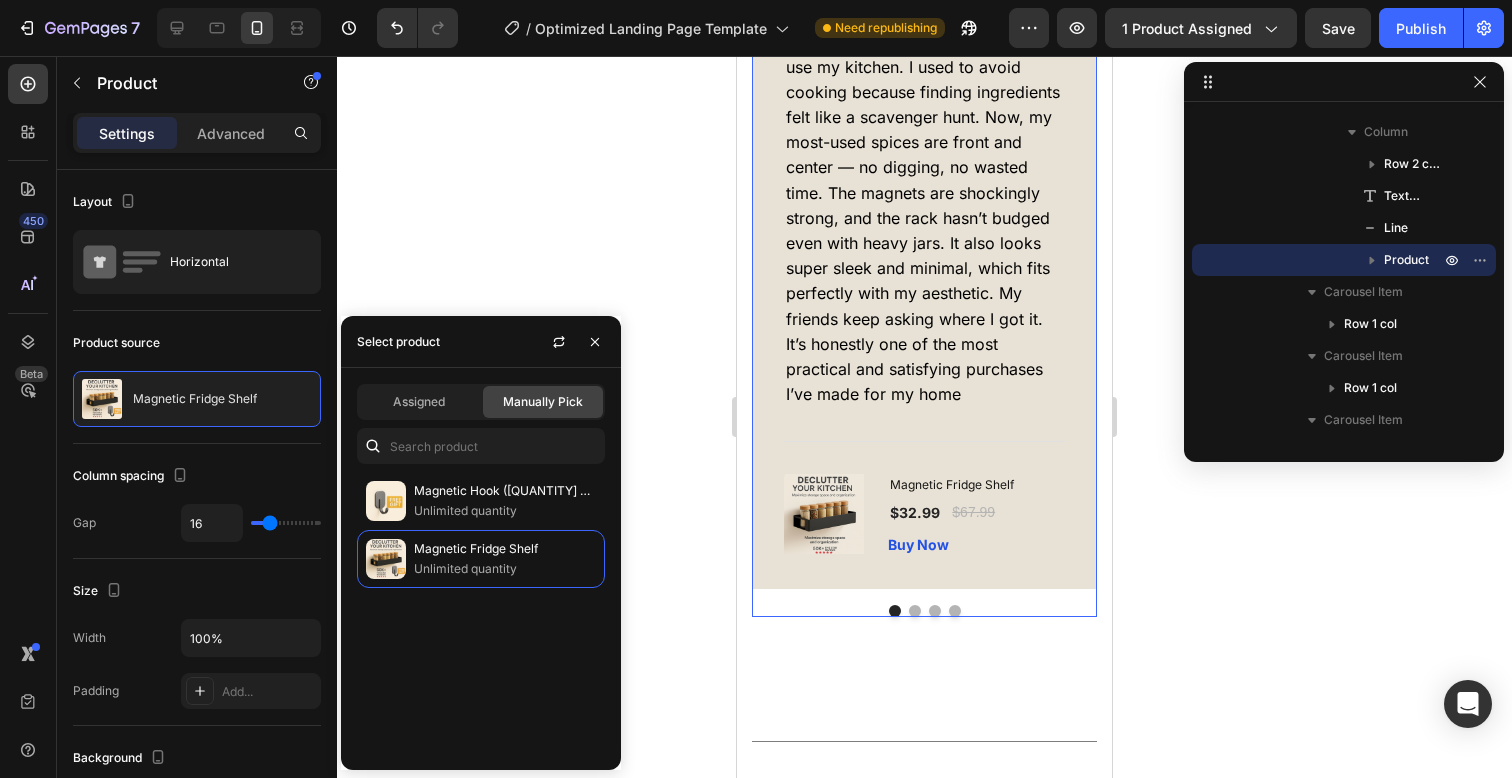 click at bounding box center [915, 611] 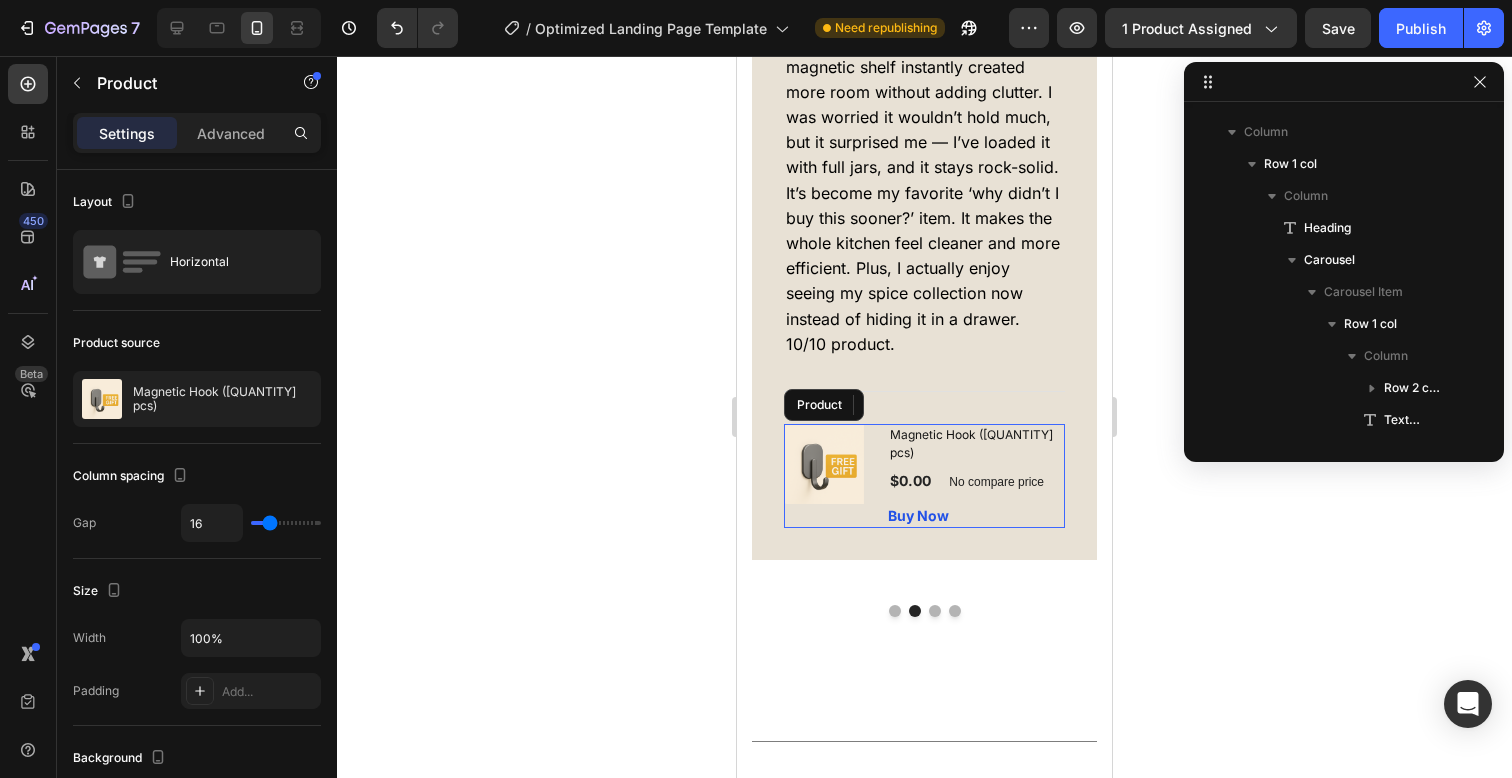 click on "Images & Gallery Magnetic Hook ([QUANTITY] pcs) Title $[PRICE] Price Price No compare price Price Row Buy Now Cart Button Product" at bounding box center [924, 476] 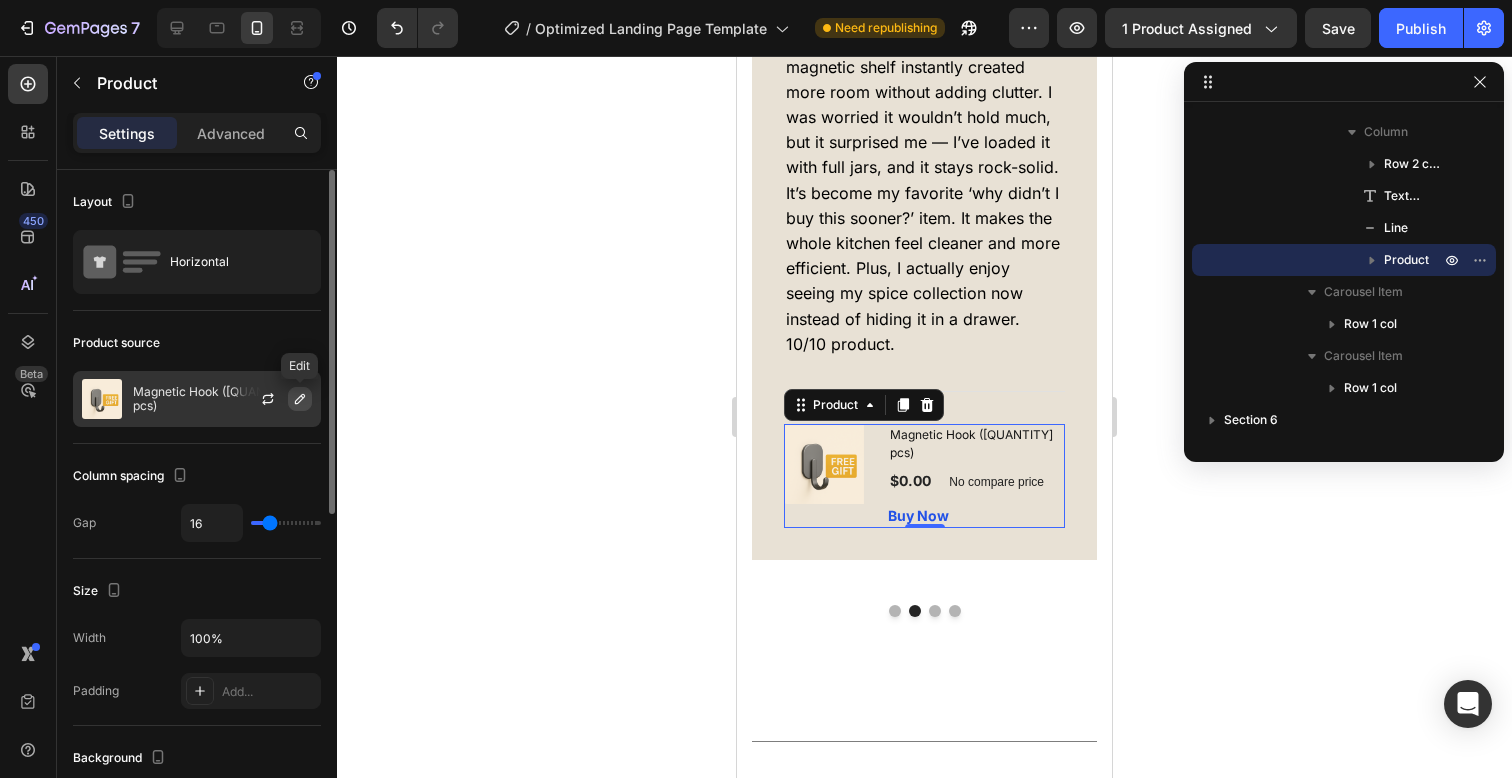 click 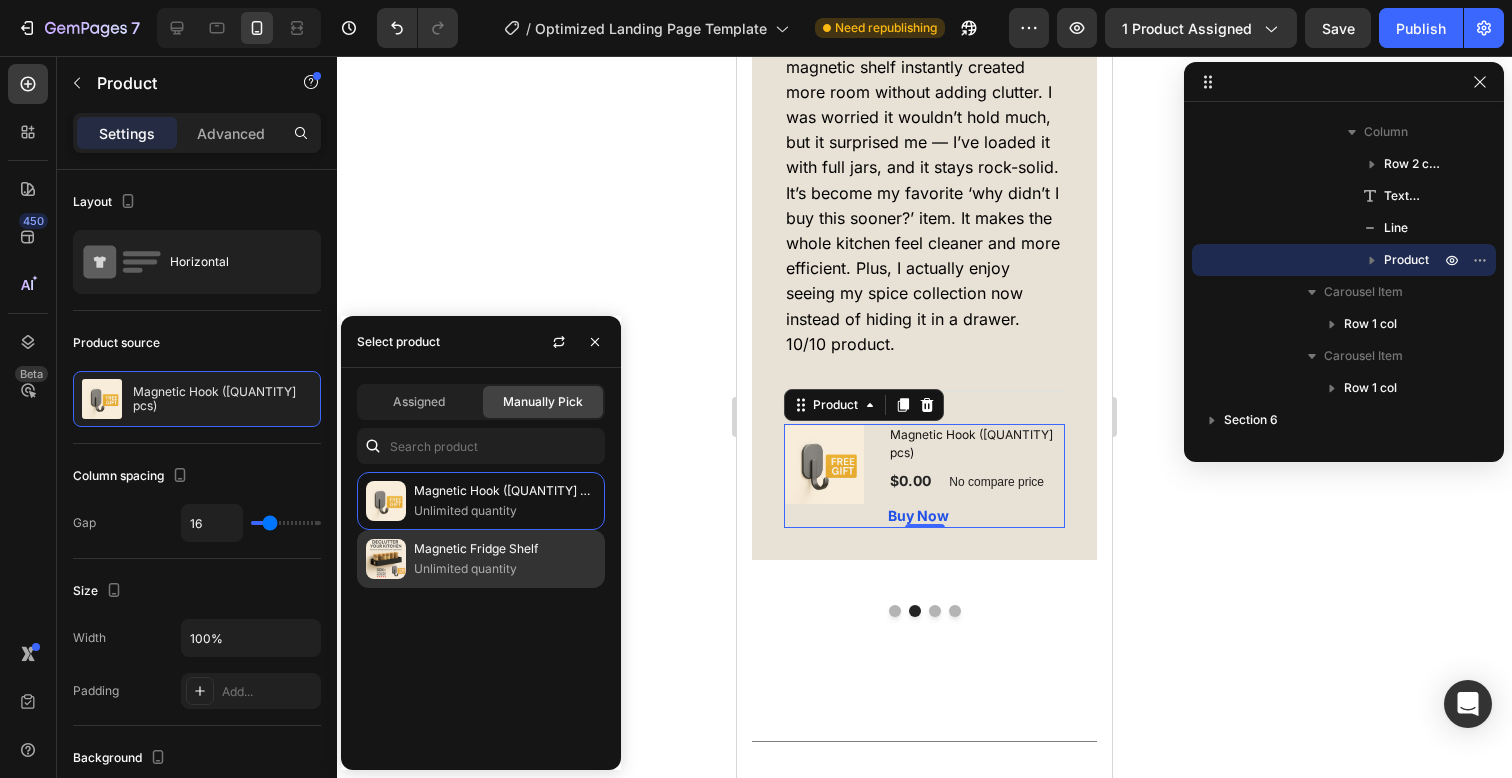 click on "Magnetic Fridge Shelf" at bounding box center [505, 549] 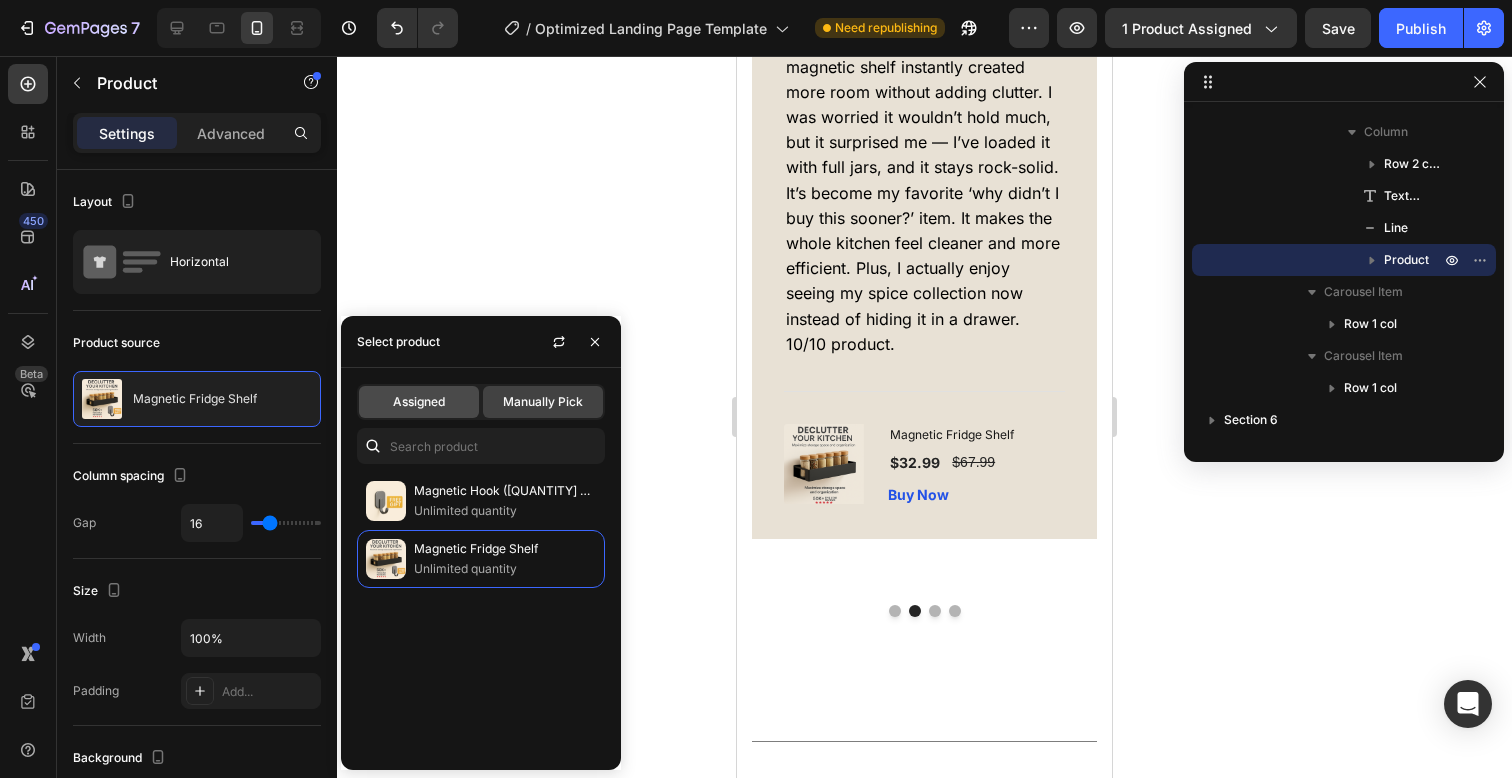 click on "Assigned" 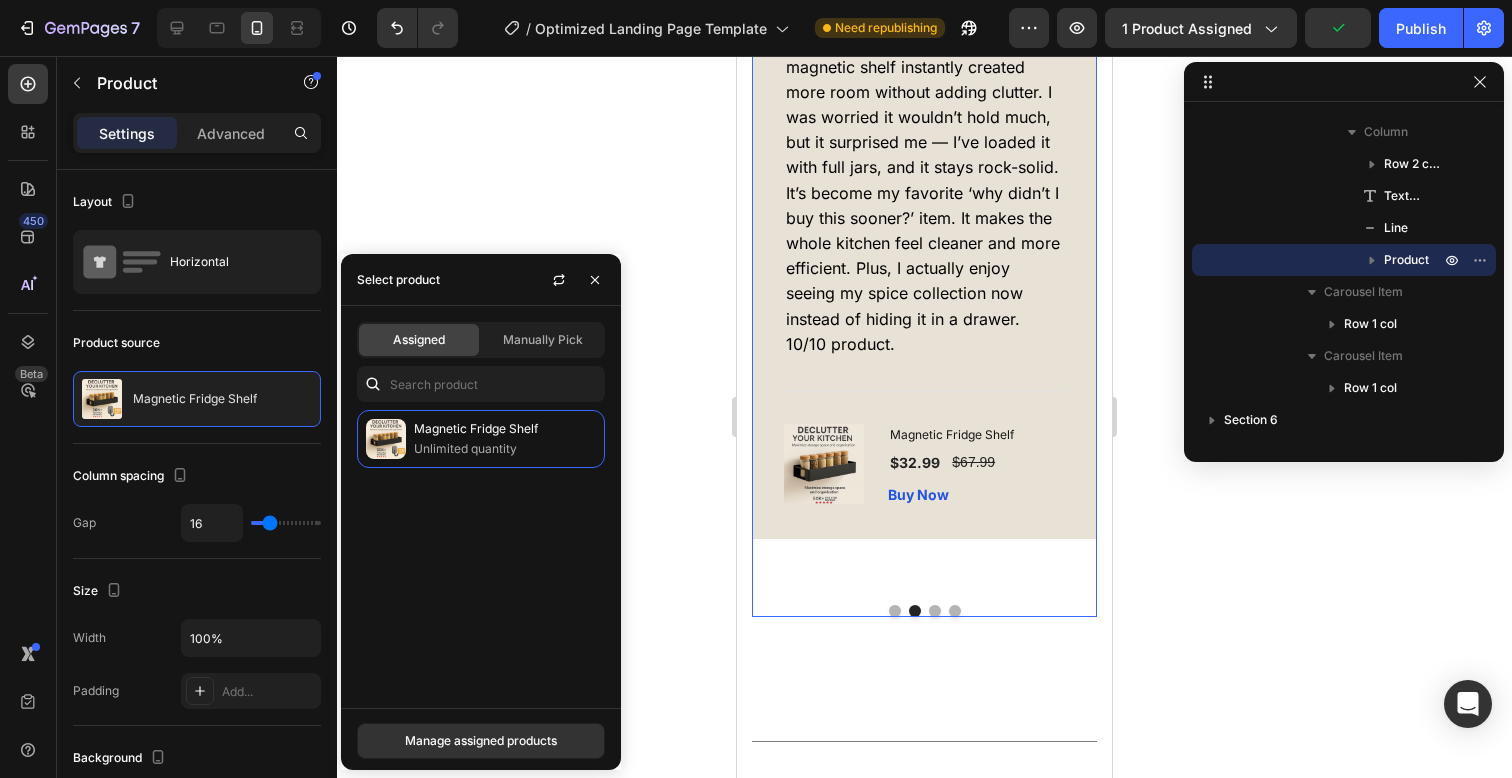 click at bounding box center (935, 611) 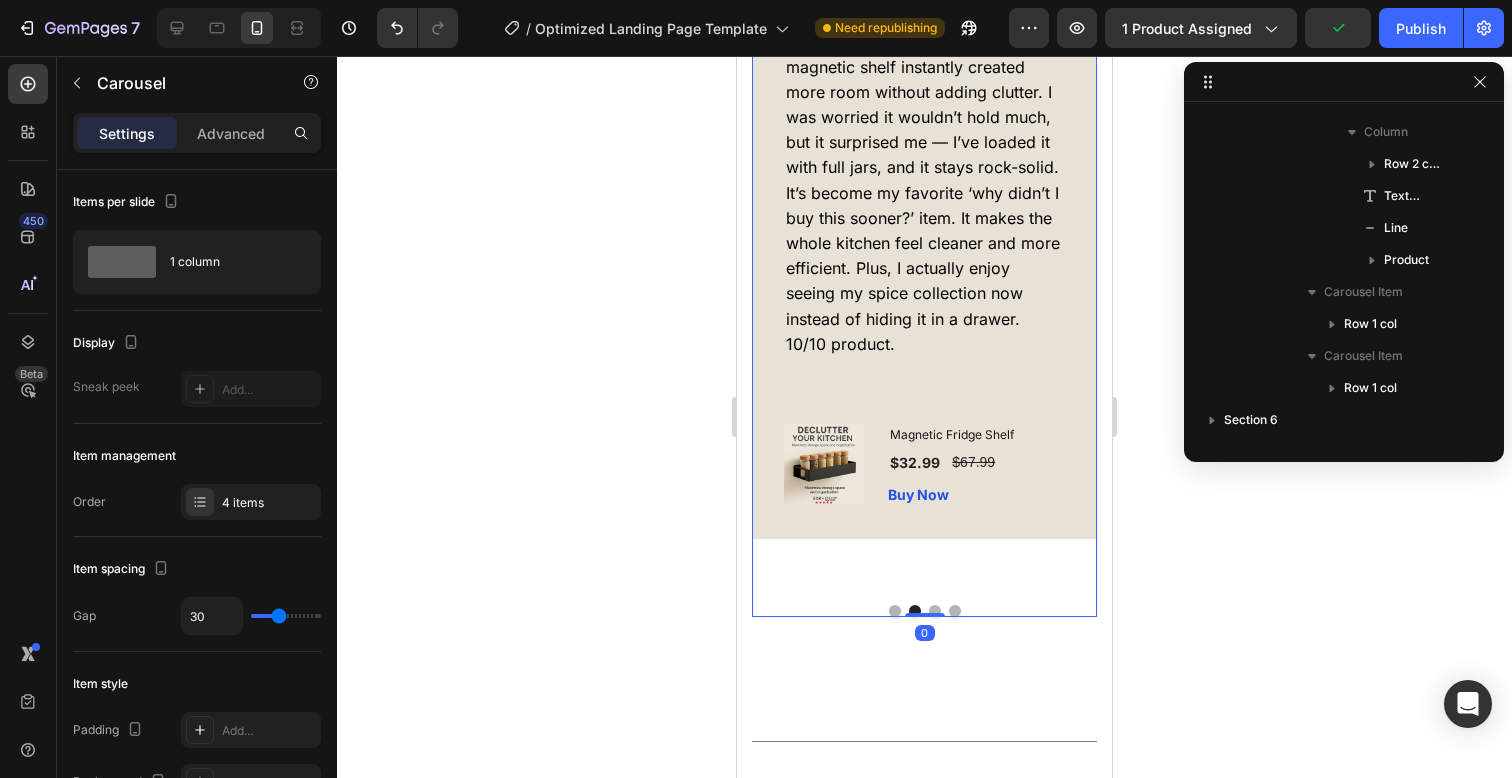 scroll, scrollTop: 570, scrollLeft: 0, axis: vertical 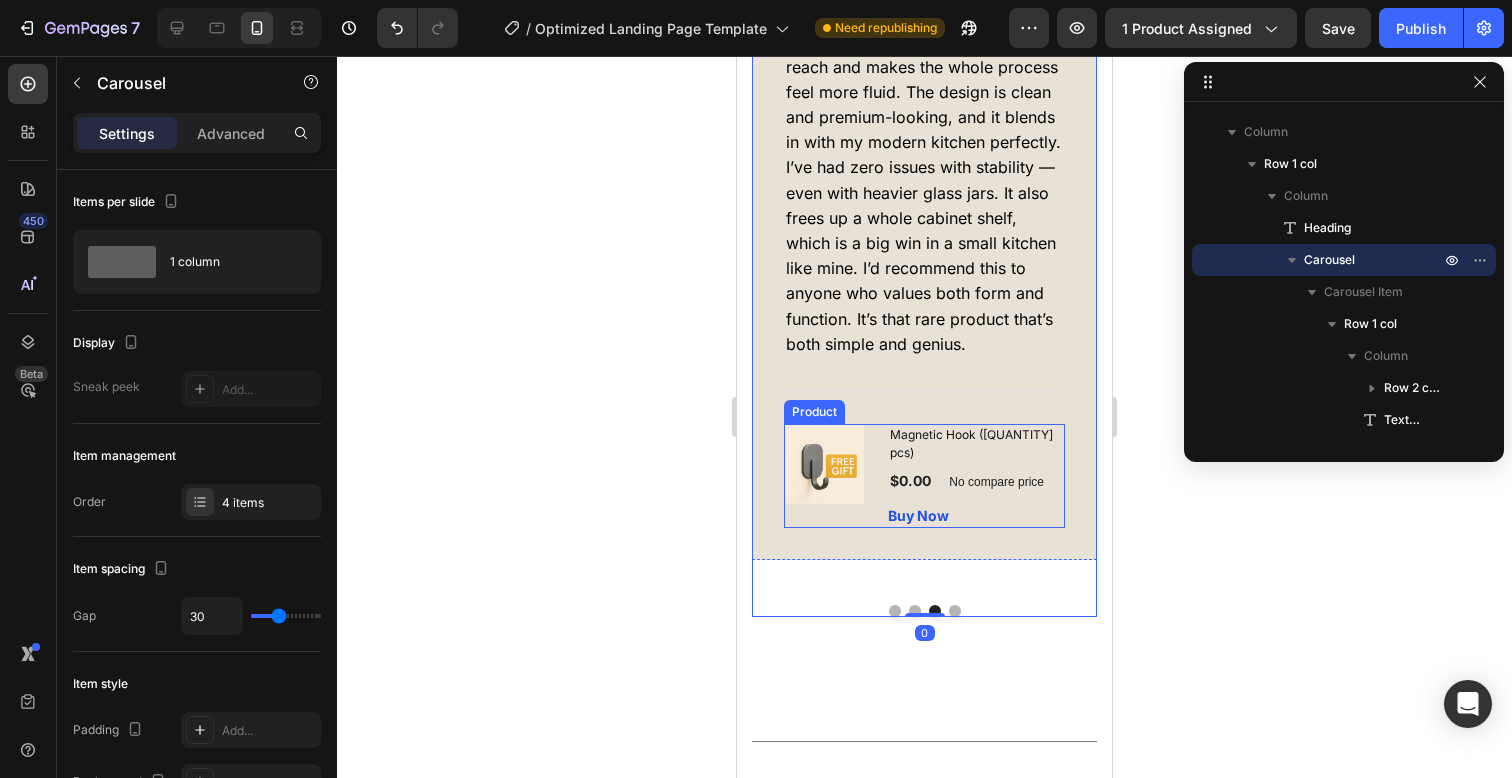 click on "Images & Gallery Magnetic Hook ([QUANTITY] pcs) Title $[PRICE] Price Price No compare price Price Row Buy Now Cart Button Product" at bounding box center (924, 476) 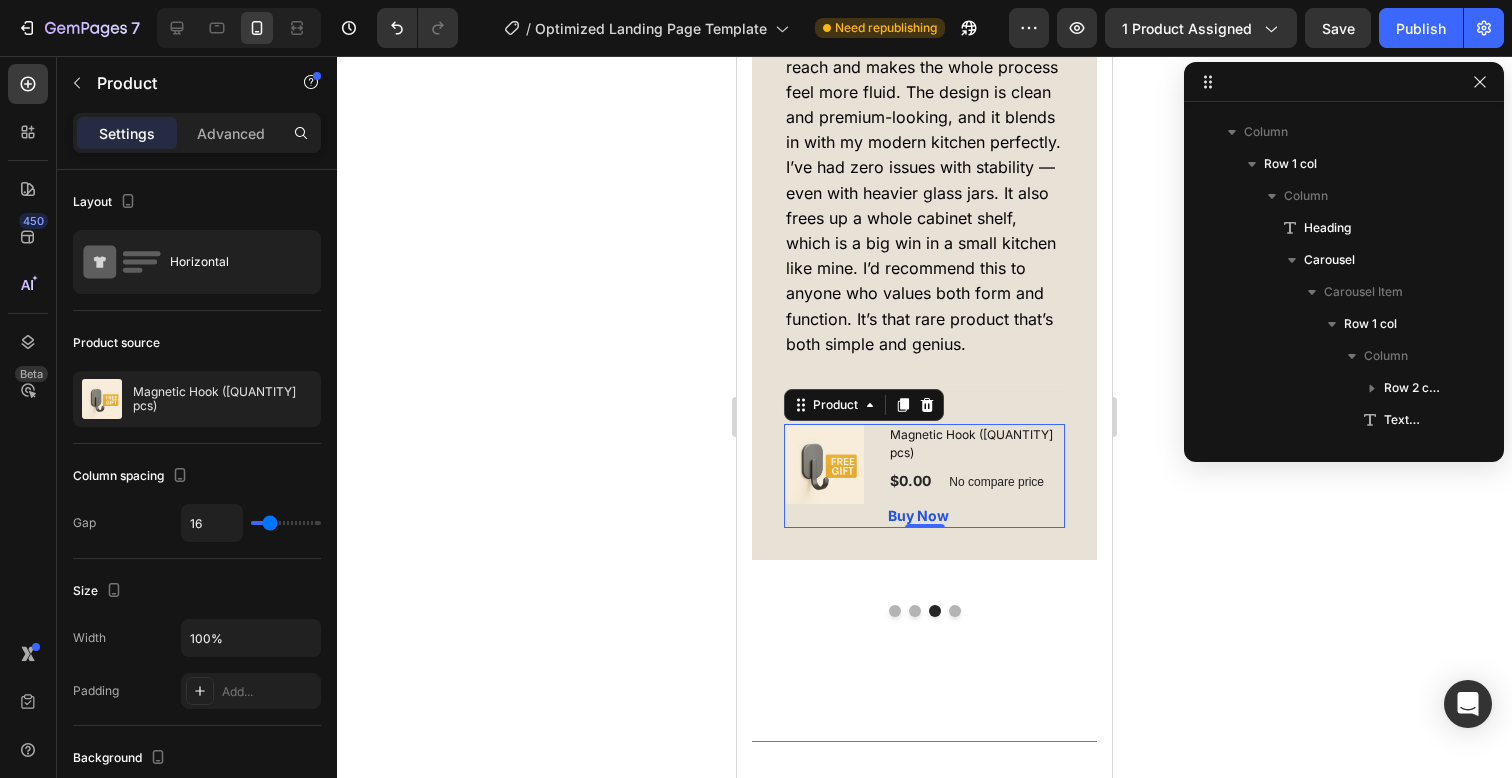 scroll, scrollTop: 1242, scrollLeft: 0, axis: vertical 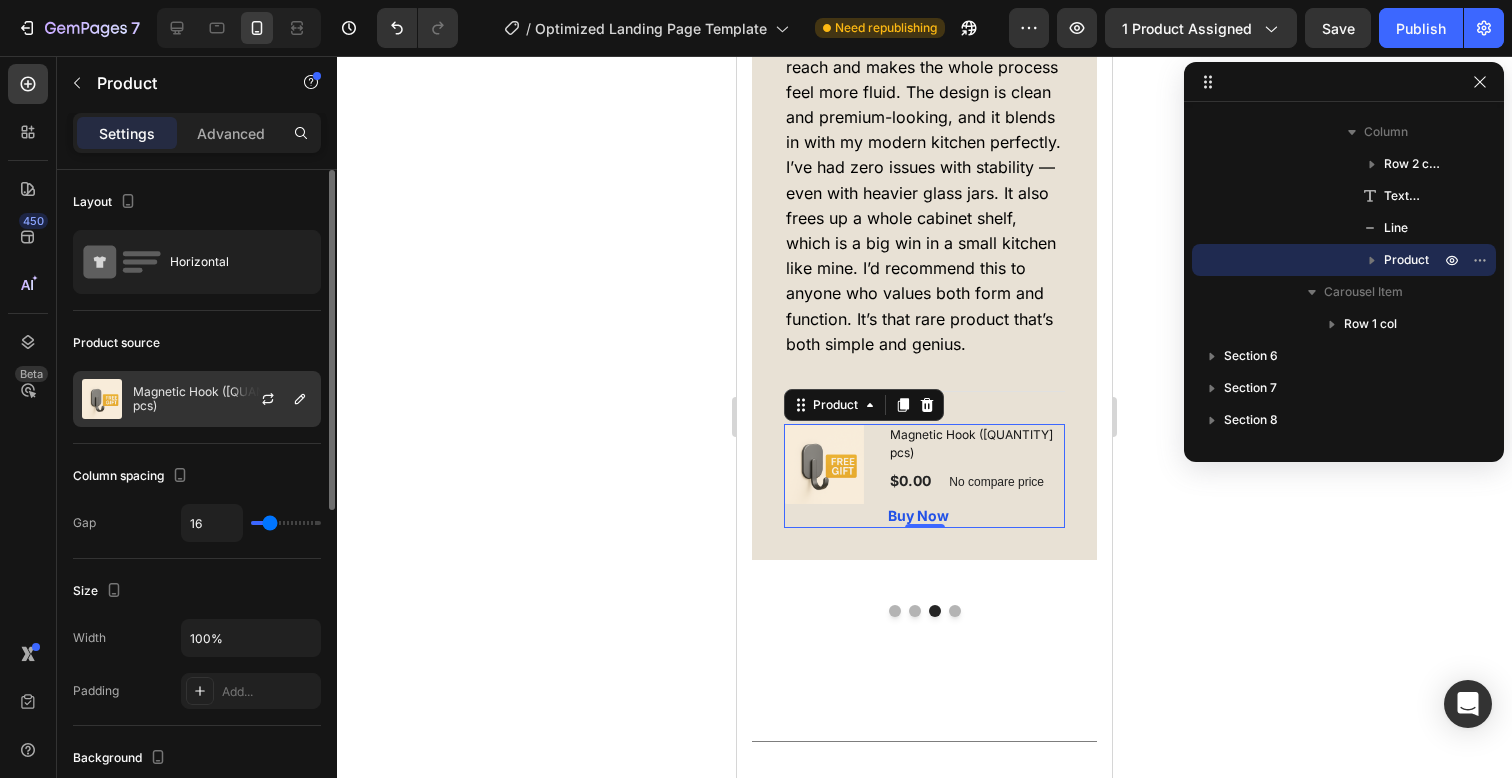 click at bounding box center (276, 399) 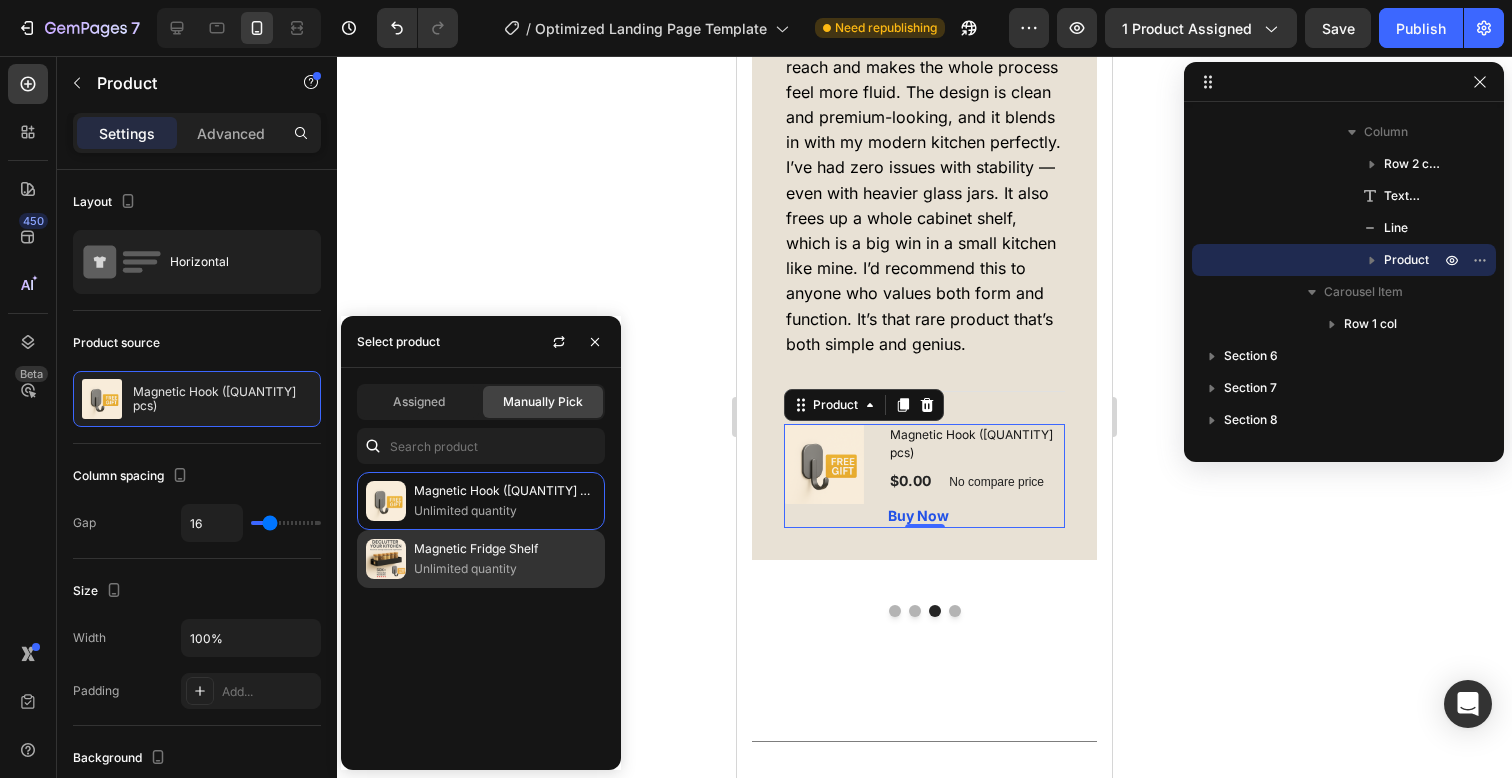 click on "Magnetic Fridge Shelf" at bounding box center (505, 549) 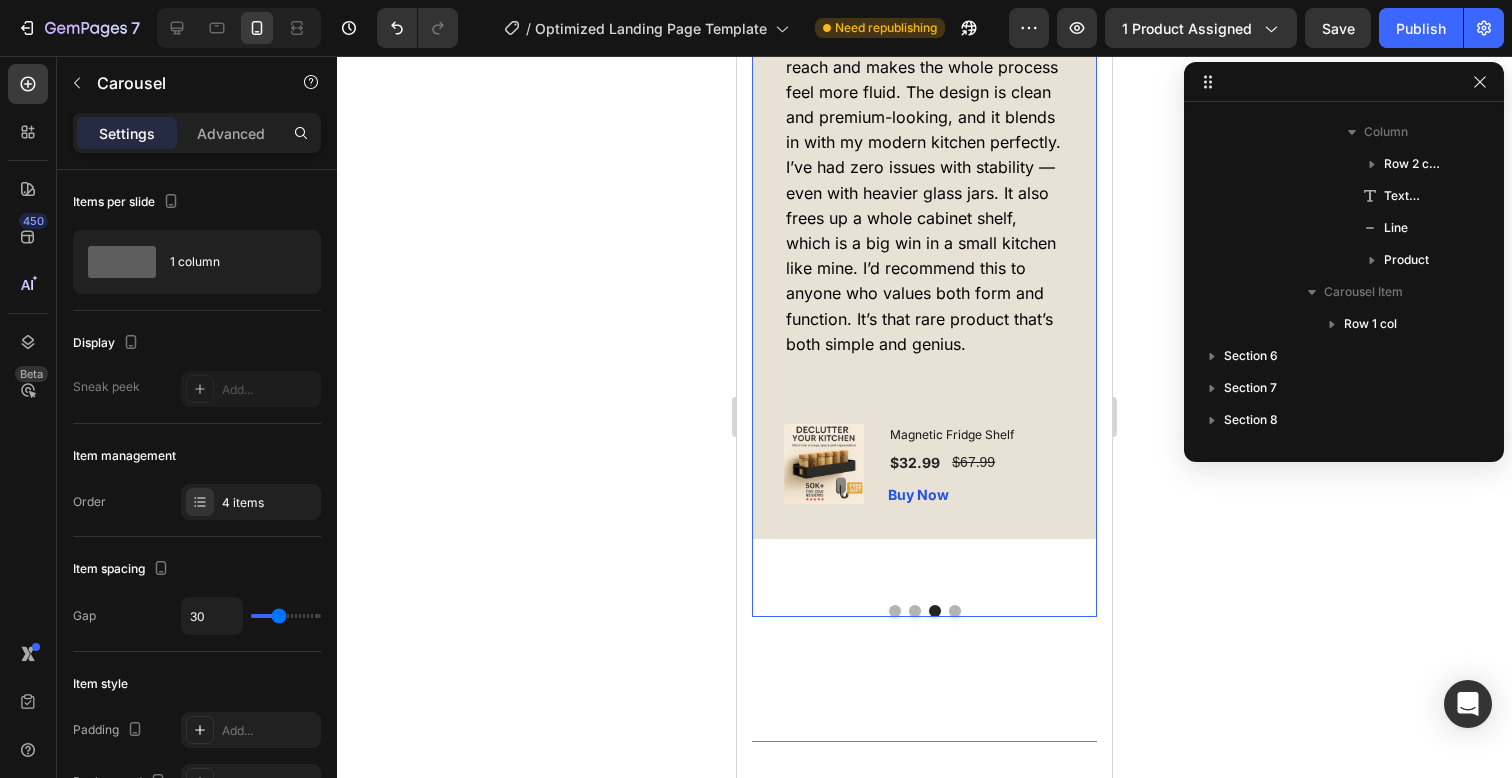 click at bounding box center [955, 611] 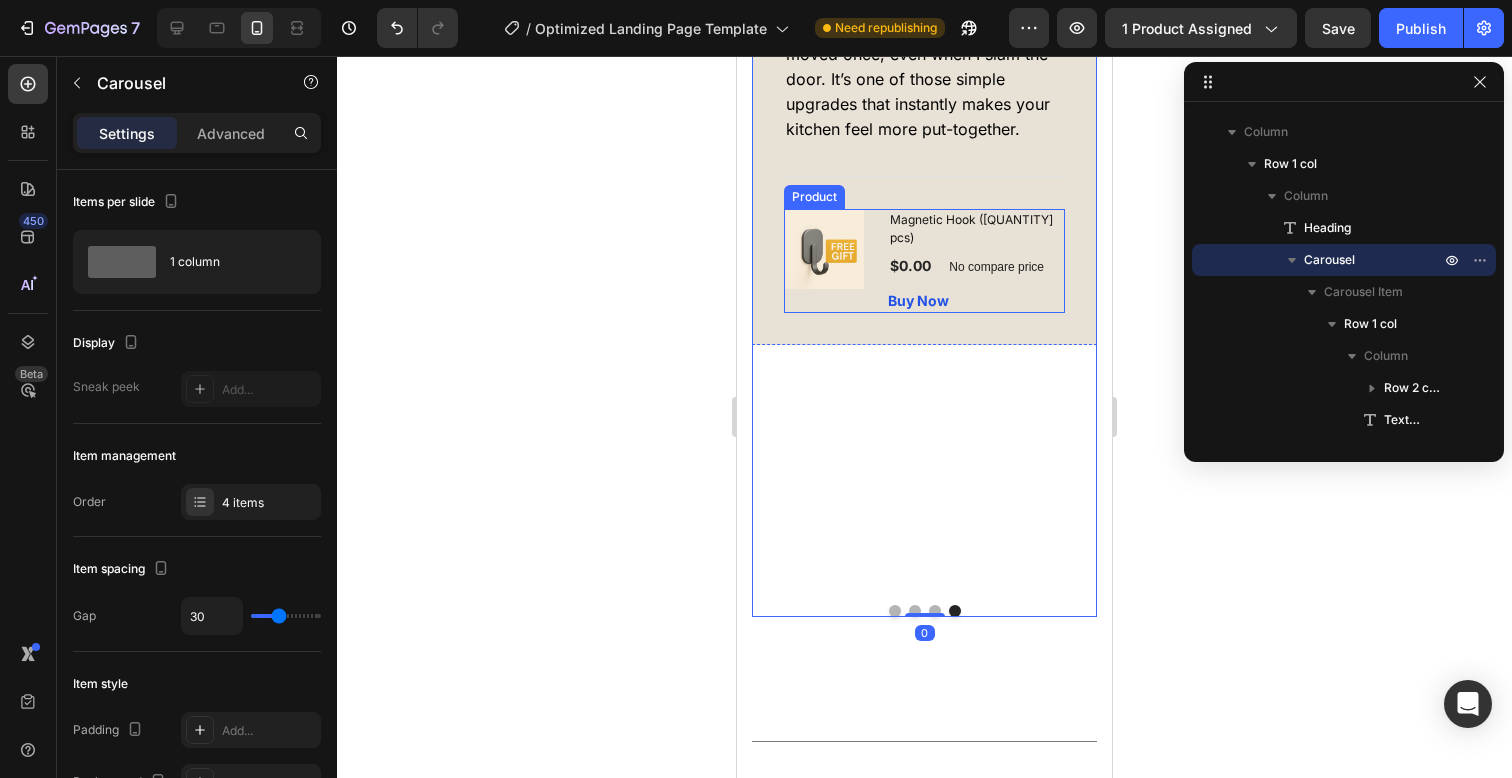 click on "Images & Gallery Magnetic Hook ([QUANTITY] pcs) Title $[PRICE] Price Price No compare price Price Row Buy Now Cart Button Product" at bounding box center [924, 261] 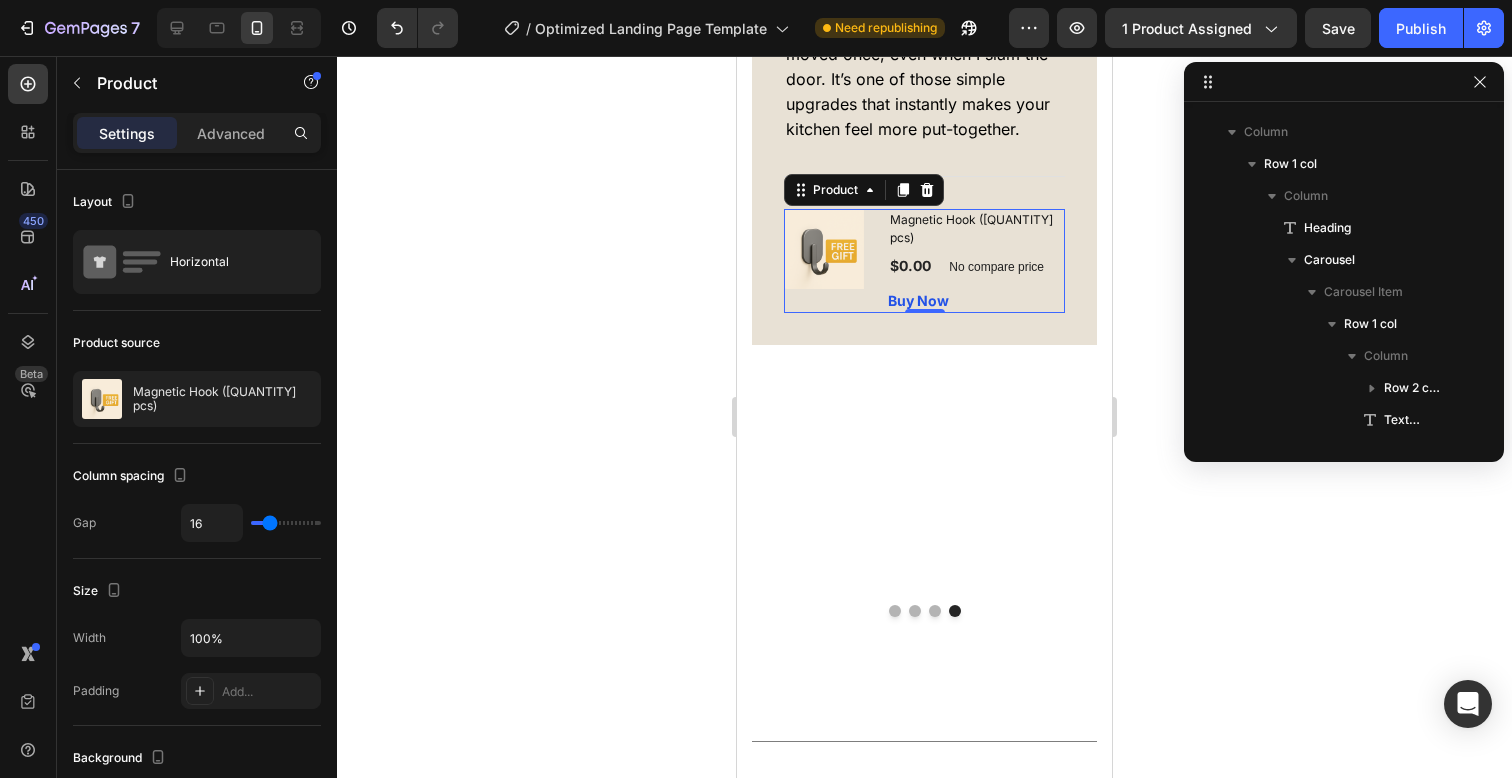 scroll, scrollTop: 1430, scrollLeft: 0, axis: vertical 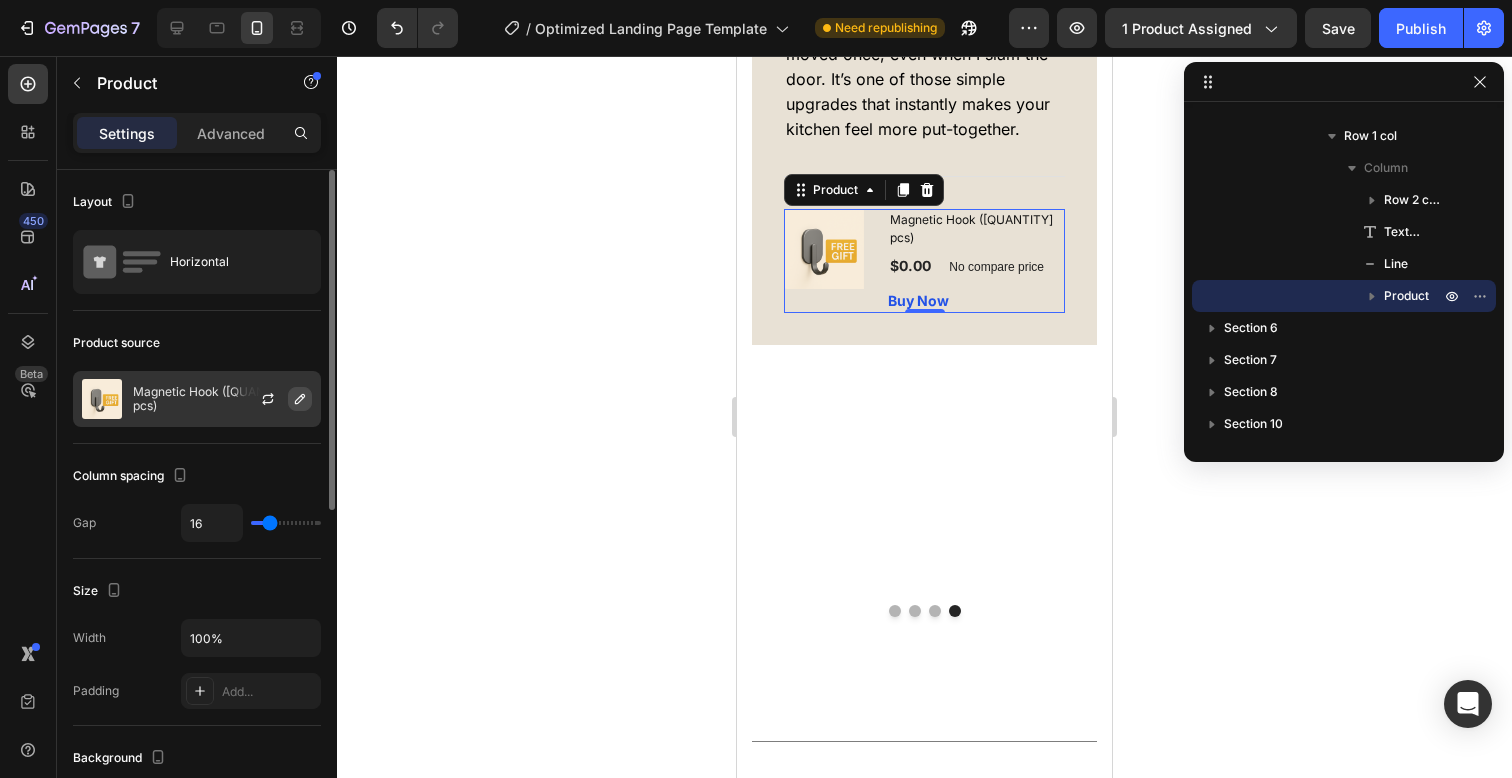 click 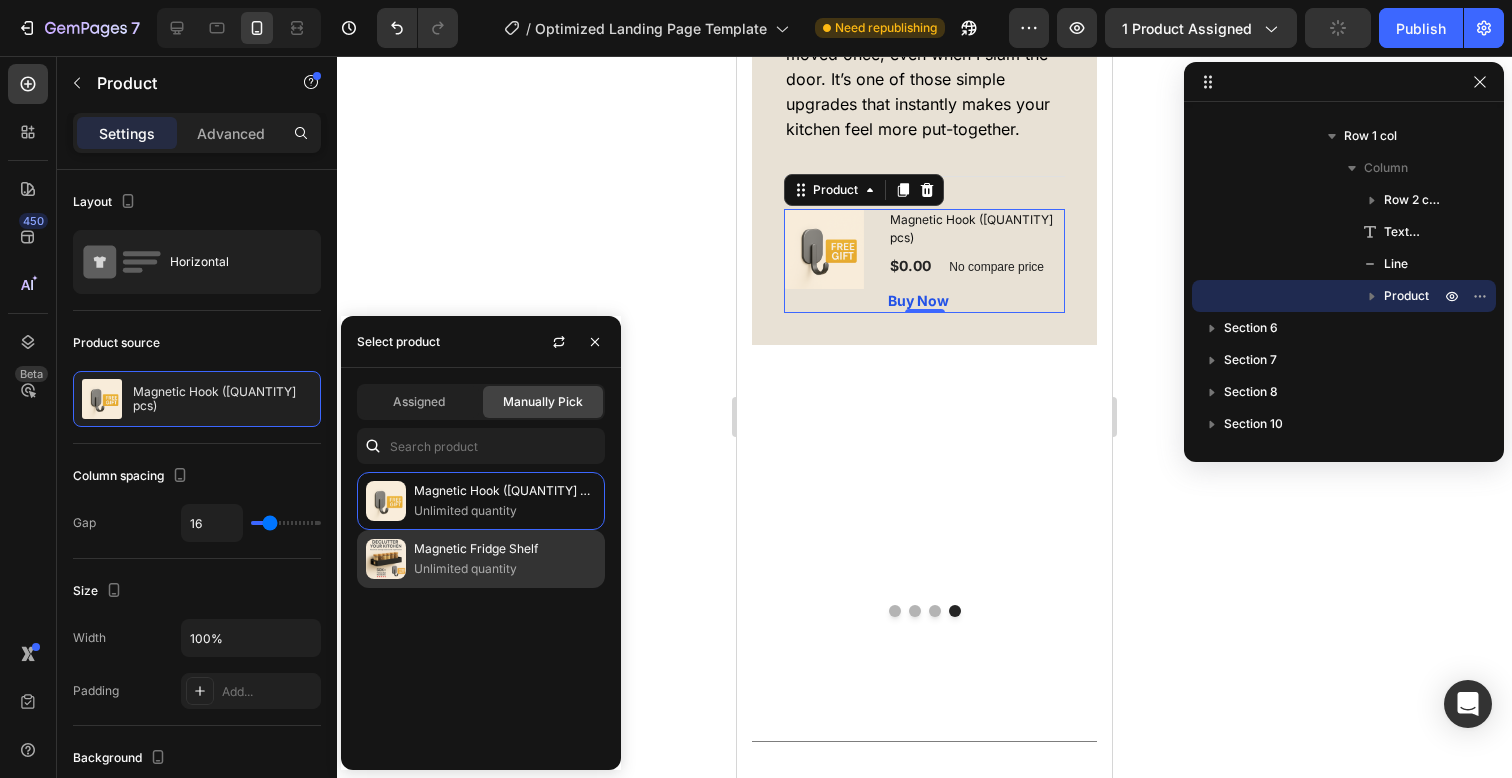 click on "Magnetic Fridge Shelf" at bounding box center (505, 549) 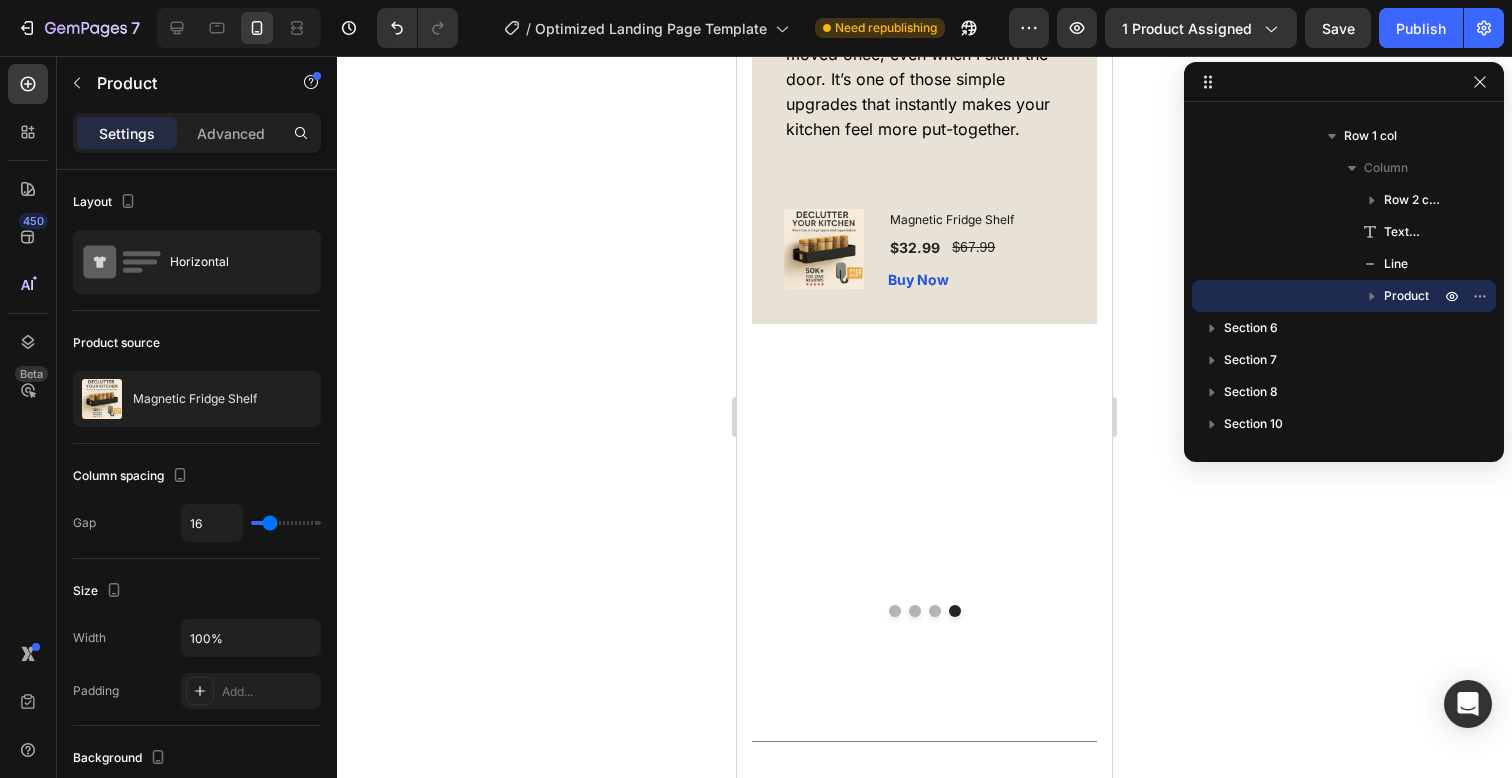 click 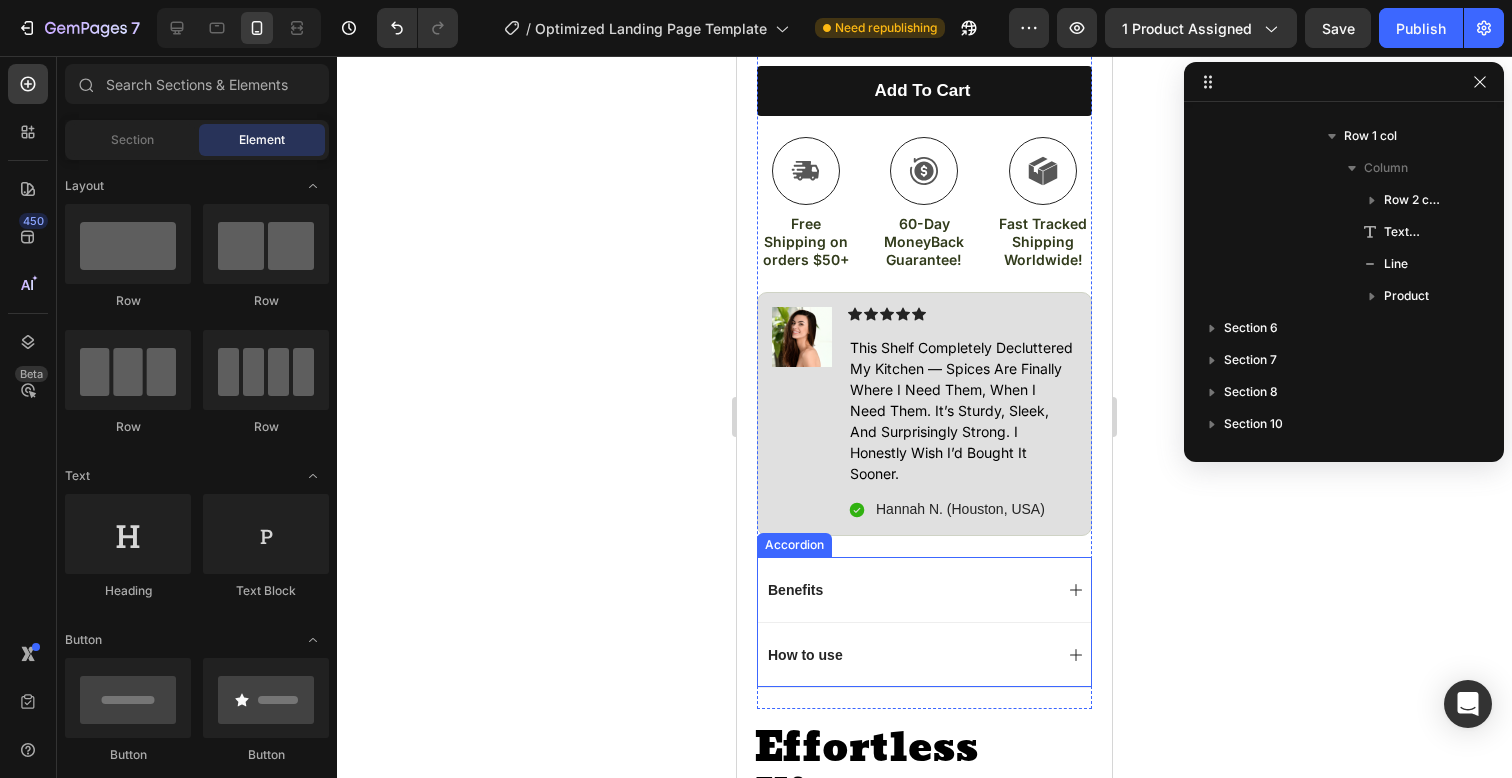 scroll, scrollTop: 1130, scrollLeft: 0, axis: vertical 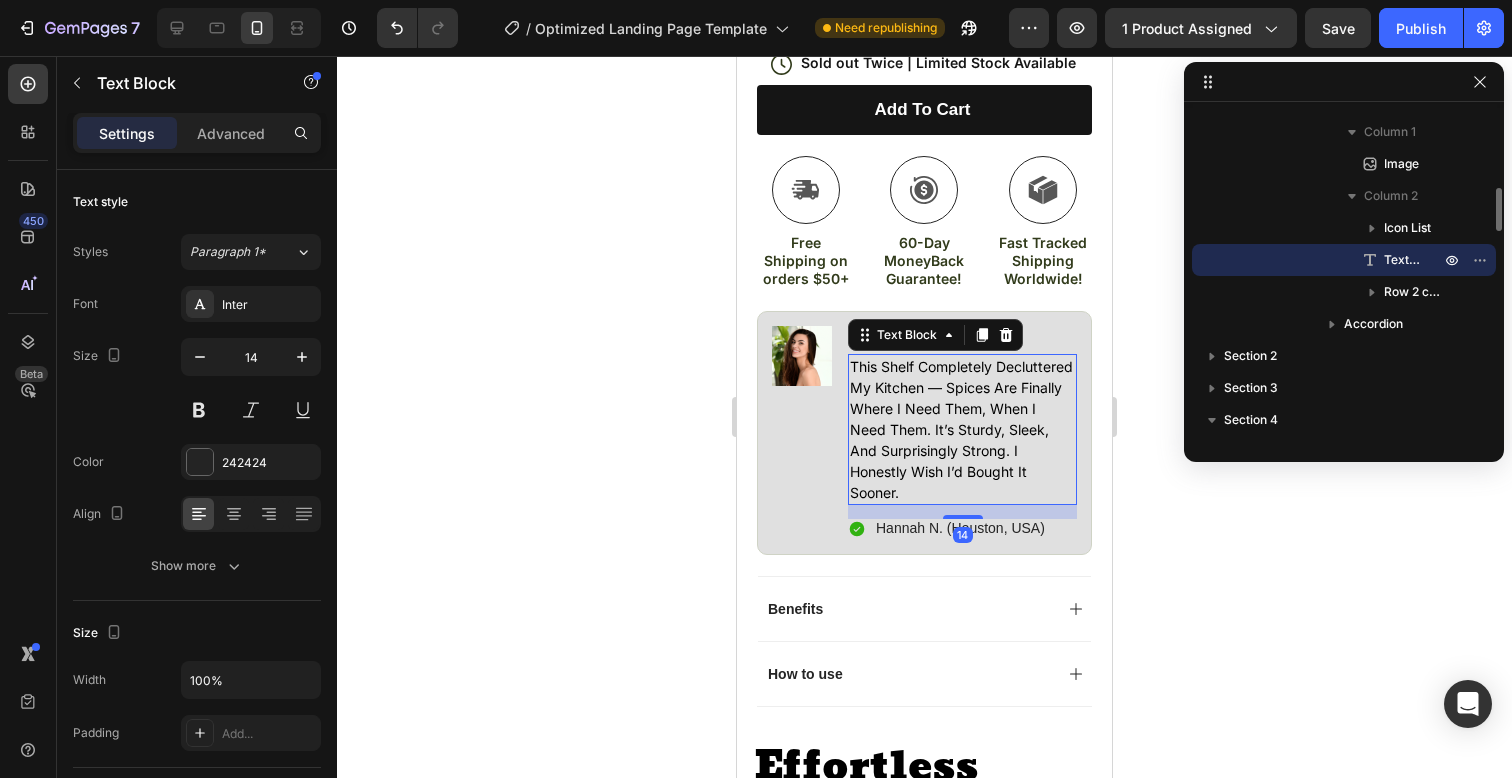 click on "this shelf completely decluttered my kitchen — spices are finally where i need them, when i need them. it’s sturdy, sleek, and surprisingly strong. i honestly wish i’d bought it sooner." at bounding box center (961, 429) 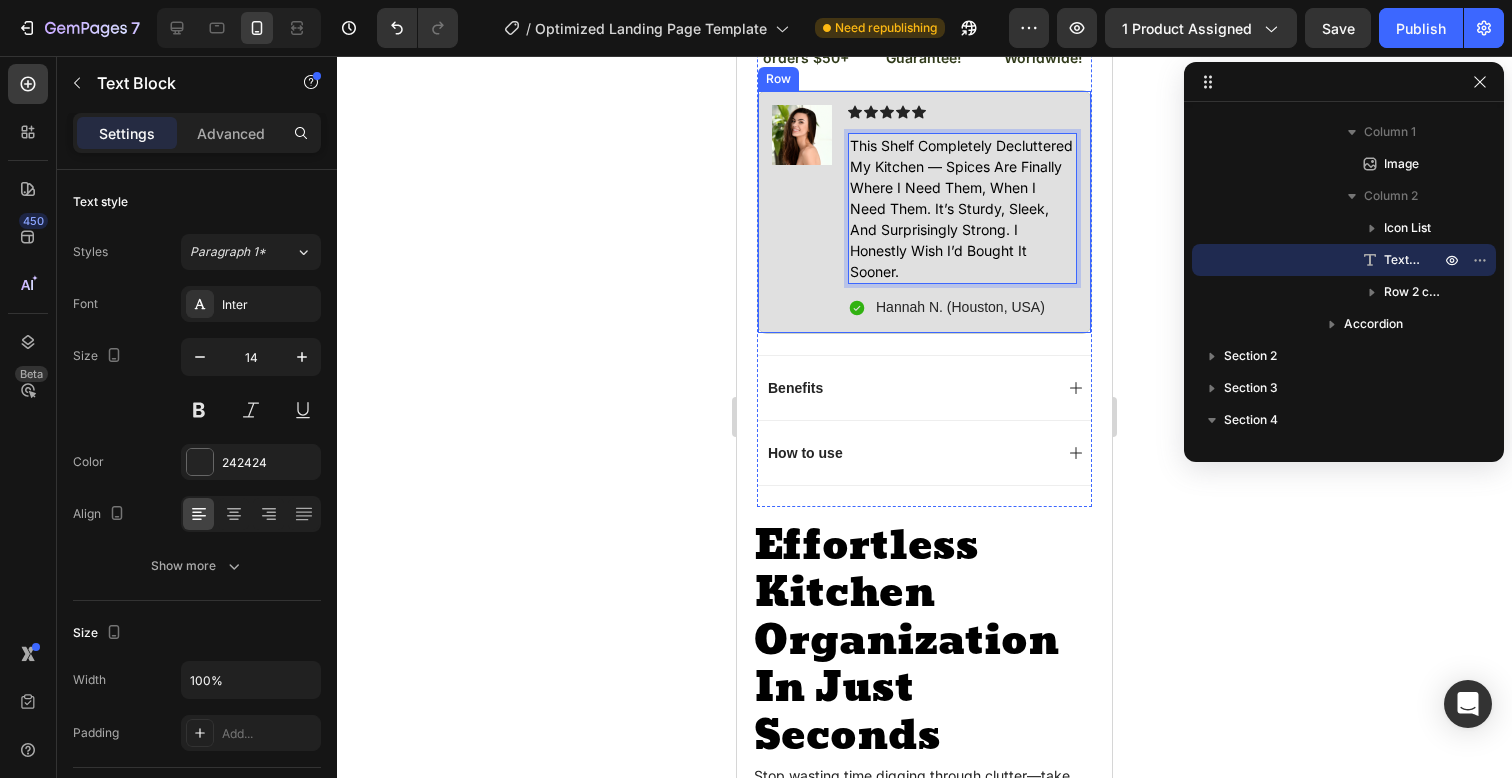 scroll, scrollTop: 1361, scrollLeft: 0, axis: vertical 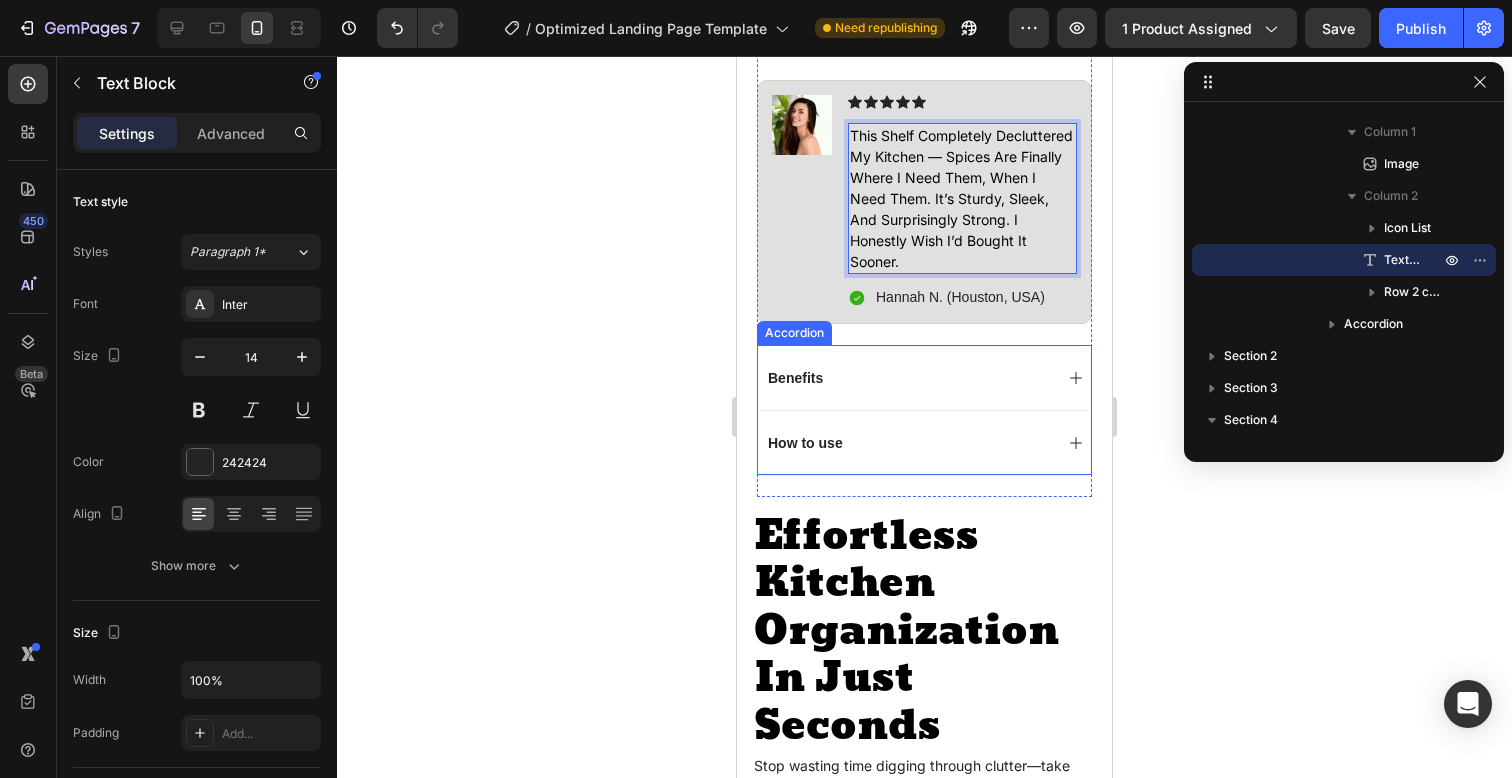 click on "Benefits" at bounding box center (908, 378) 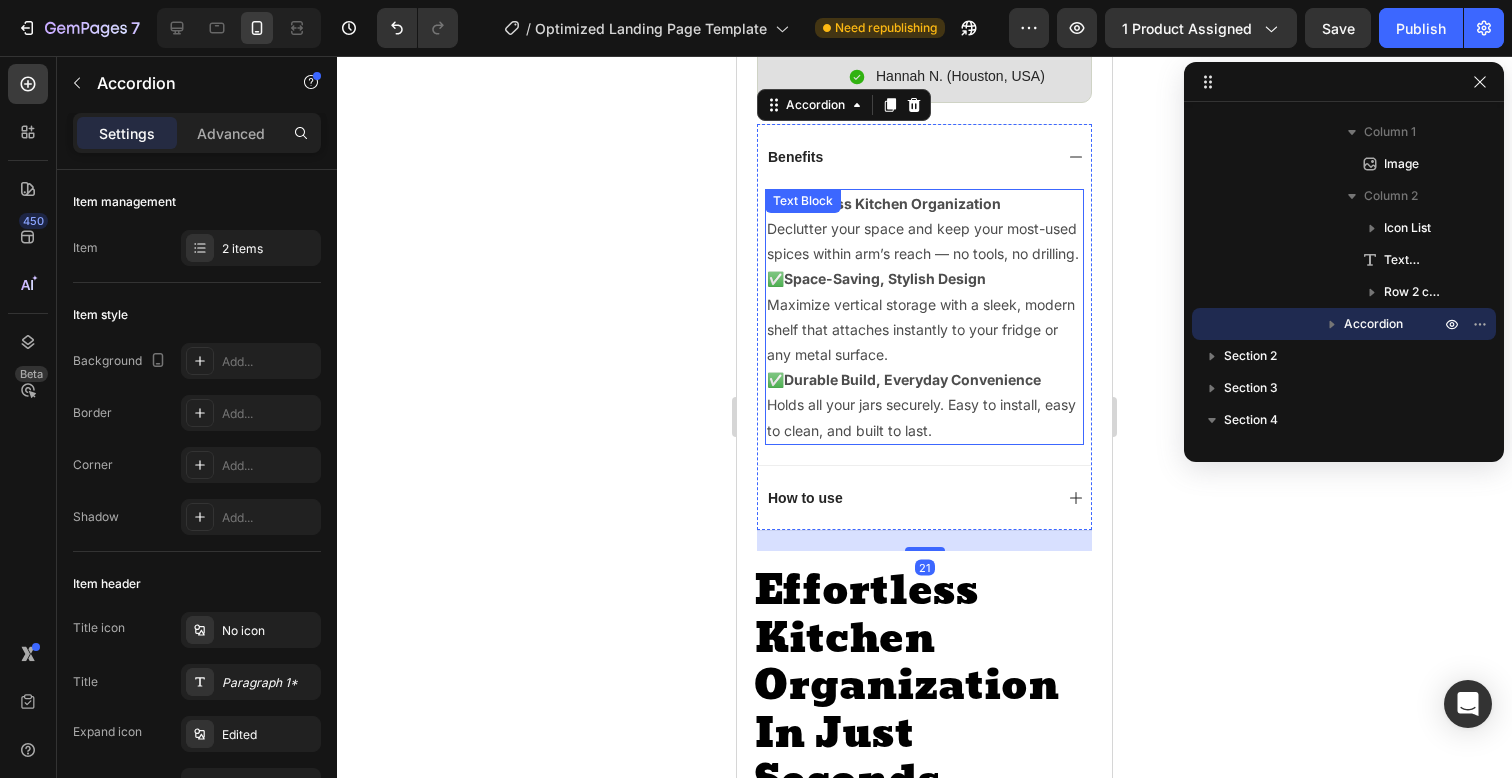 scroll, scrollTop: 1585, scrollLeft: 0, axis: vertical 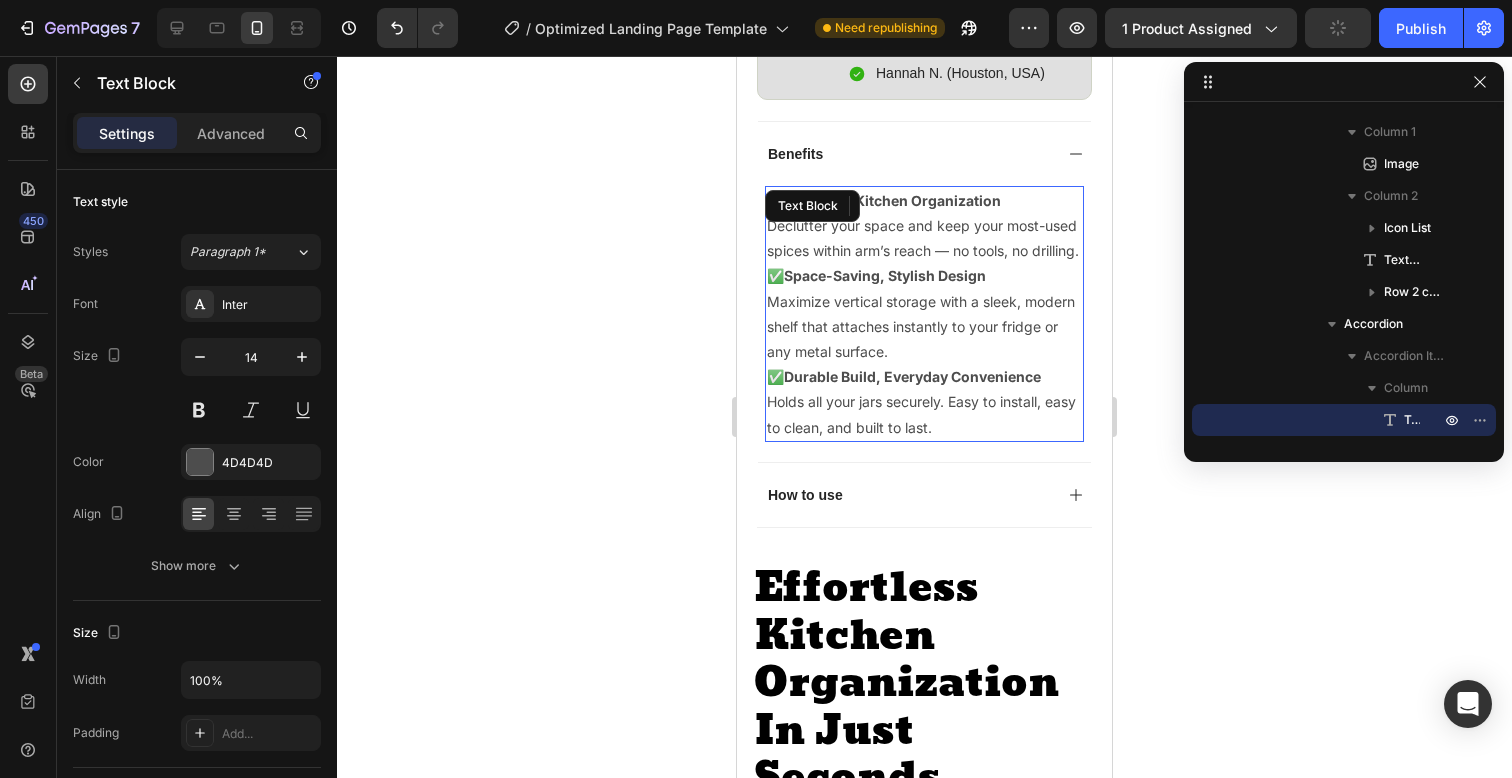 click on "✅  Space-Saving, Stylish Design Maximize vertical storage with a sleek, modern shelf that attaches instantly to your fridge or any metal surface." at bounding box center [924, 313] 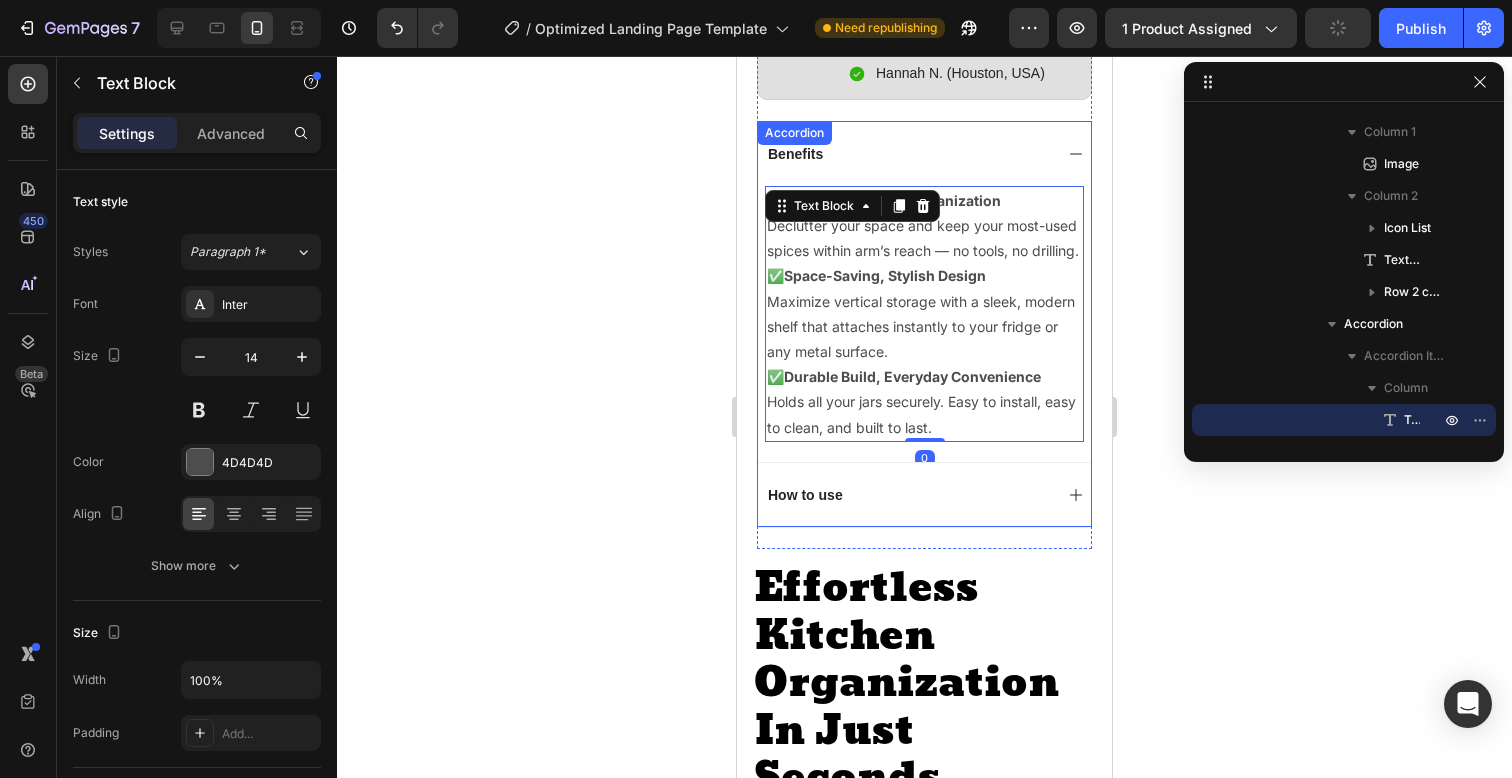 click on "How to use" at bounding box center [908, 495] 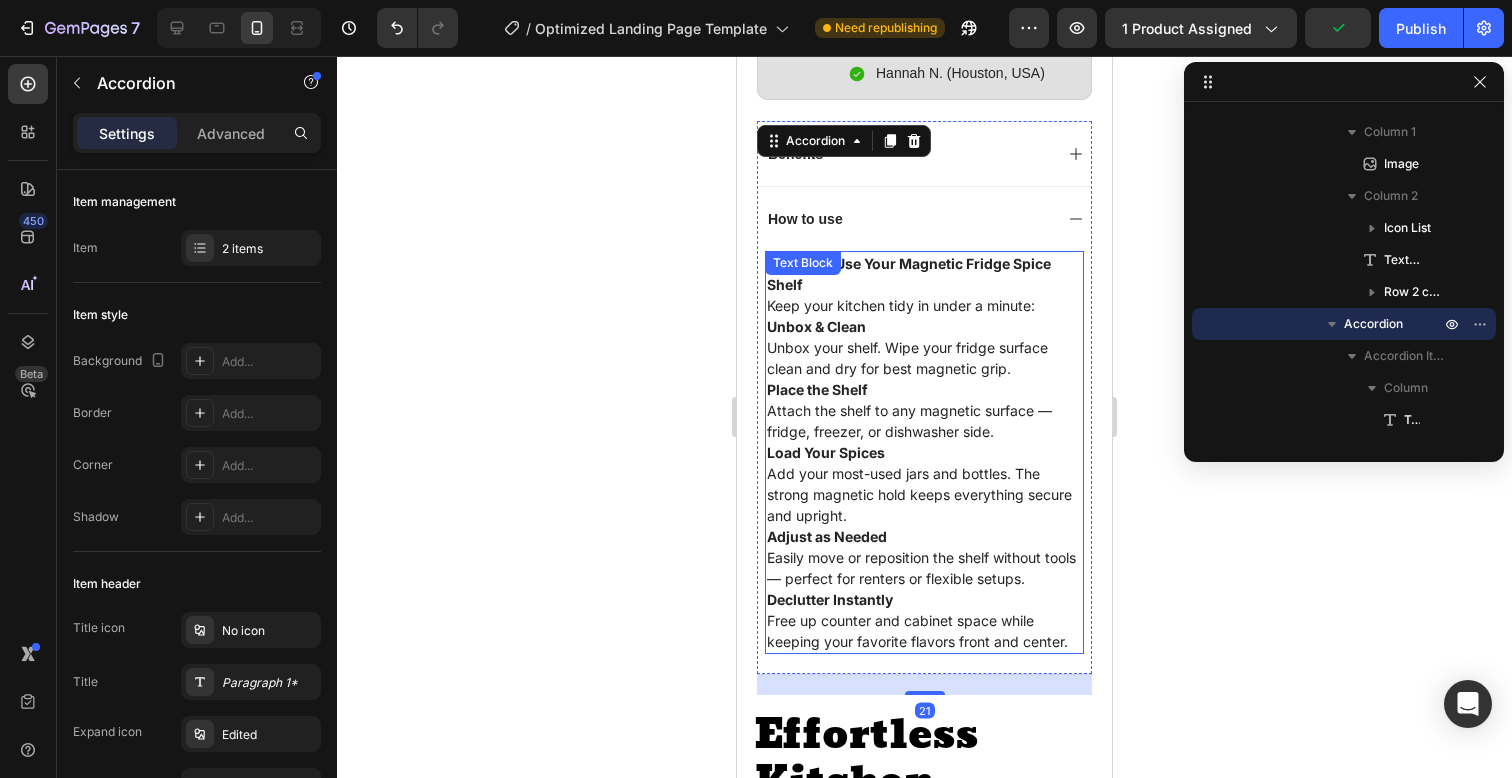 click on "Place the Shelf Attach the shelf to any magnetic surface — fridge, freezer, or dishwasher side." at bounding box center (924, 410) 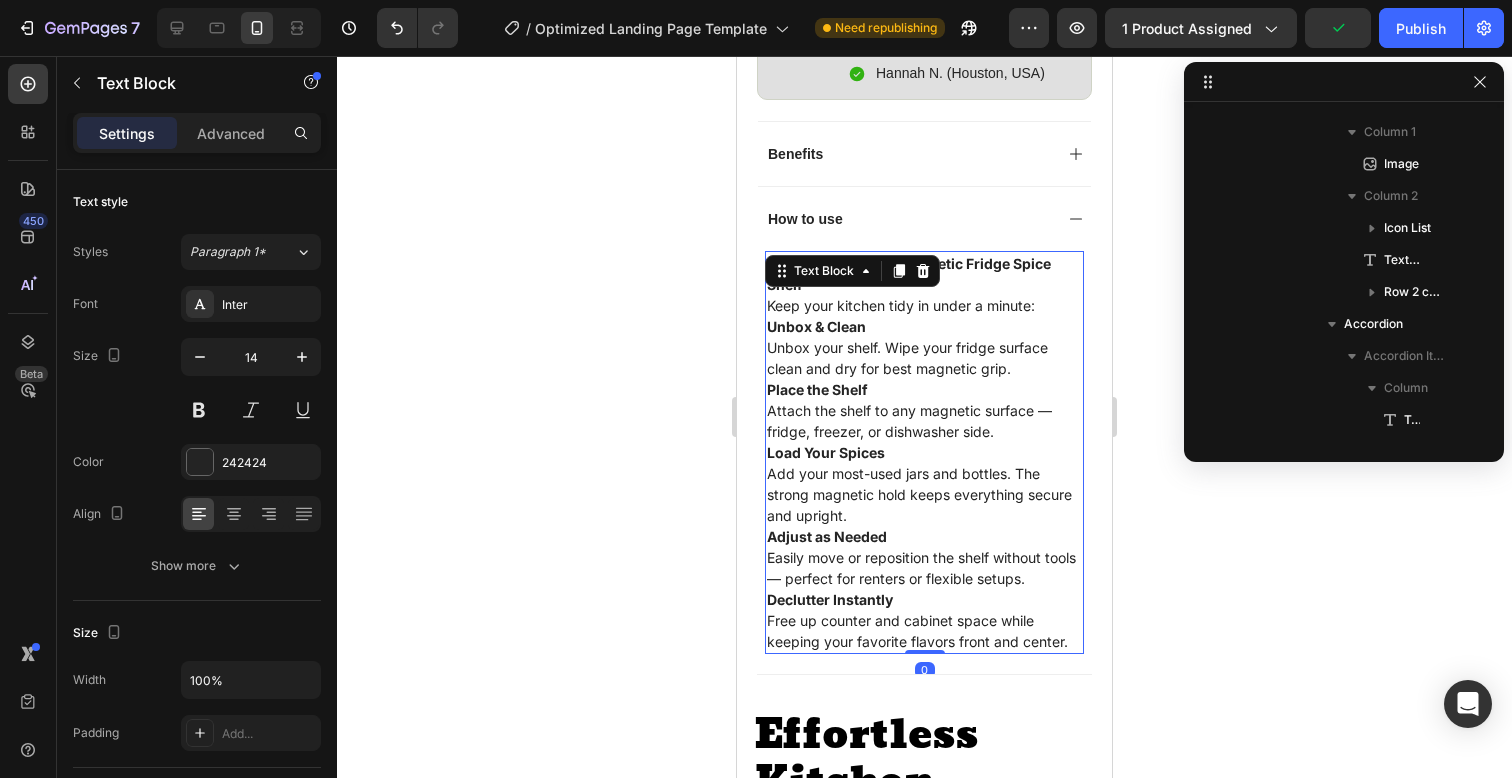 scroll, scrollTop: 858, scrollLeft: 0, axis: vertical 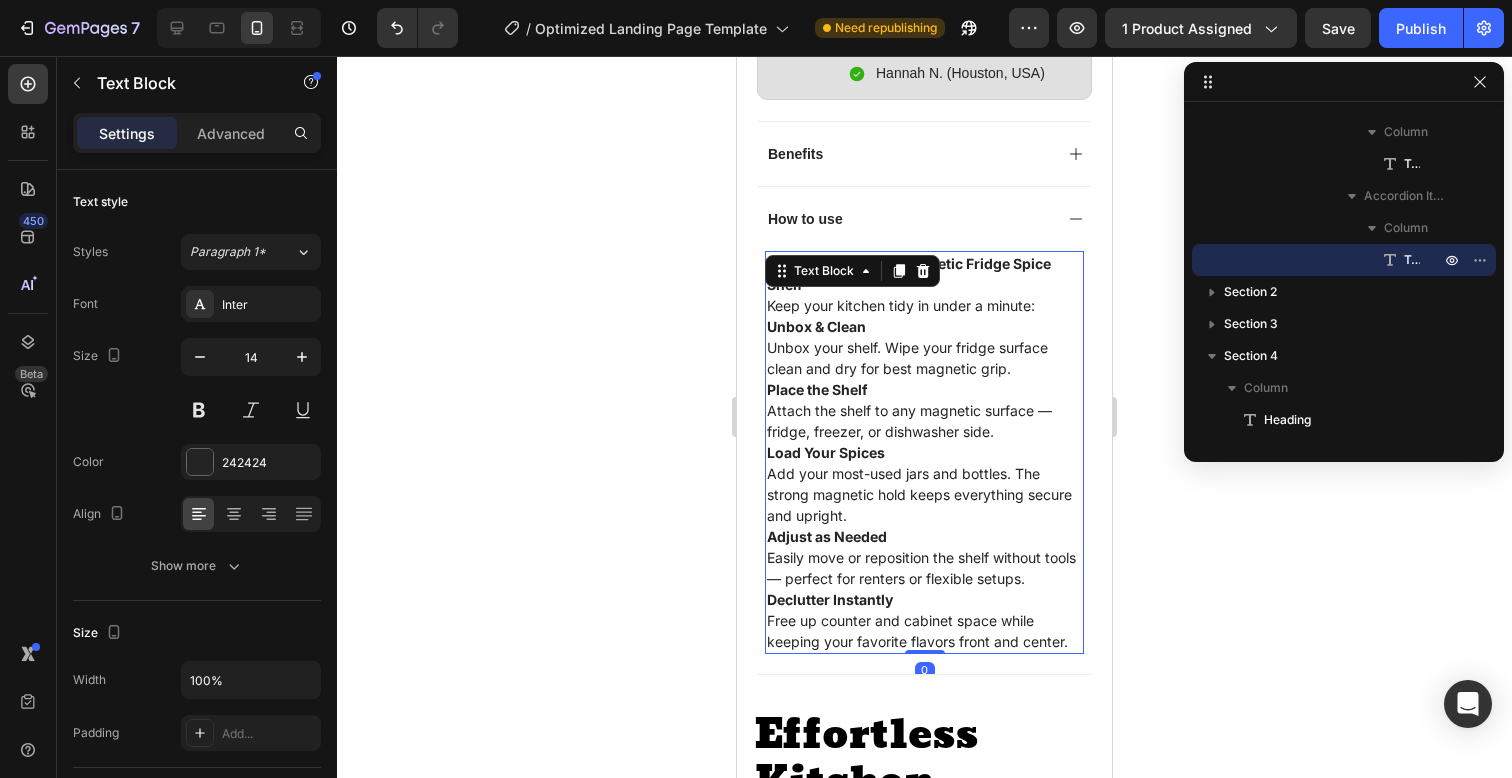 click on "Unbox & Clean Unbox your shelf. Wipe your fridge surface clean and dry for best magnetic grip." at bounding box center (924, 347) 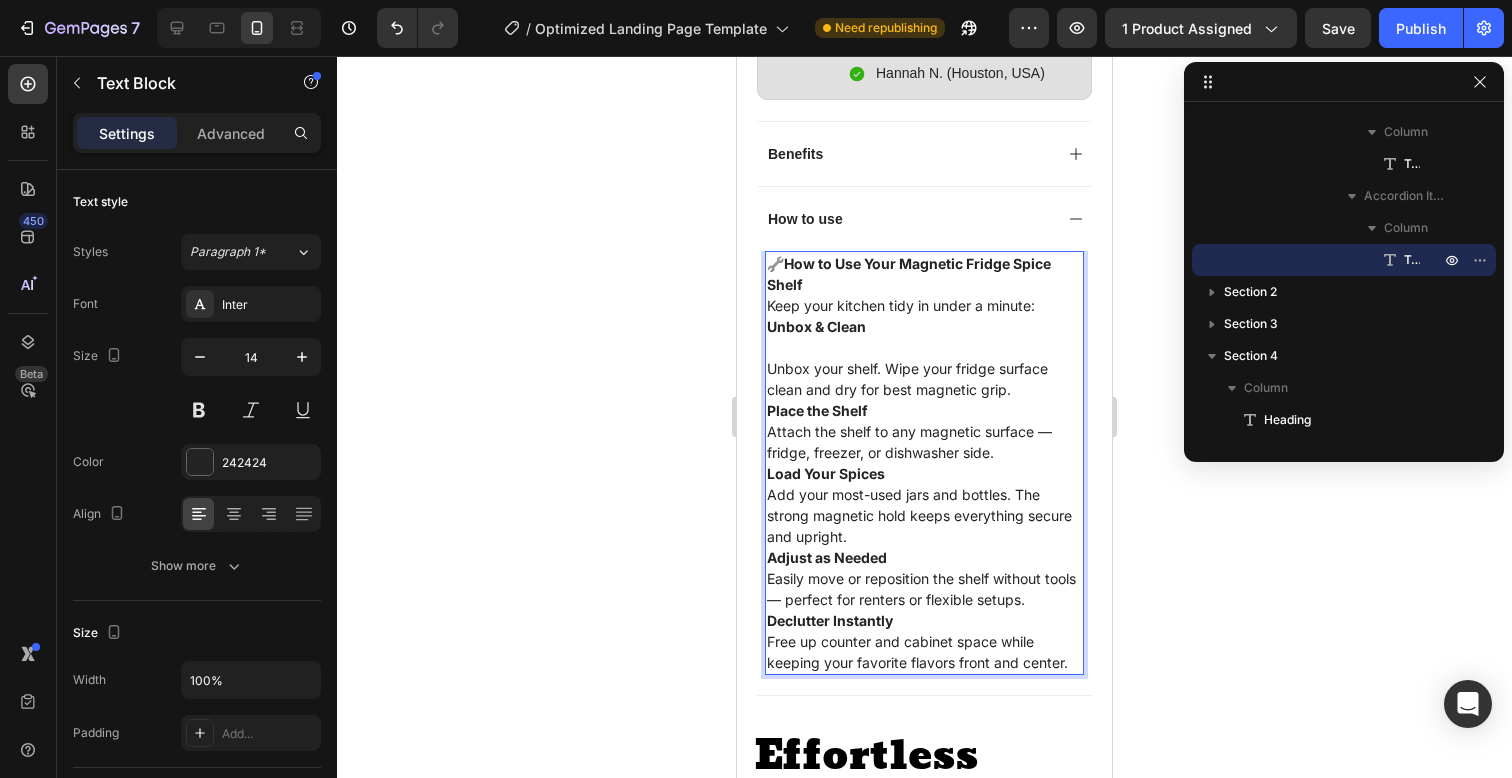 click on "Place the Shelf Attach the shelf to any magnetic surface — fridge, freezer, or dishwasher side." at bounding box center [924, 431] 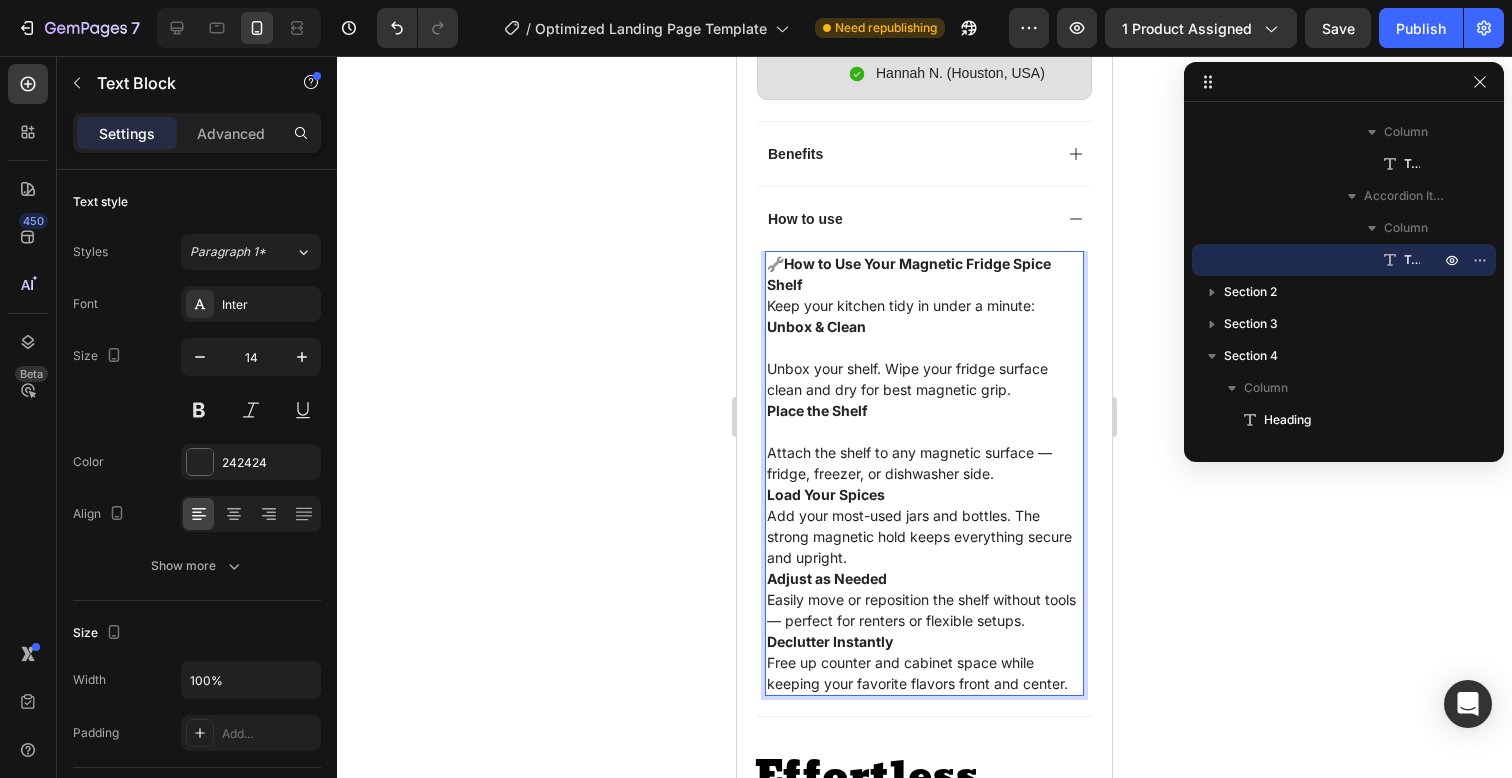 click on "Load Your Spices" at bounding box center [826, 494] 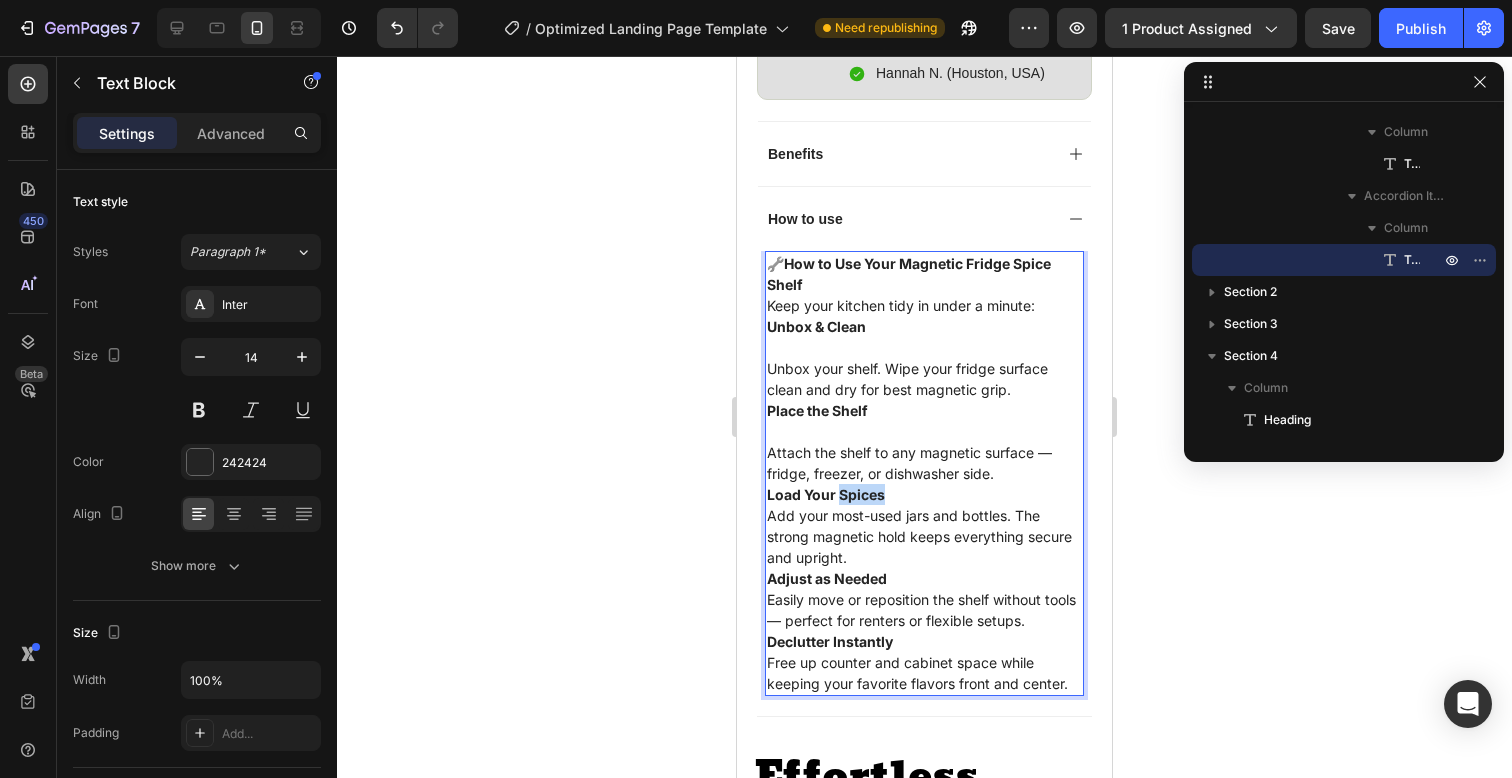click on "Load Your Spices" at bounding box center (826, 494) 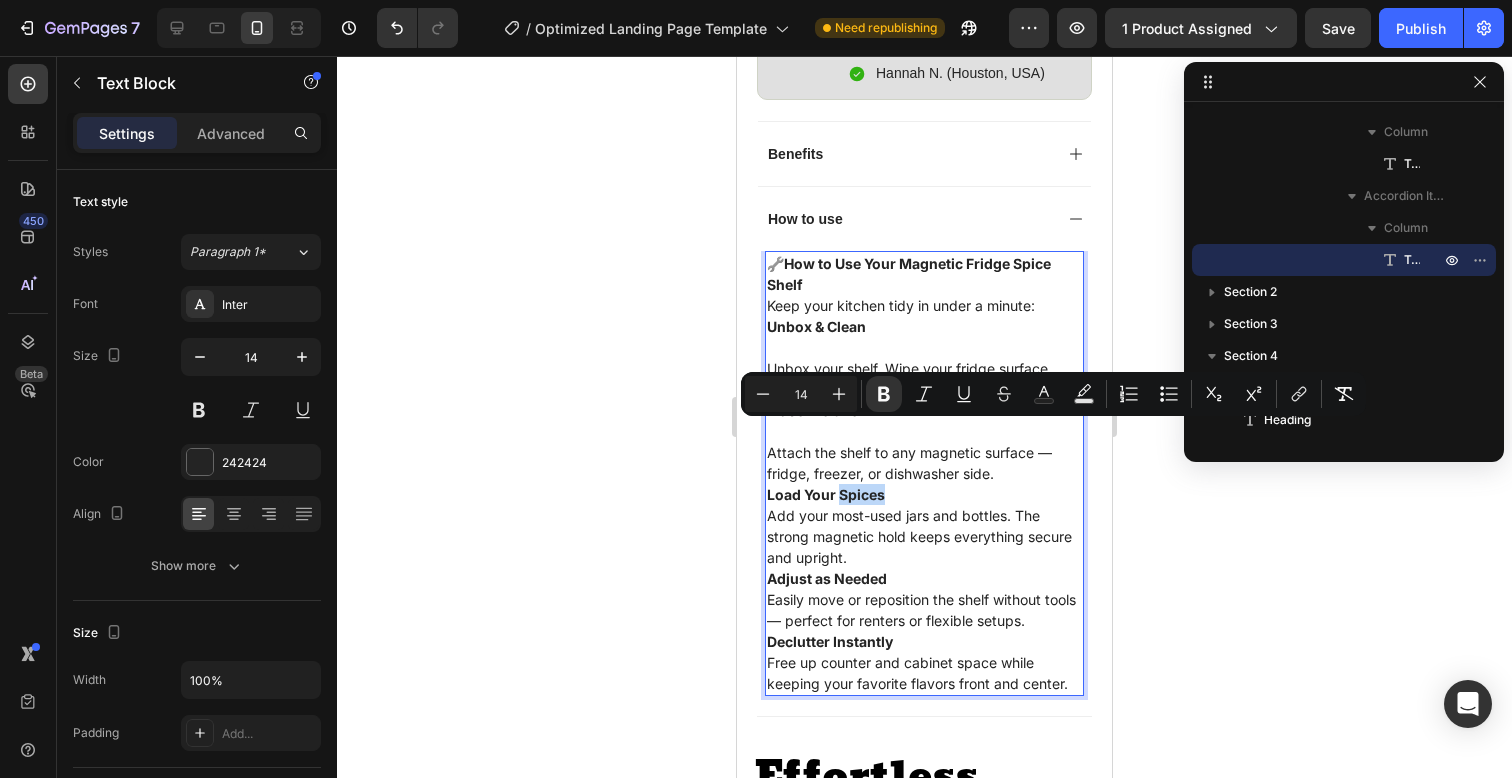 click on "Load Your Spices Add your most-used jars and bottles. The strong magnetic hold keeps everything secure and upright." at bounding box center [924, 526] 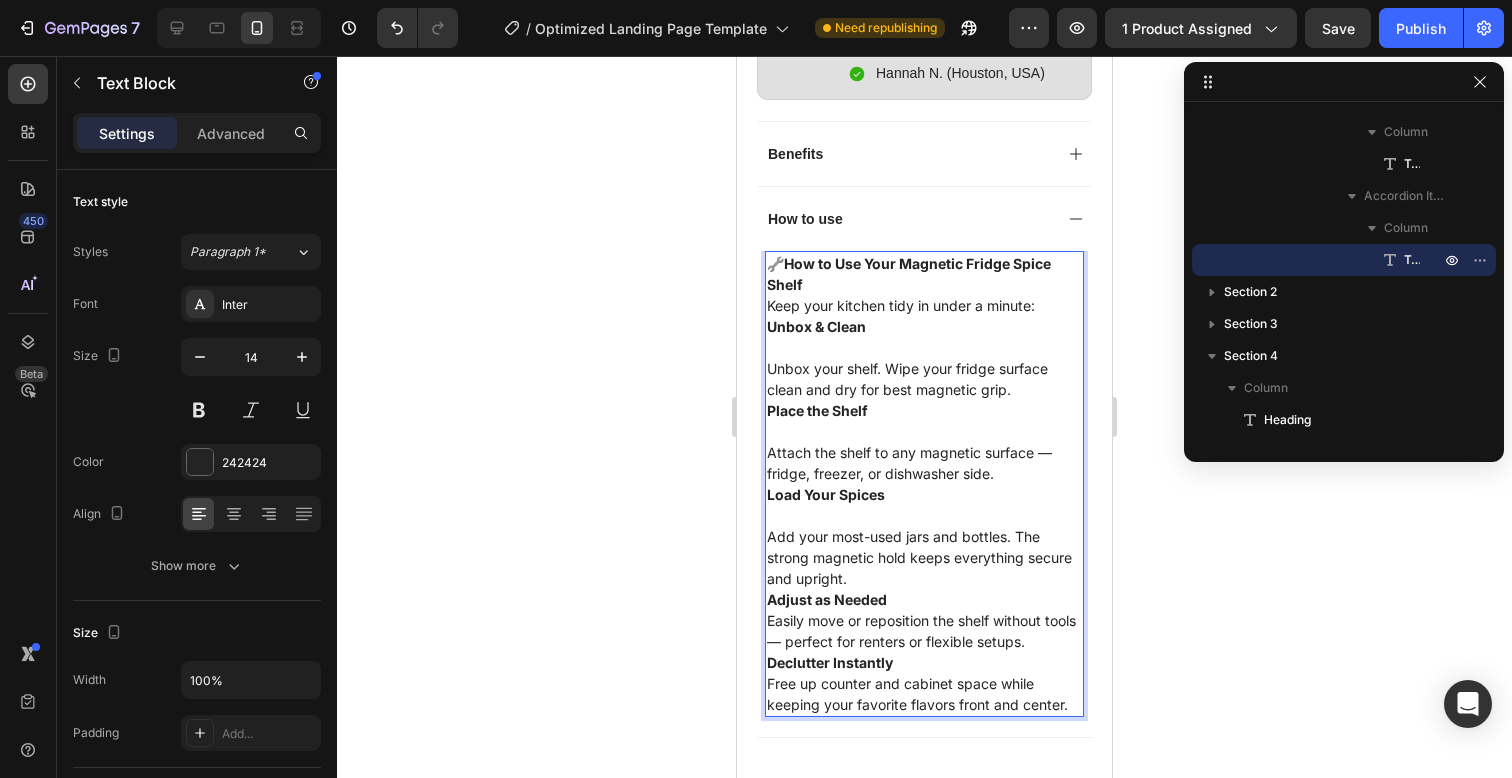 click on "Adjust as Needed Easily move or reposition the shelf without tools — perfect for renters or flexible setups." at bounding box center (924, 620) 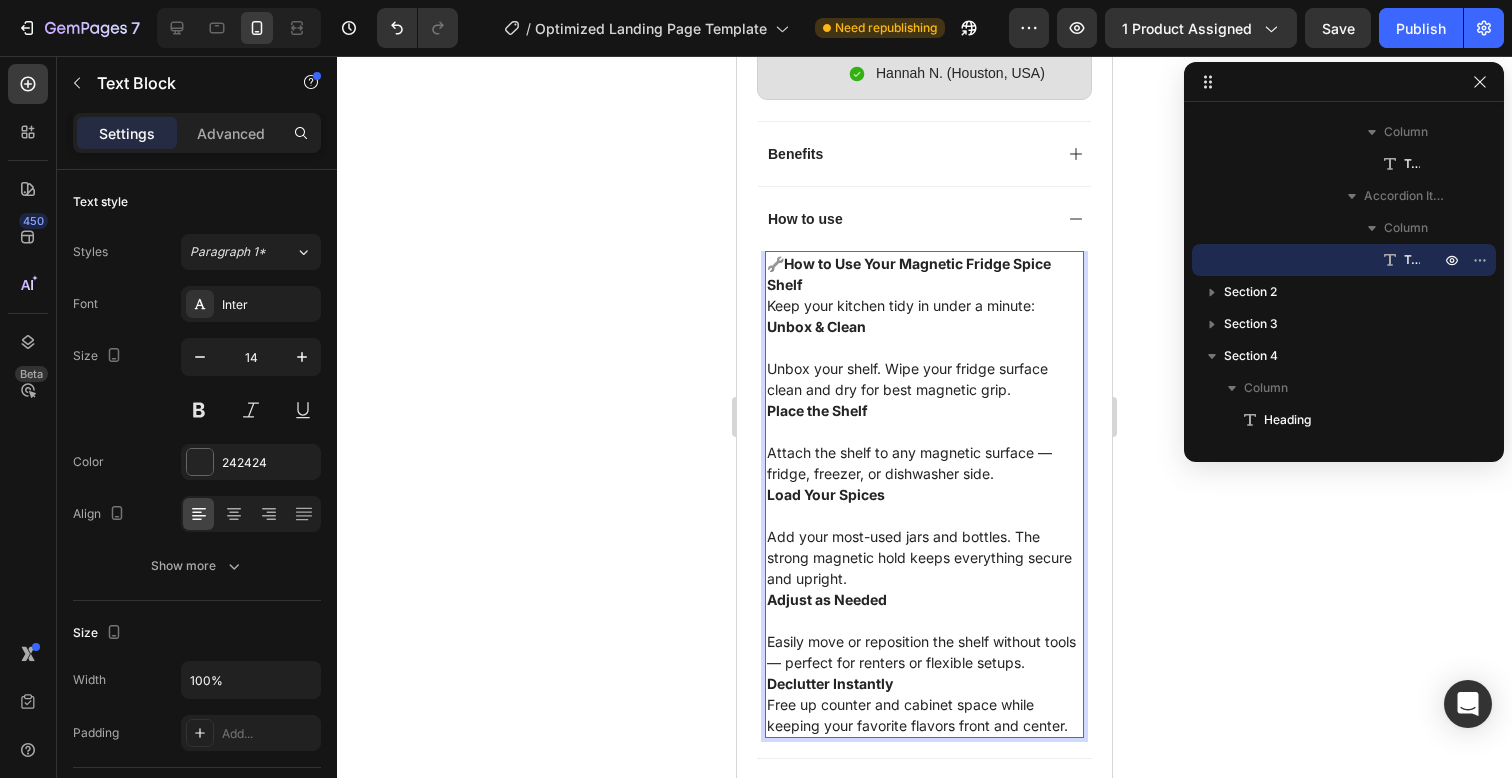 click on "Declutter Instantly Free up counter and cabinet space while keeping your favorite flavors front and center." at bounding box center (924, 704) 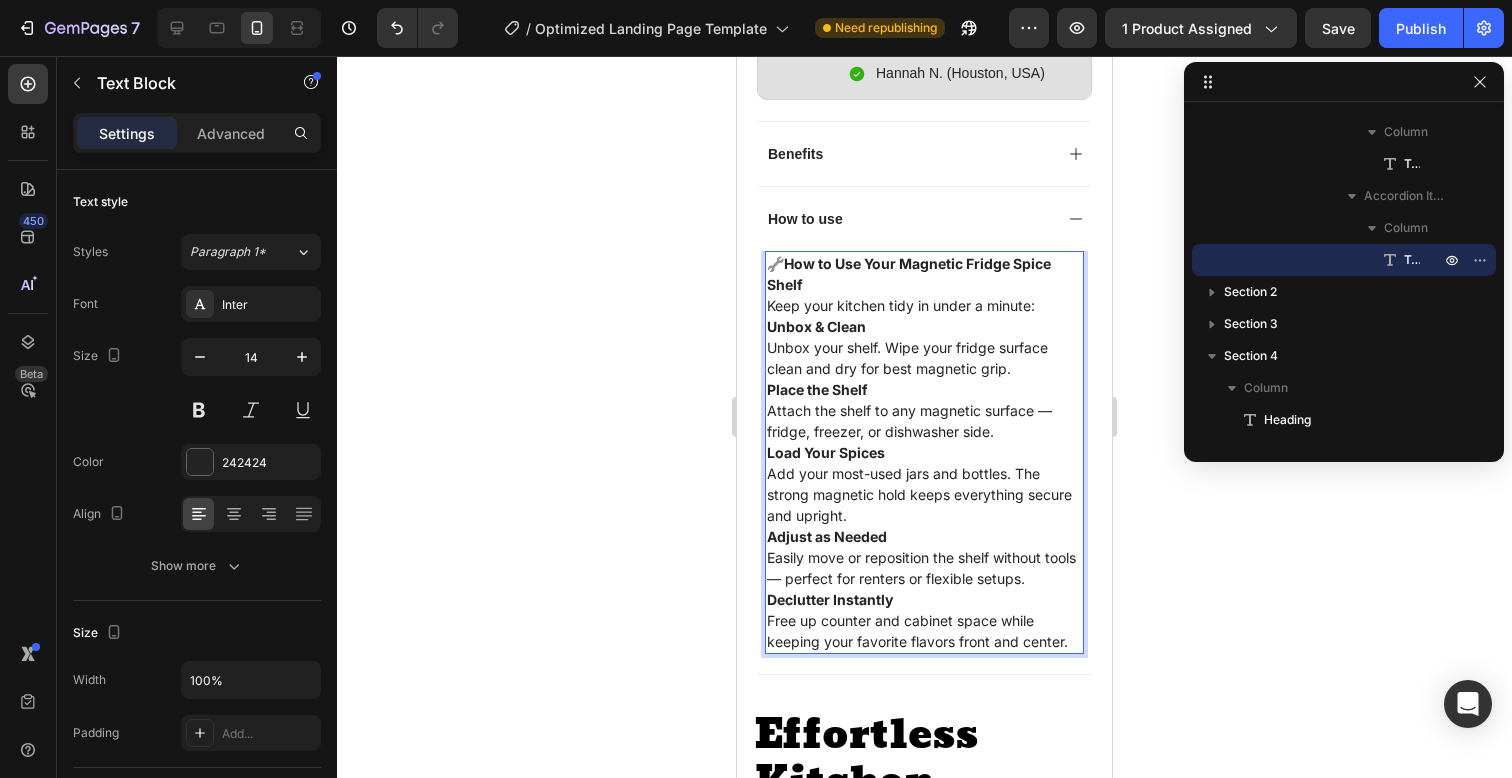 click on "Unbox & Clean" at bounding box center [816, 326] 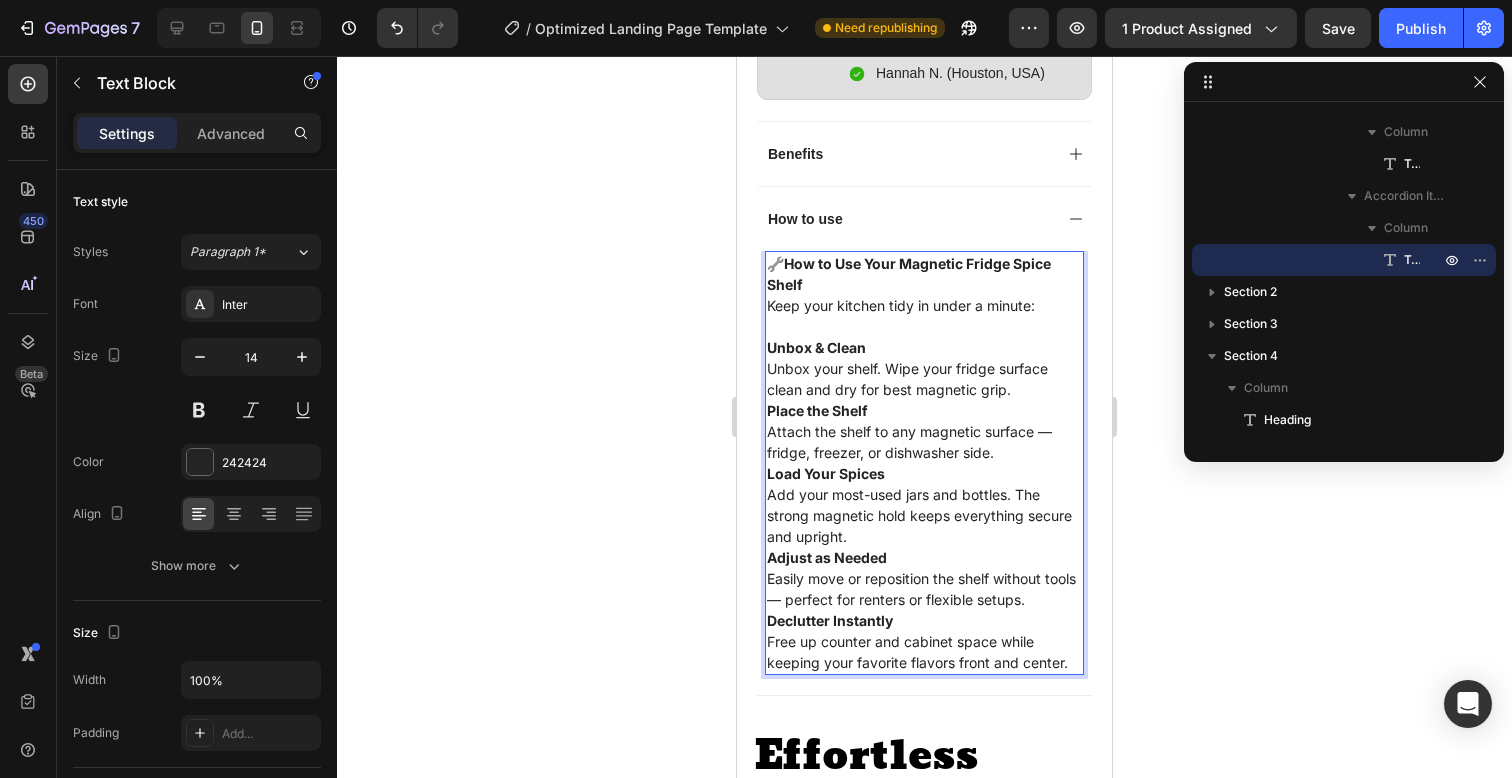 click on "Place the Shelf" at bounding box center [817, 410] 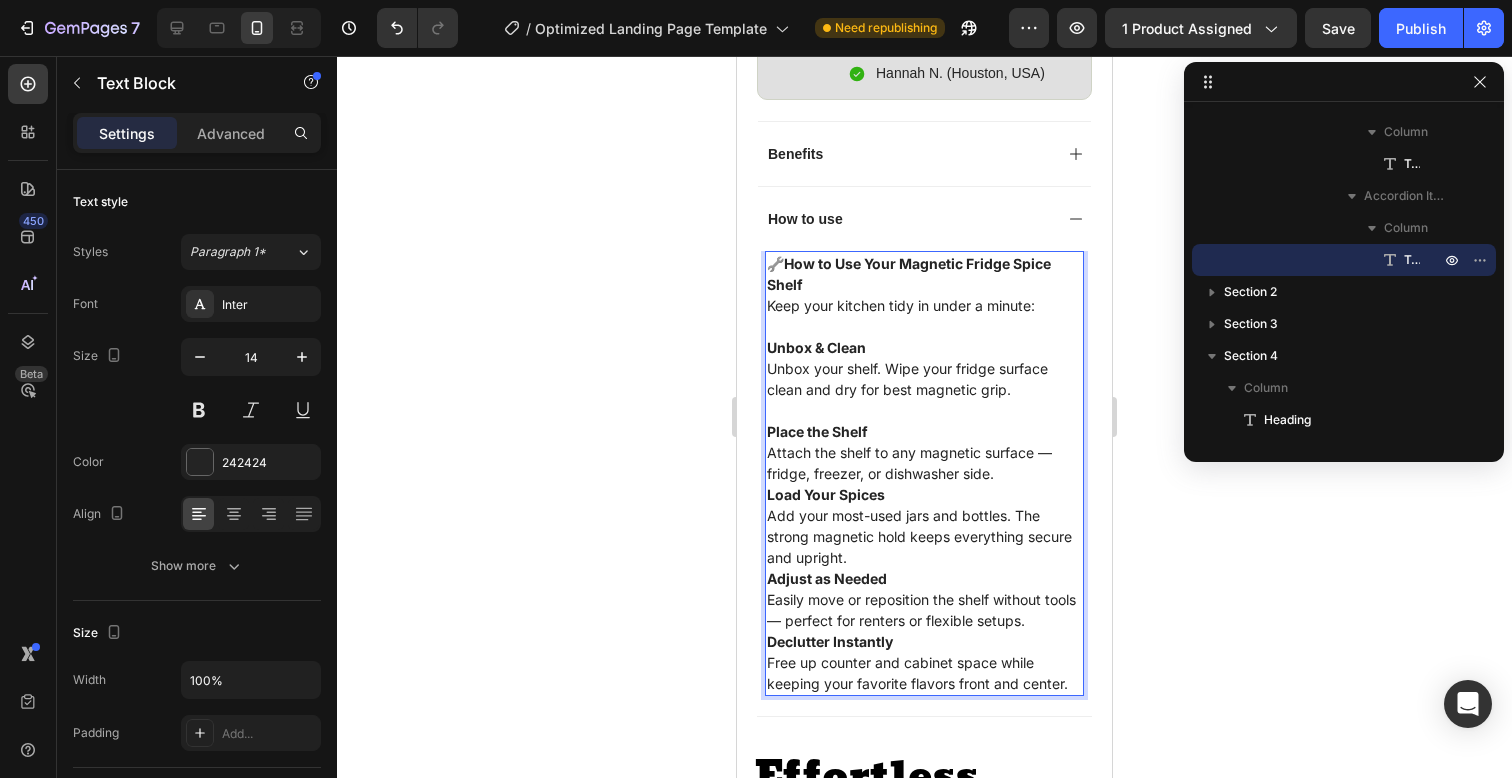 click on "Load Your Spices" at bounding box center [826, 494] 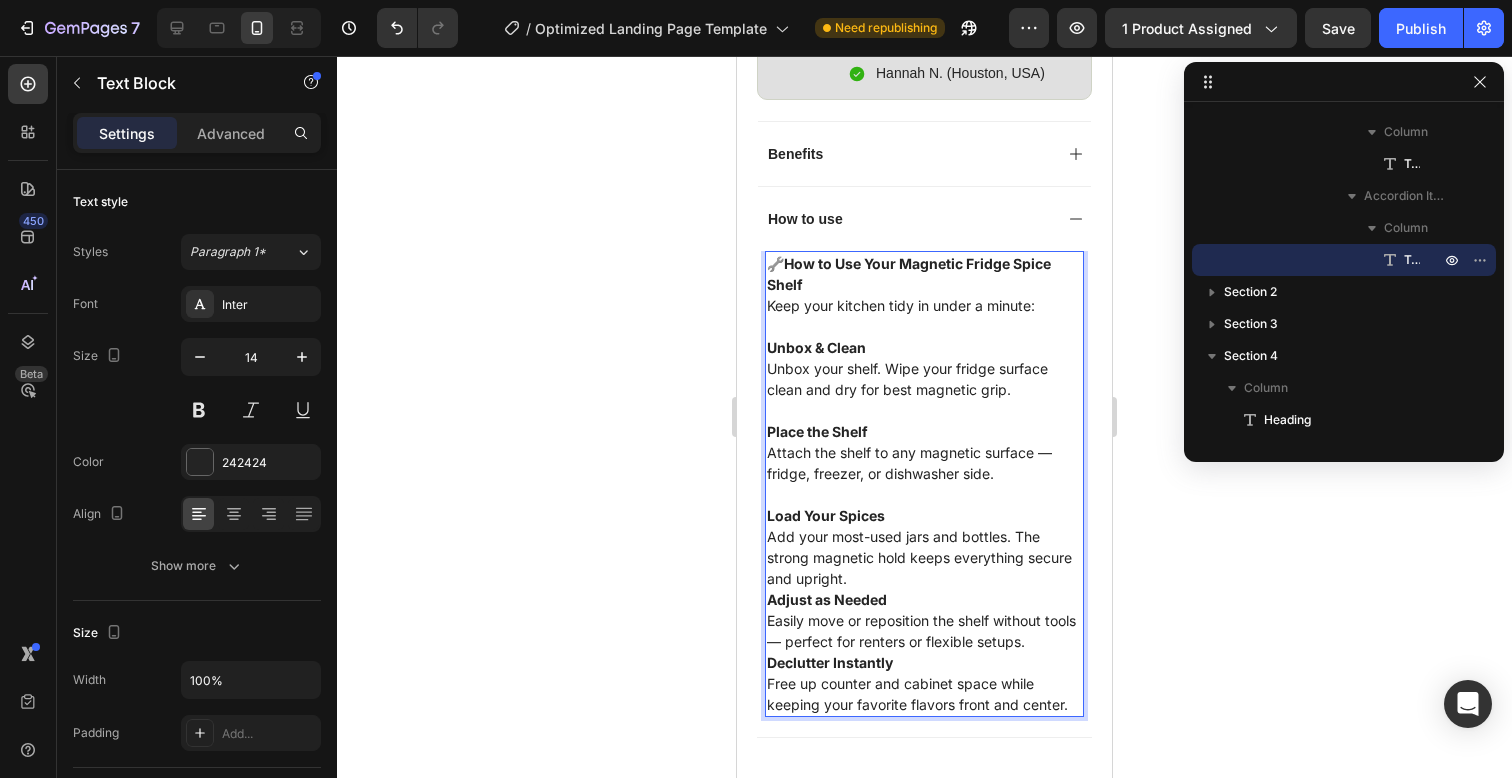 click on "Adjust as Needed" at bounding box center (827, 599) 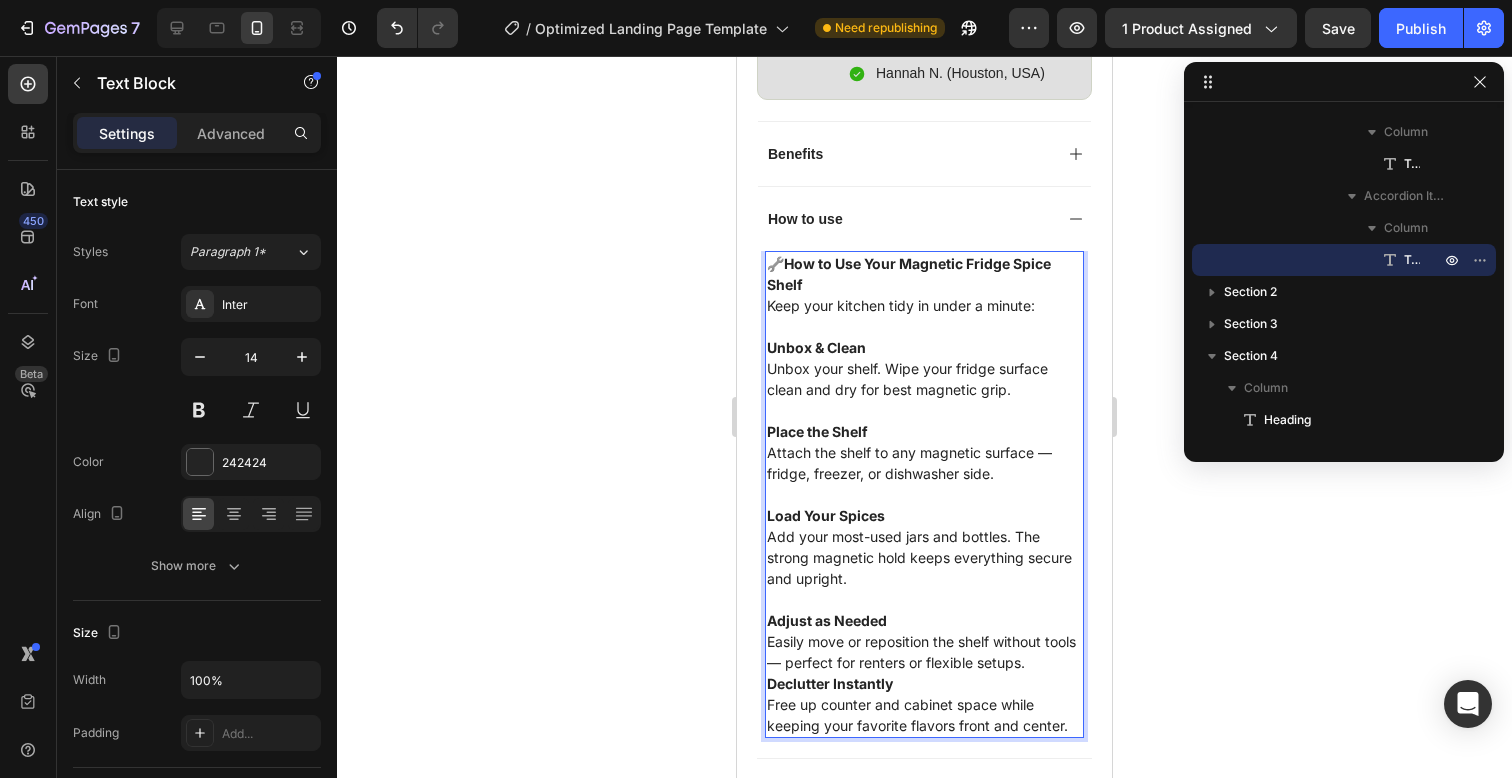 click on "Declutter Instantly" at bounding box center (830, 683) 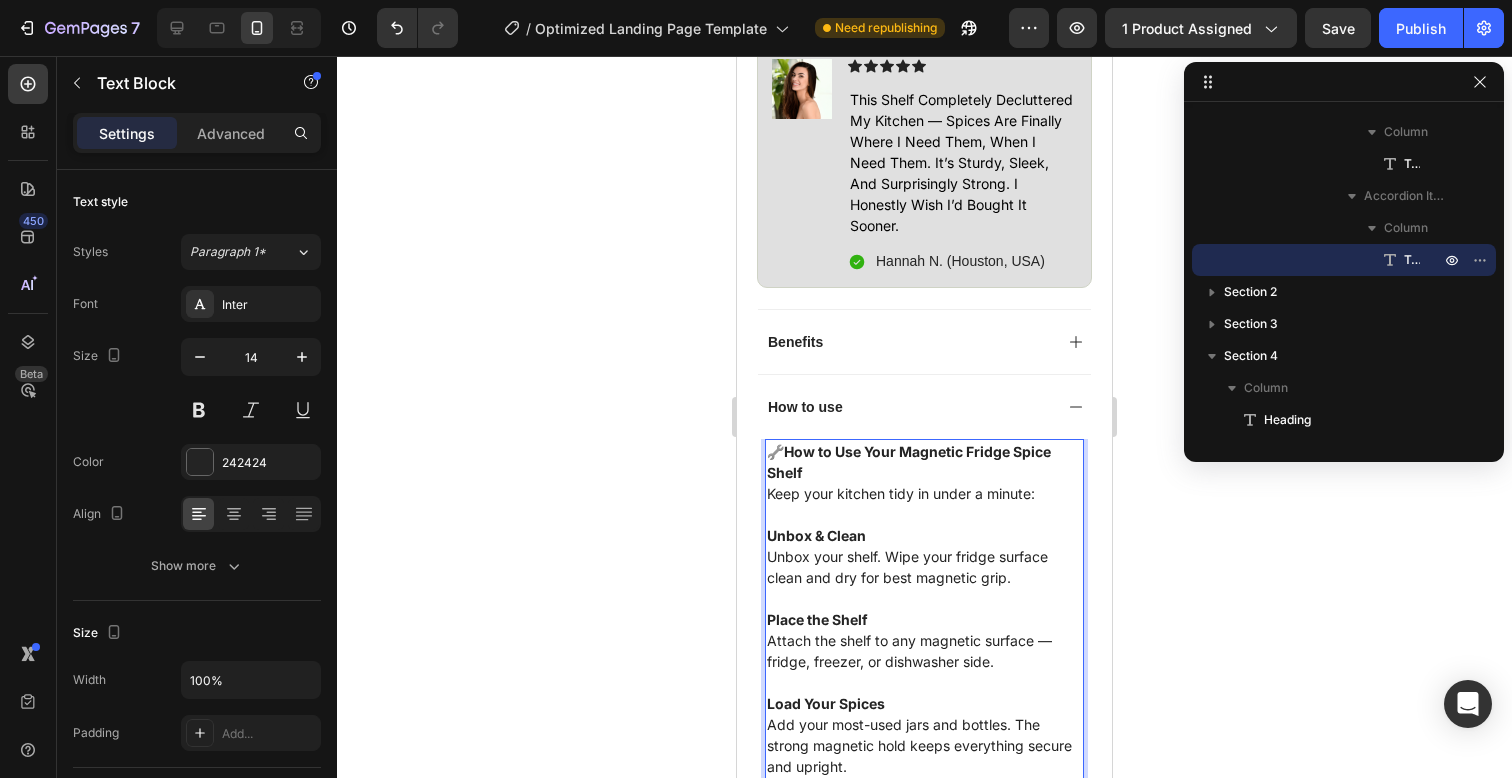 scroll, scrollTop: 1319, scrollLeft: 0, axis: vertical 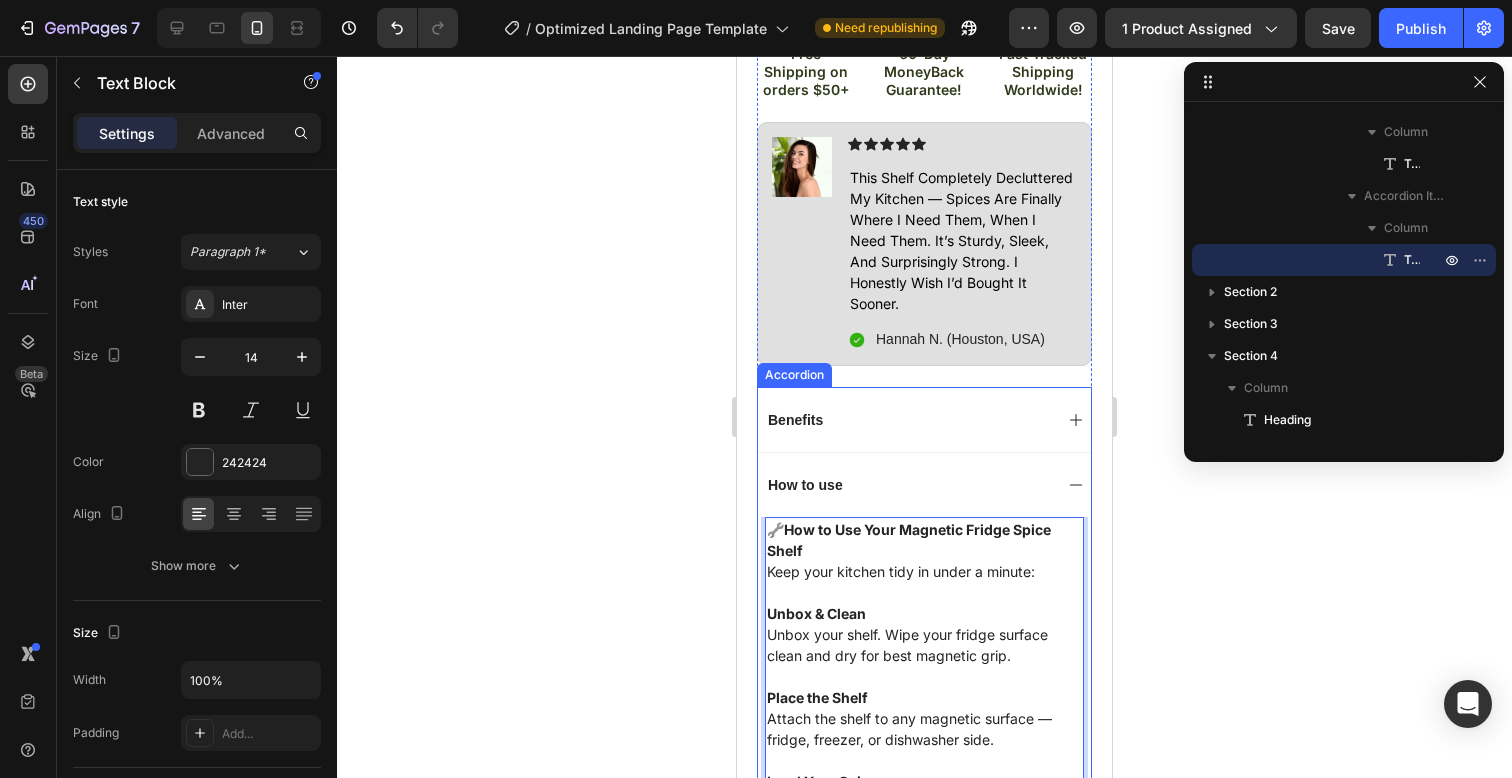 click on "Benefits" at bounding box center (908, 420) 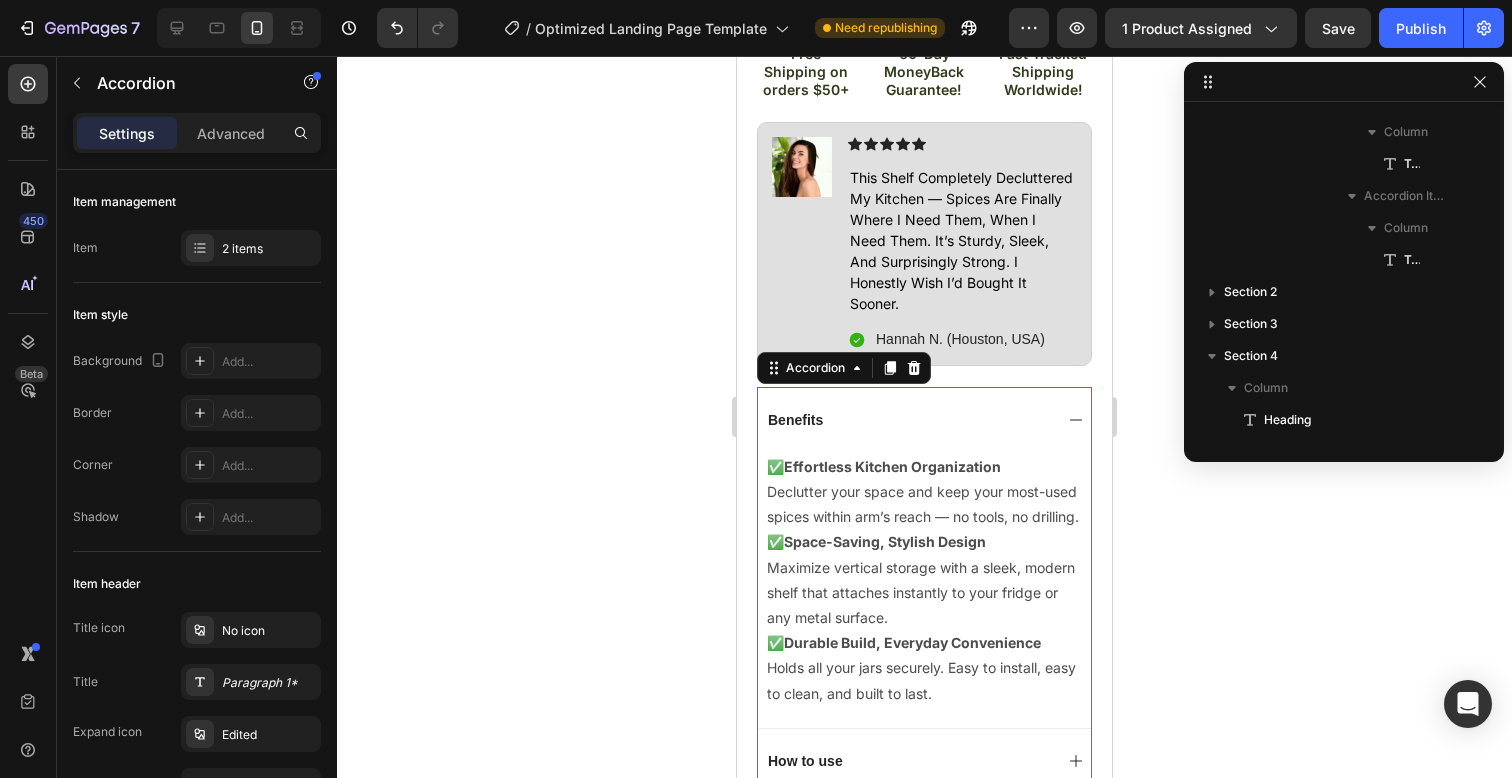 scroll, scrollTop: 666, scrollLeft: 0, axis: vertical 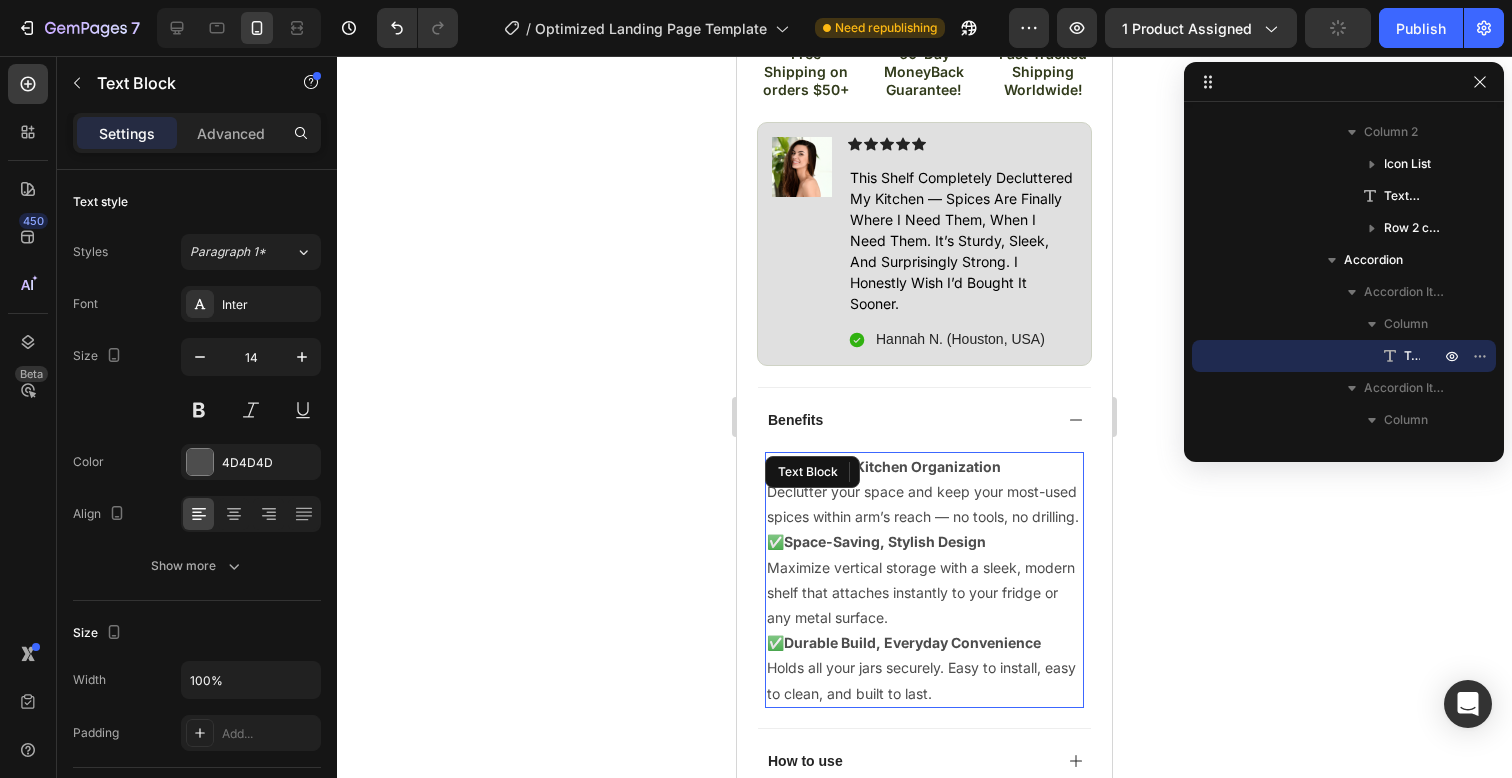 click on "✅  Effortless Kitchen Organization Declutter your space and keep your most-used spices within arm’s reach — no tools, no drilling." at bounding box center (924, 492) 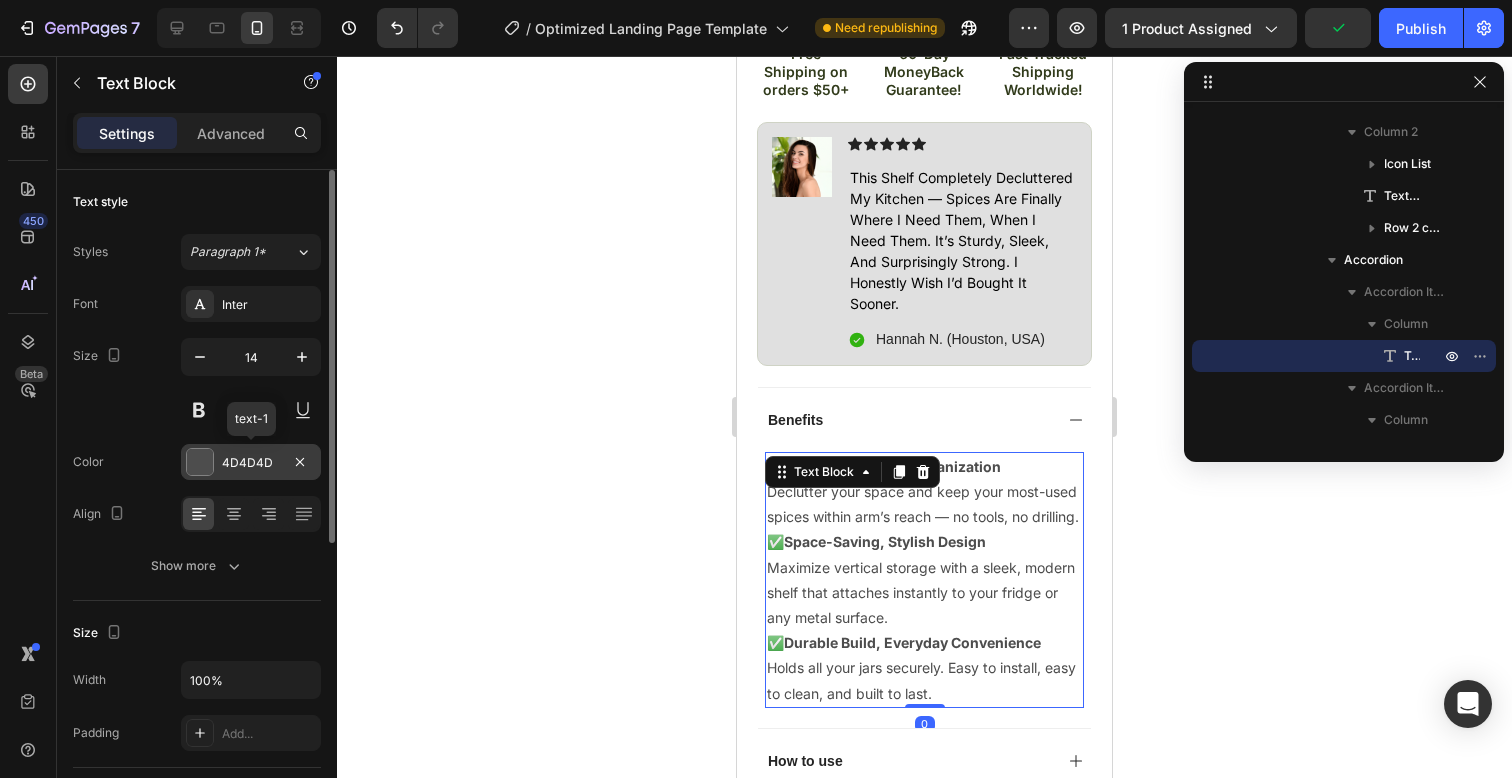click on "4D4D4D" at bounding box center (251, 463) 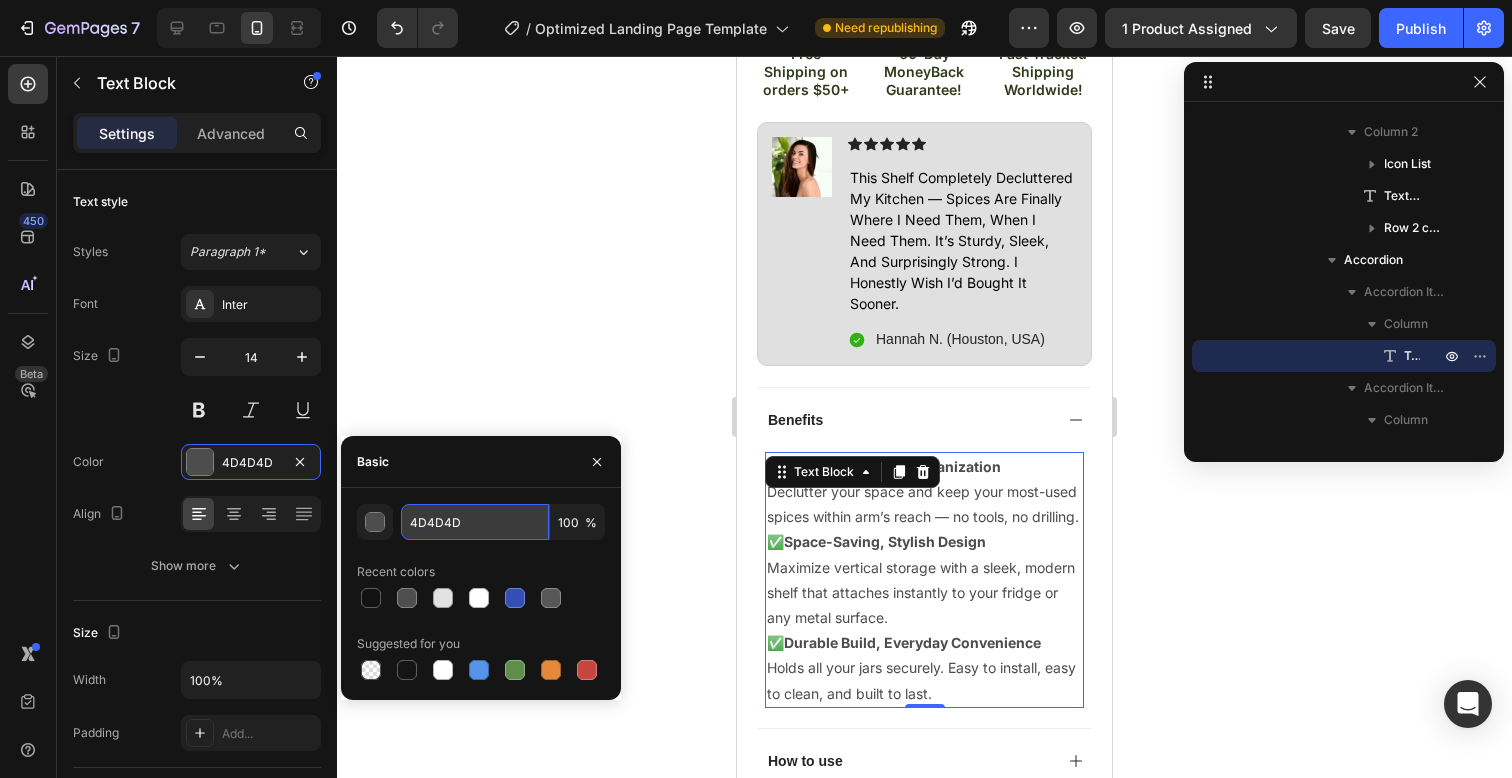 drag, startPoint x: 472, startPoint y: 522, endPoint x: 401, endPoint y: 522, distance: 71 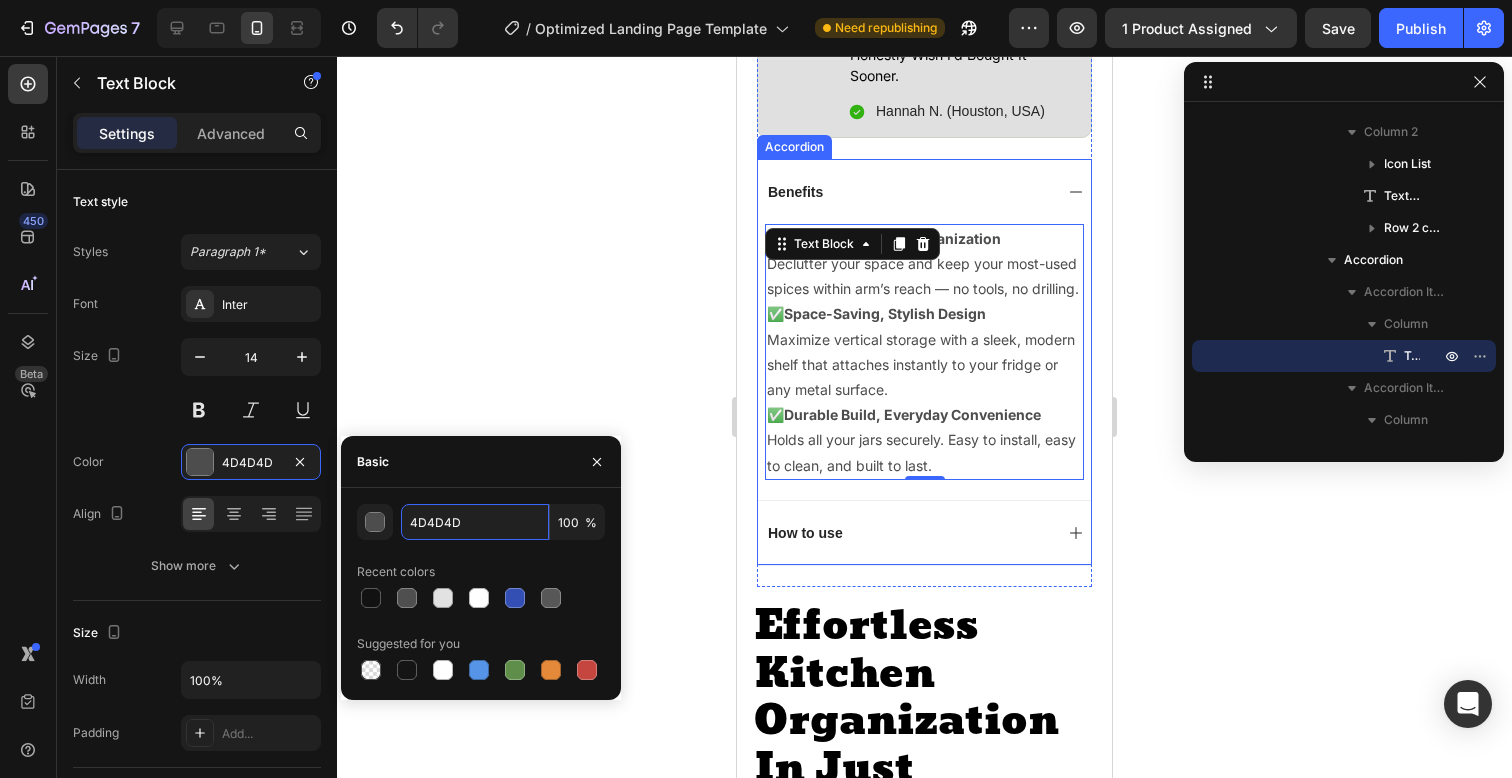 scroll, scrollTop: 1583, scrollLeft: 0, axis: vertical 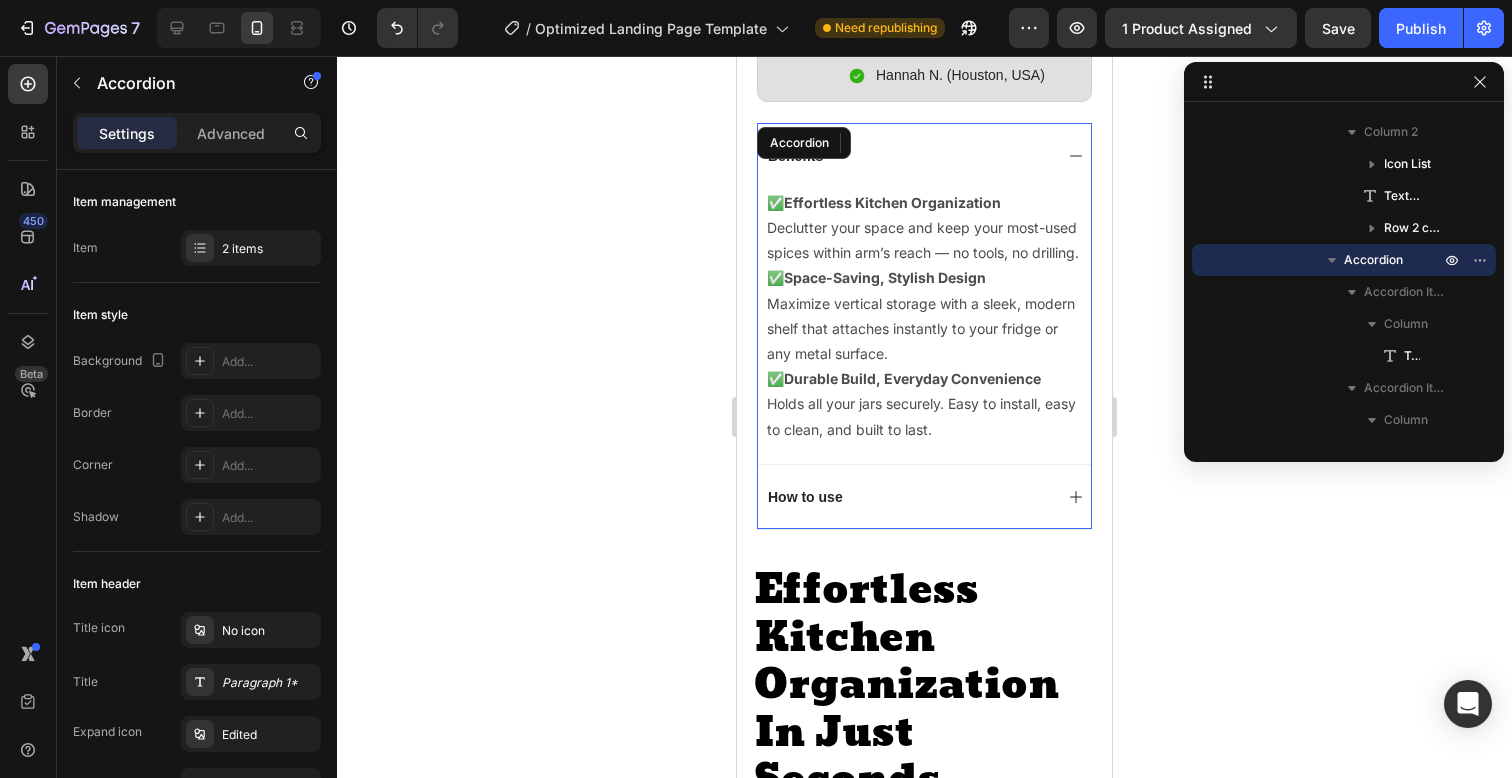 click on "How to use" at bounding box center [805, 497] 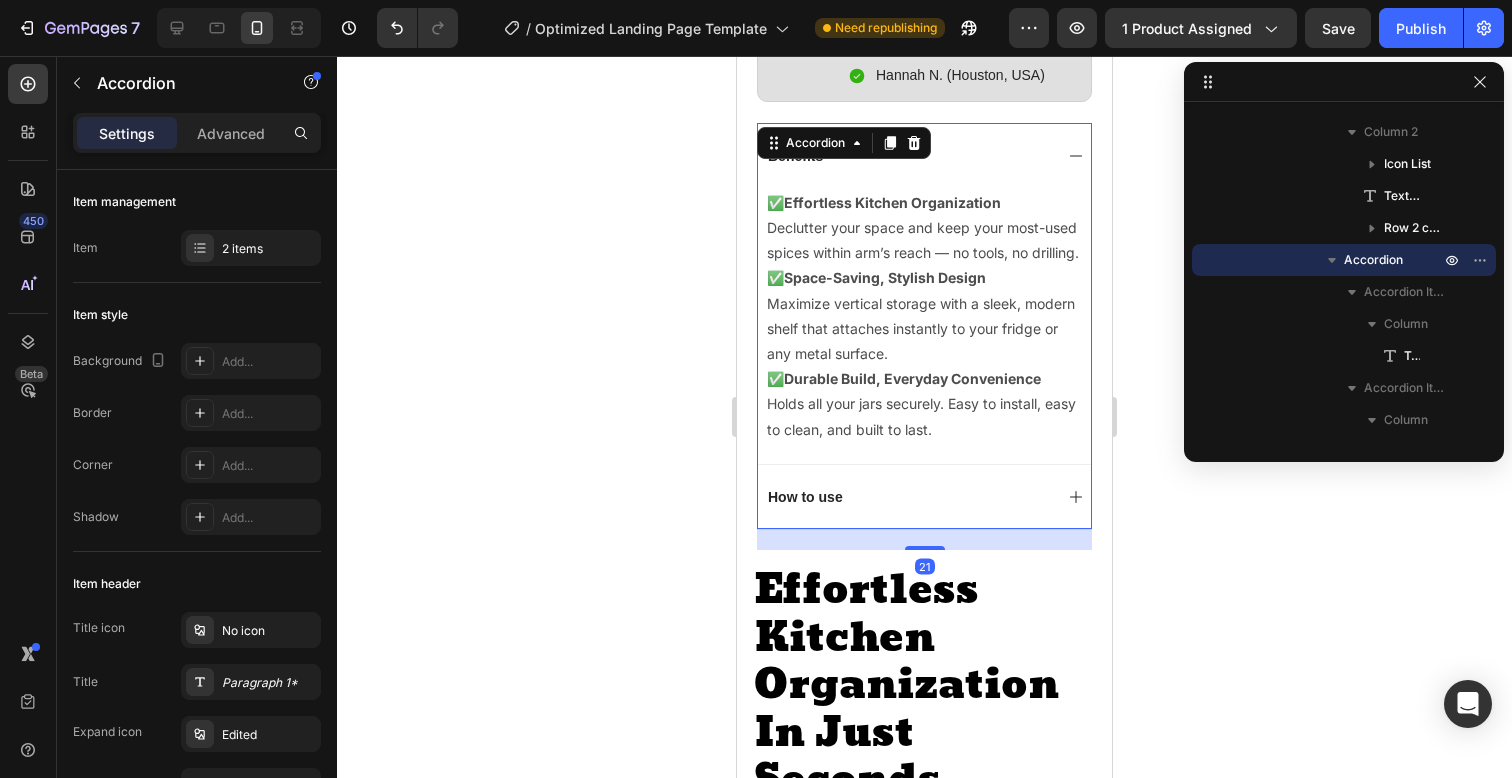 click on "How to use" at bounding box center (908, 497) 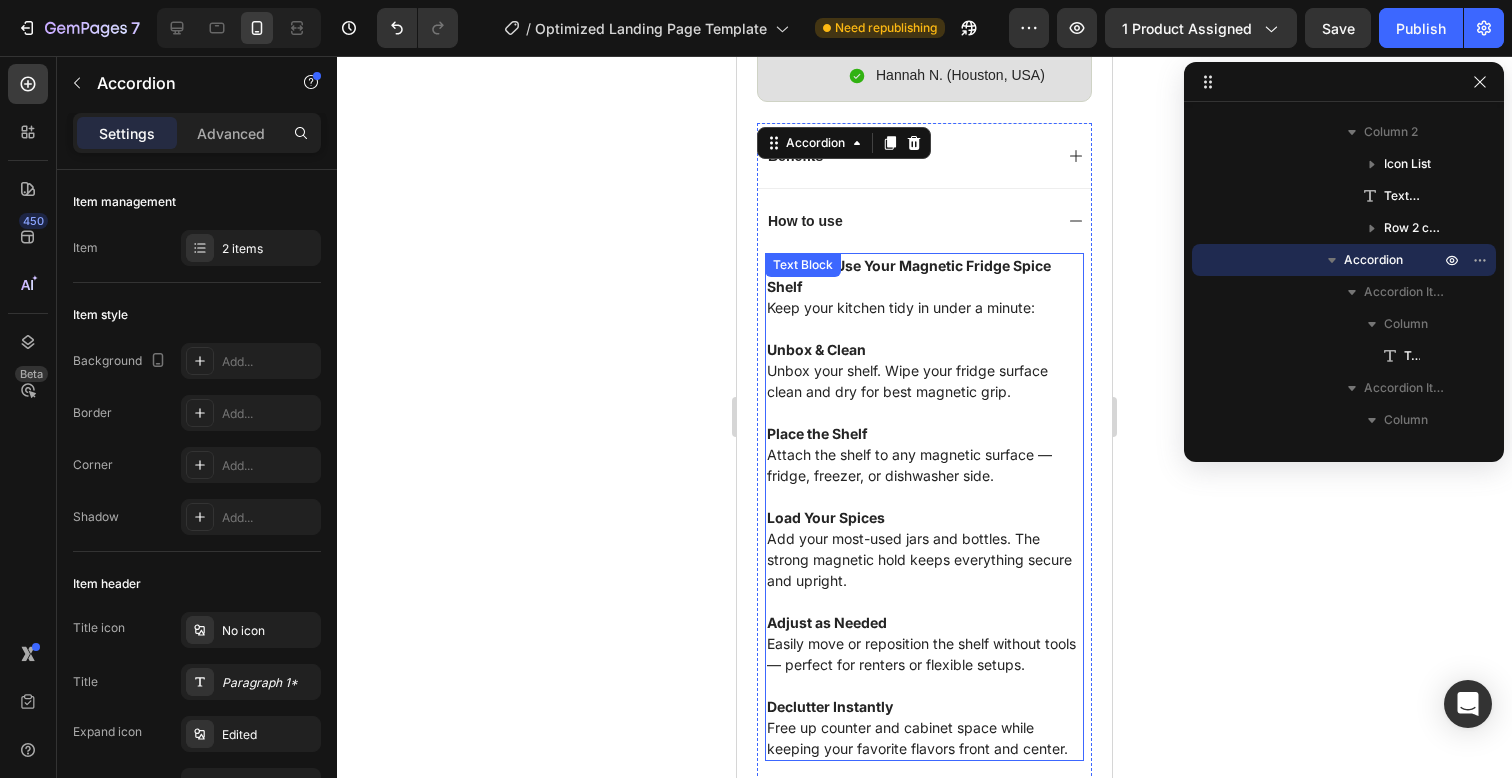 click at bounding box center (924, 496) 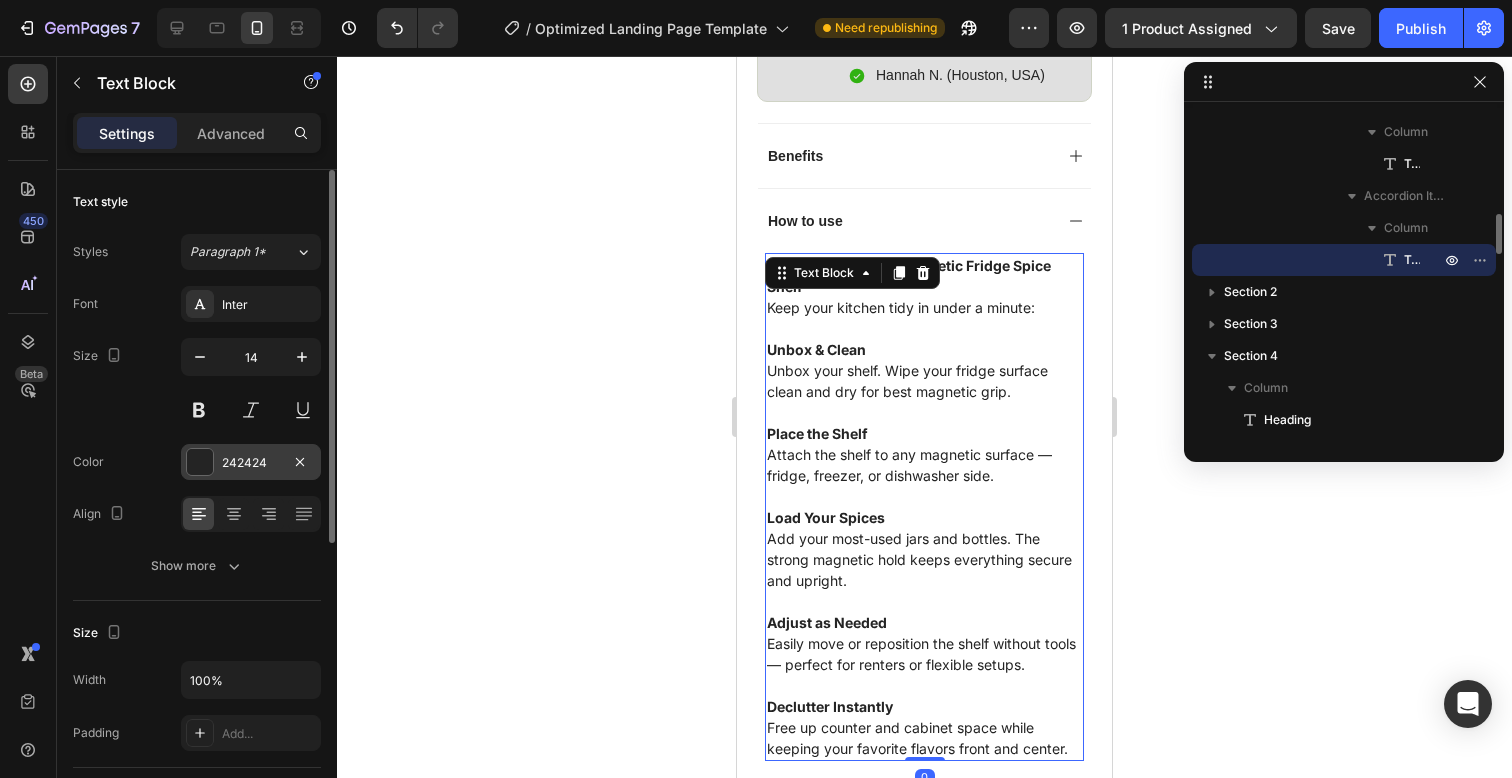 click on "242424" at bounding box center [251, 463] 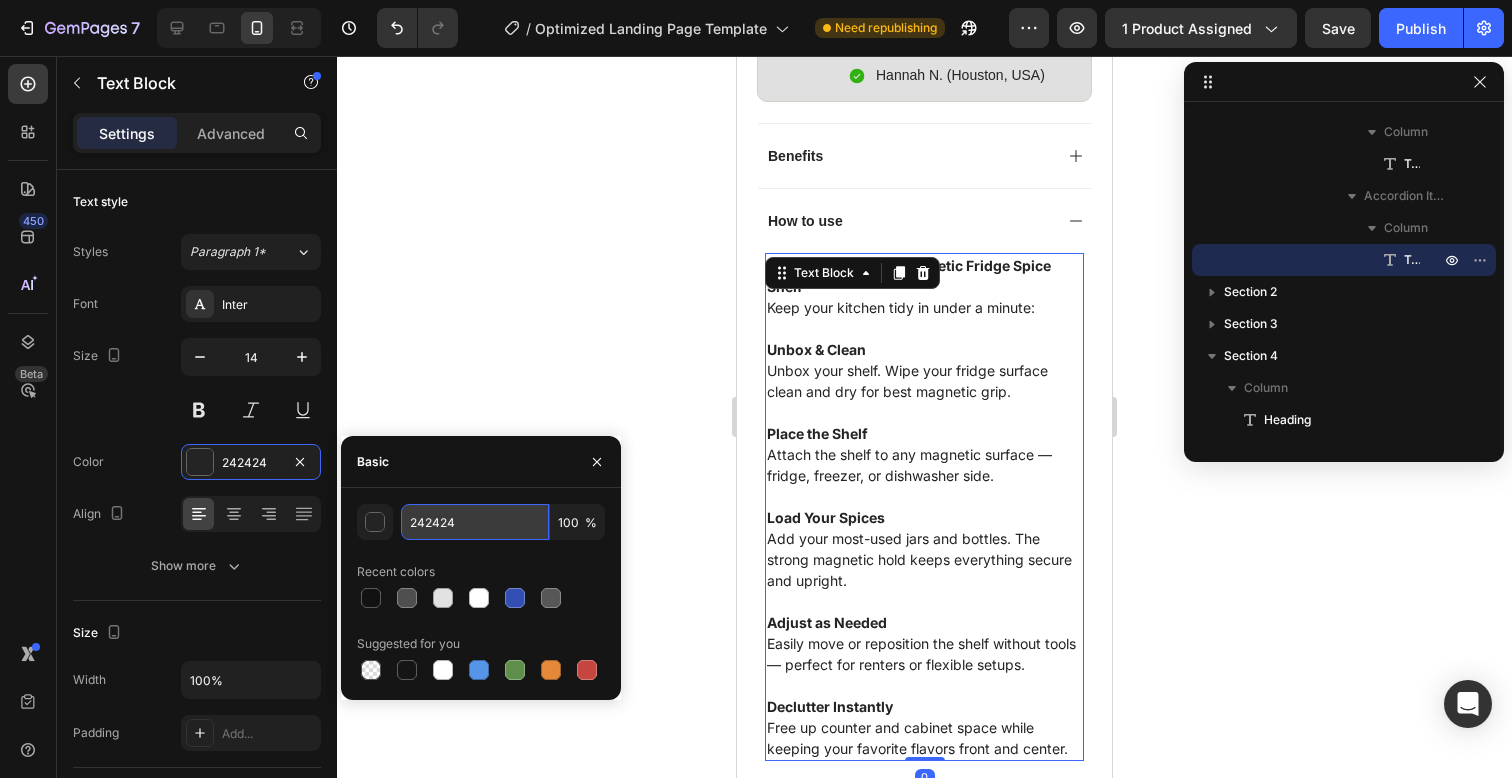 click on "242424" at bounding box center [475, 522] 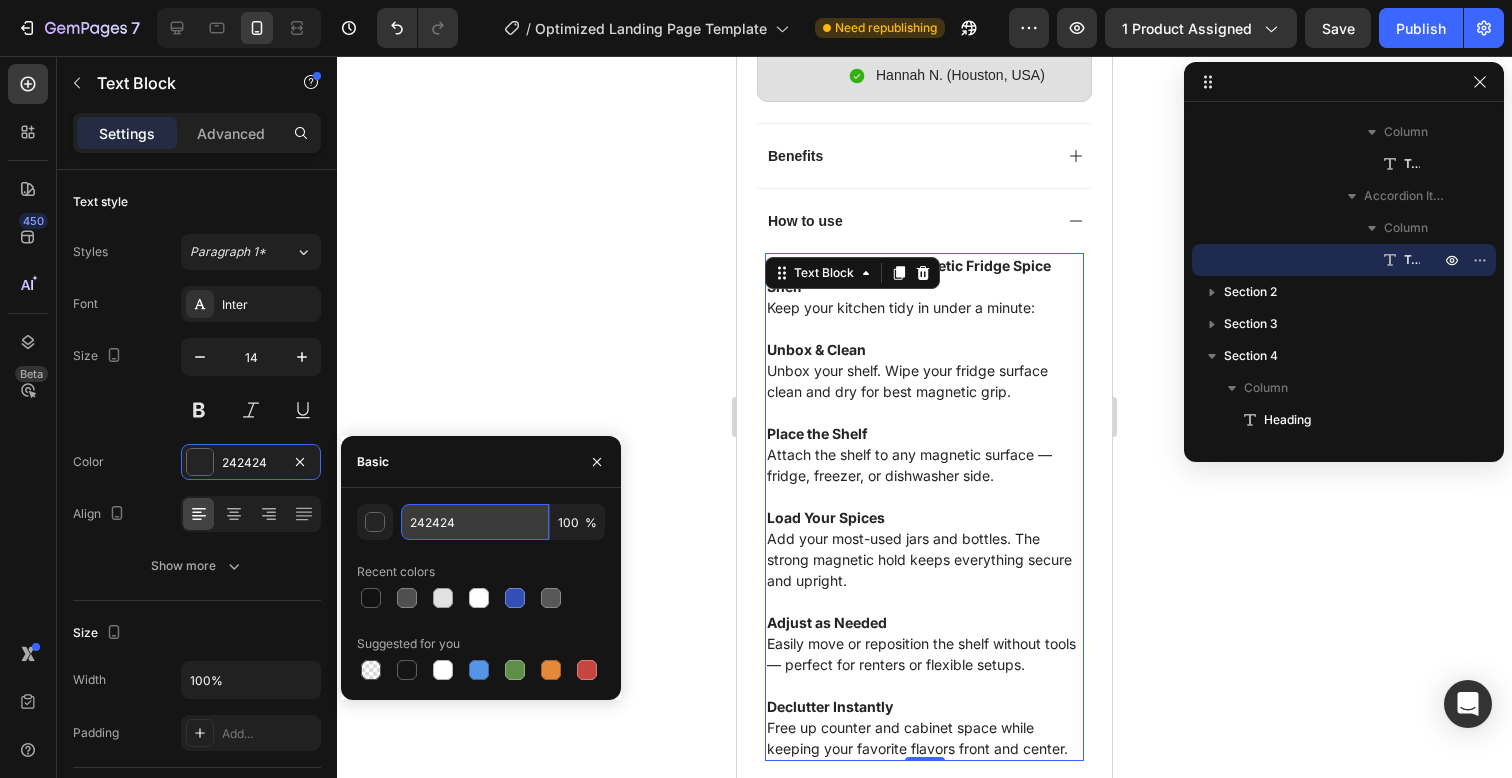 paste on "4D4D4D" 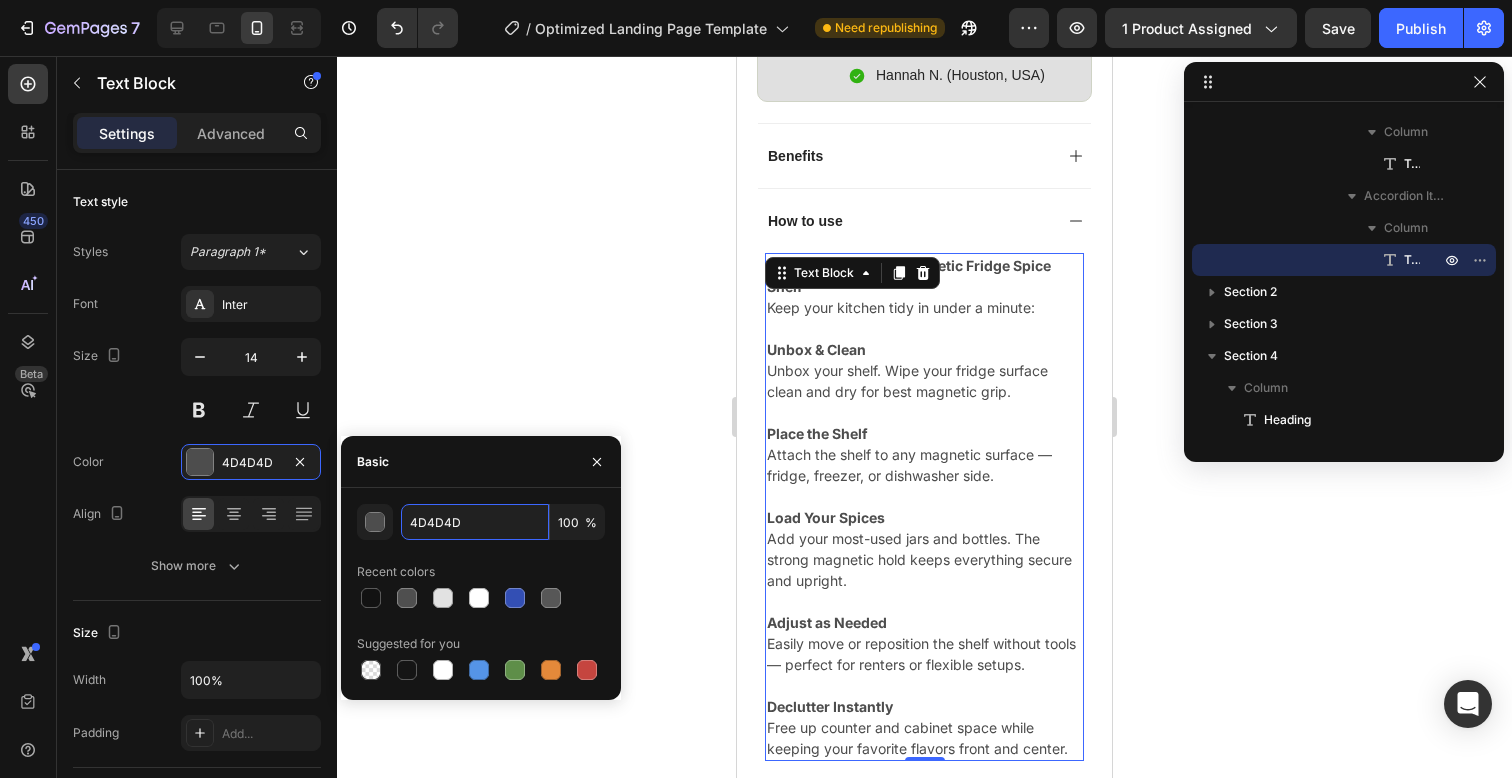 type on "4D4D4D" 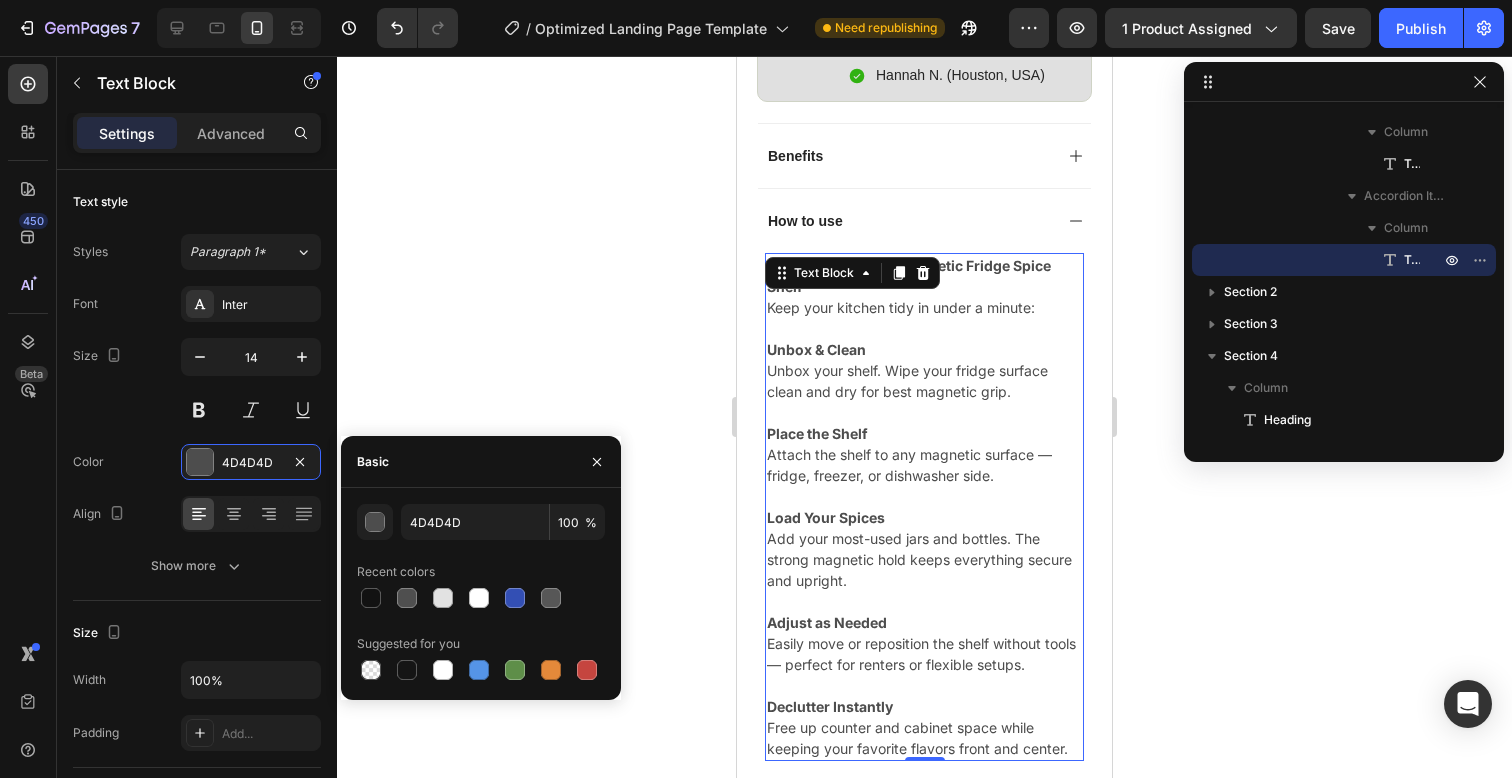 click 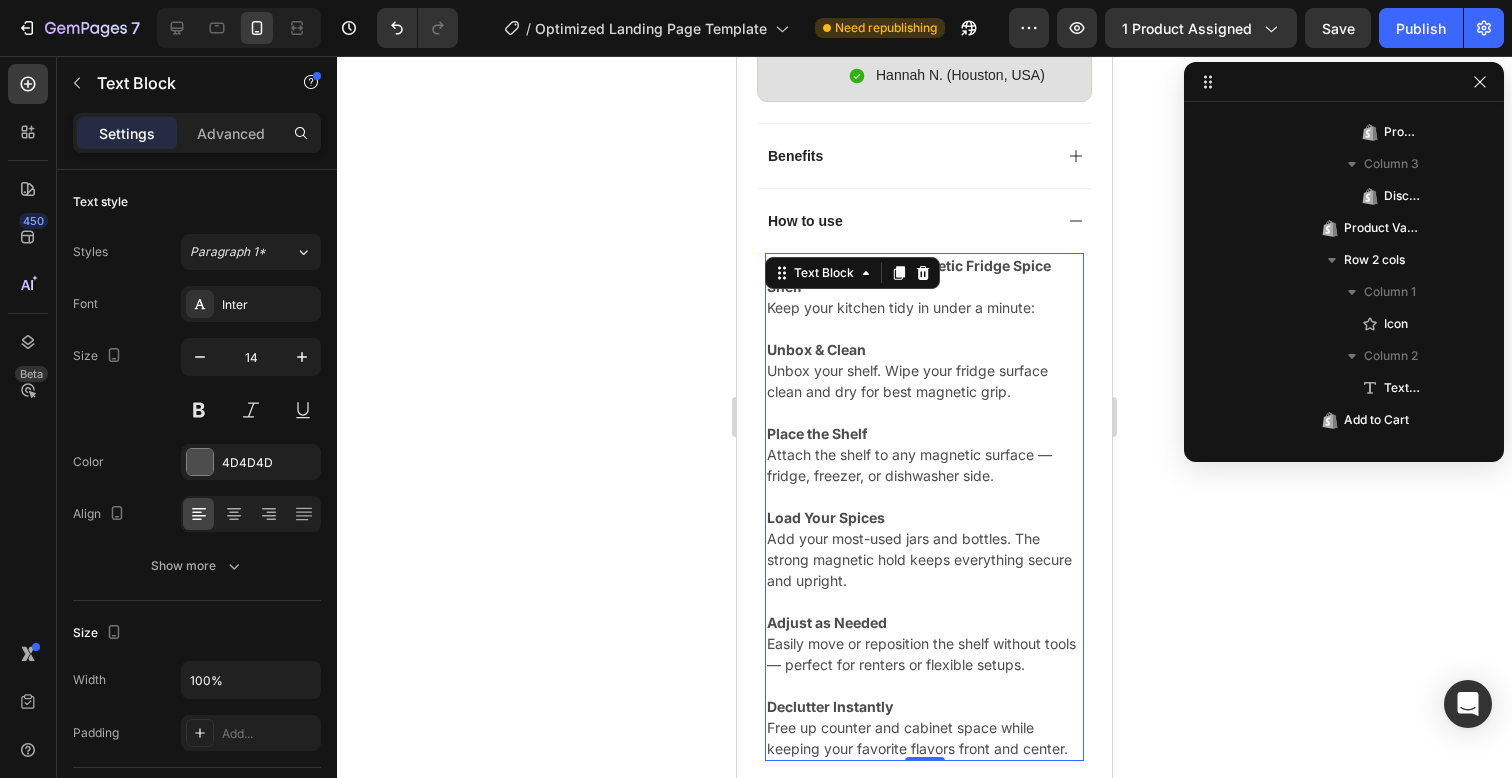 click on "Unbox & Clean Unbox your shelf. Wipe your fridge surface clean and dry for best magnetic grip." at bounding box center [924, 370] 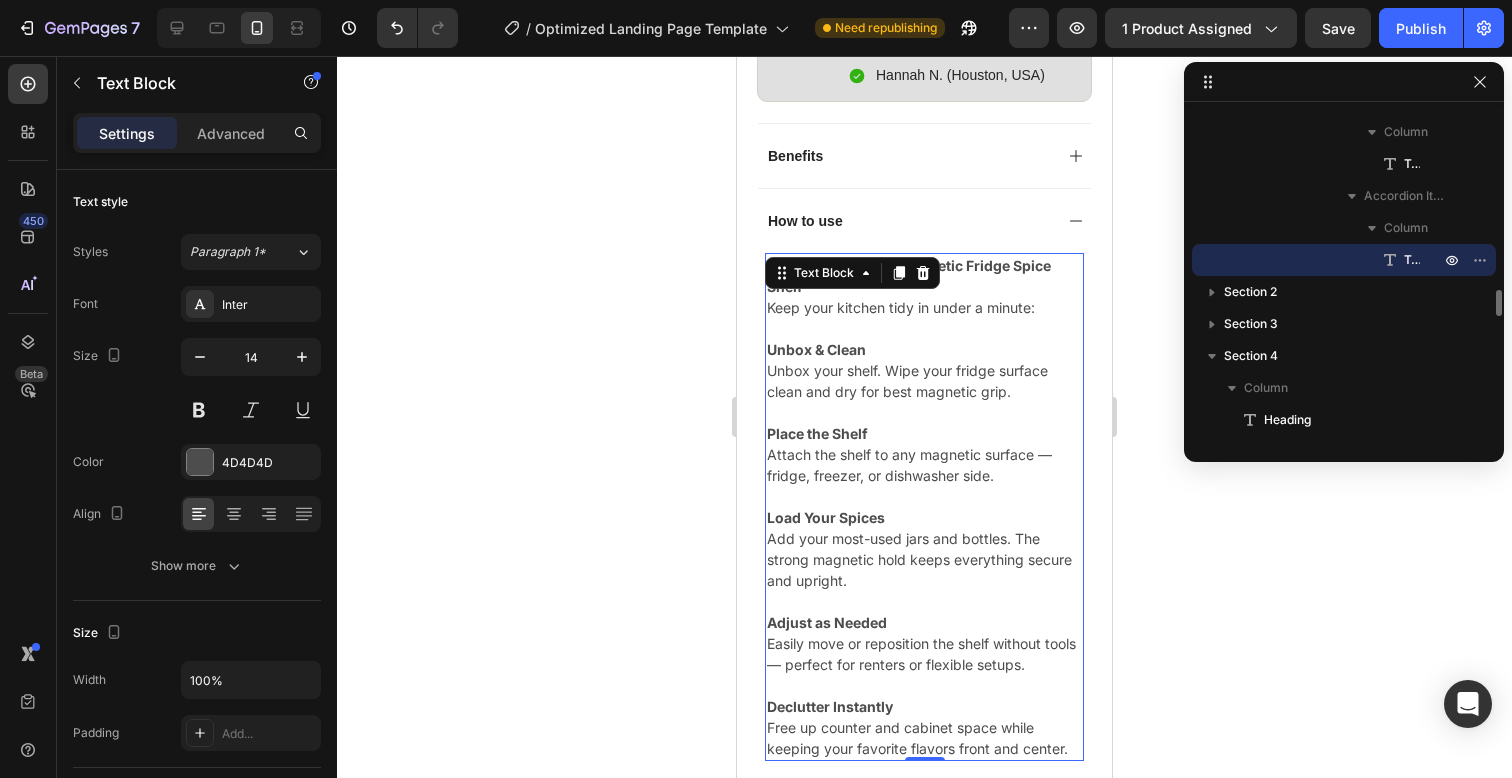 click on "Unbox & Clean Unbox your shelf. Wipe your fridge surface clean and dry for best magnetic grip." at bounding box center [924, 370] 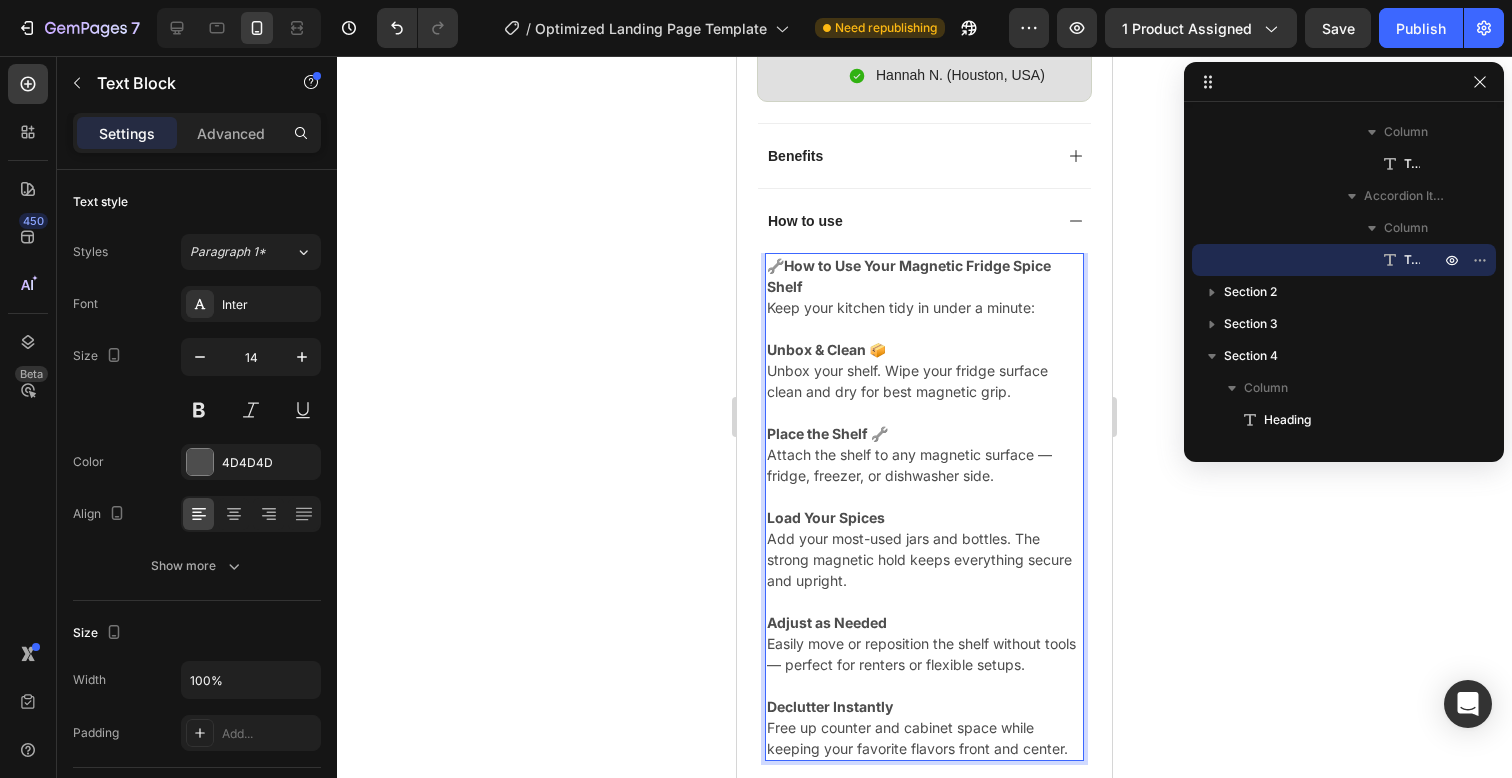click on "Load Your Spices Add your most-used jars and bottles. The strong magnetic hold keeps everything secure and upright." at bounding box center [924, 549] 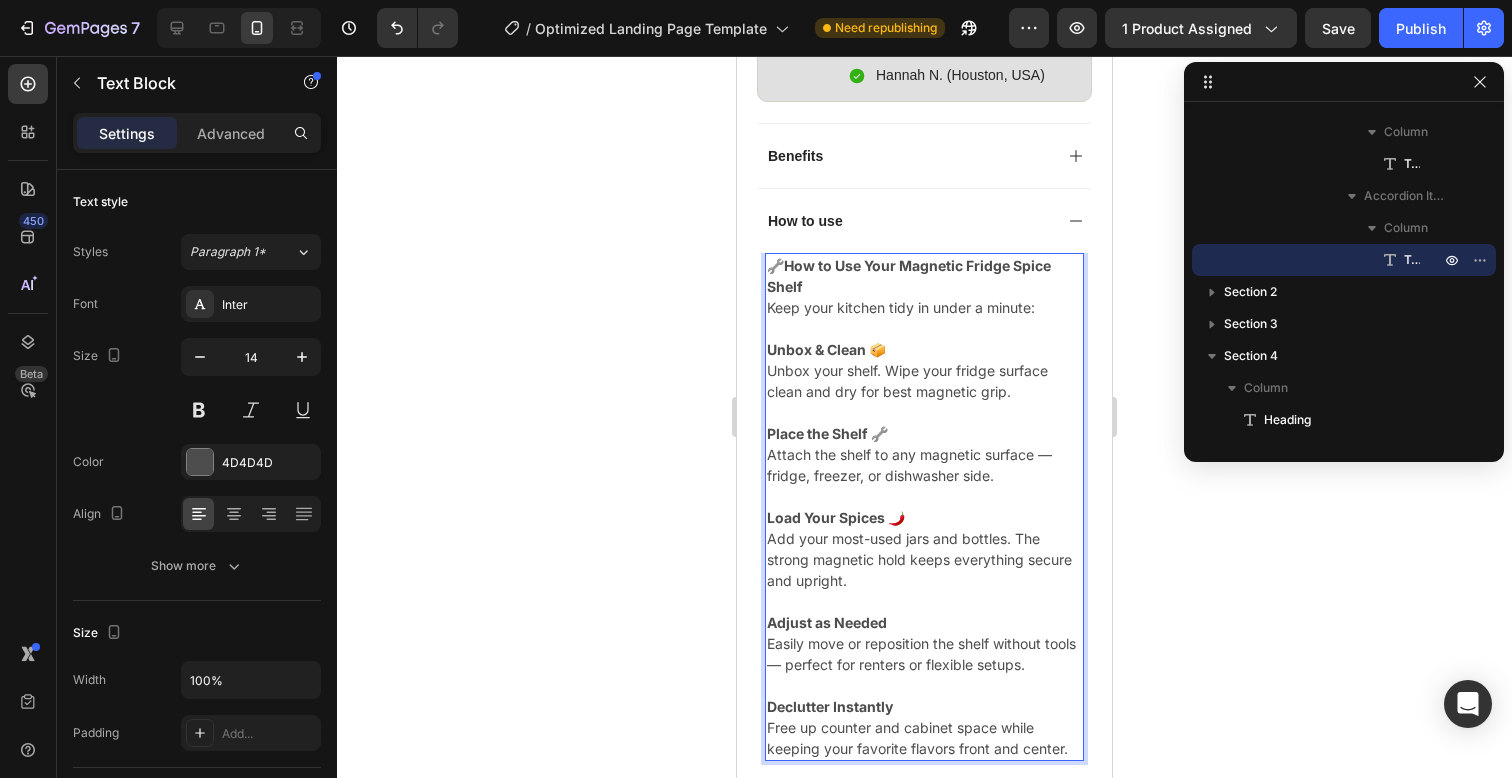 click on "Adjust as Needed Easily move or reposition the shelf without tools — perfect for renters or flexible setups." at bounding box center [924, 643] 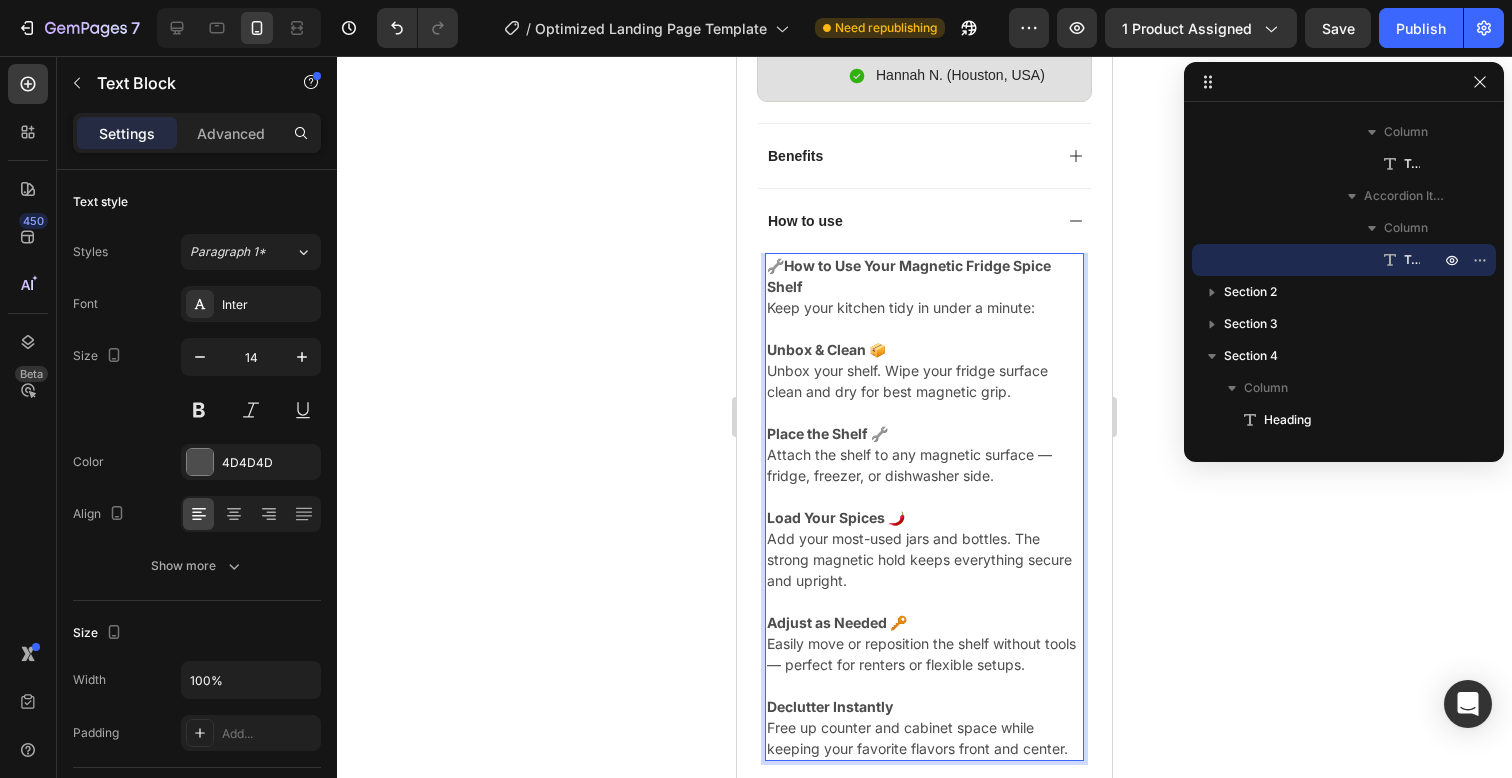 click on "Declutter Instantly Free up counter and cabinet space while keeping your favorite flavors front and center." at bounding box center [924, 727] 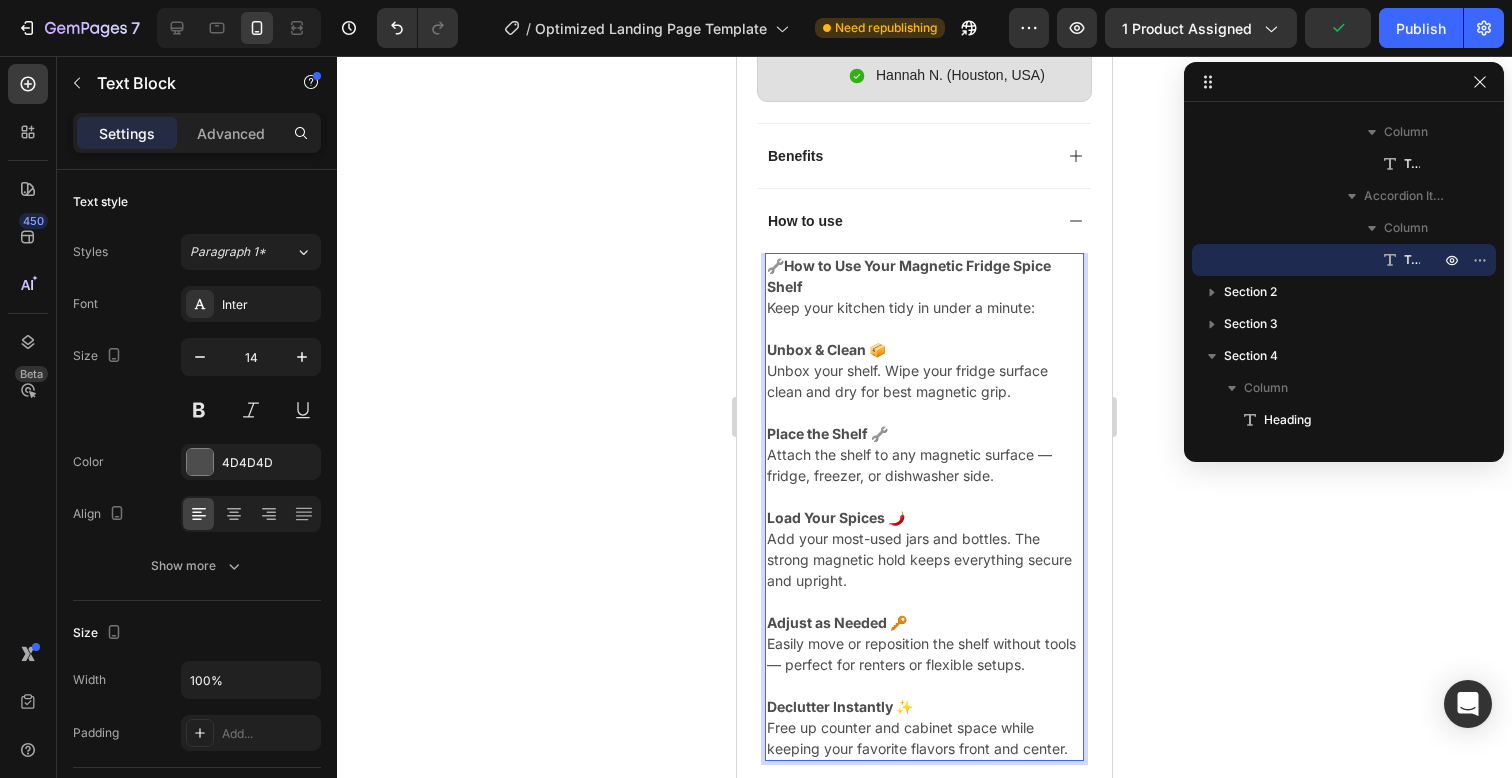 scroll, scrollTop: 1471, scrollLeft: 0, axis: vertical 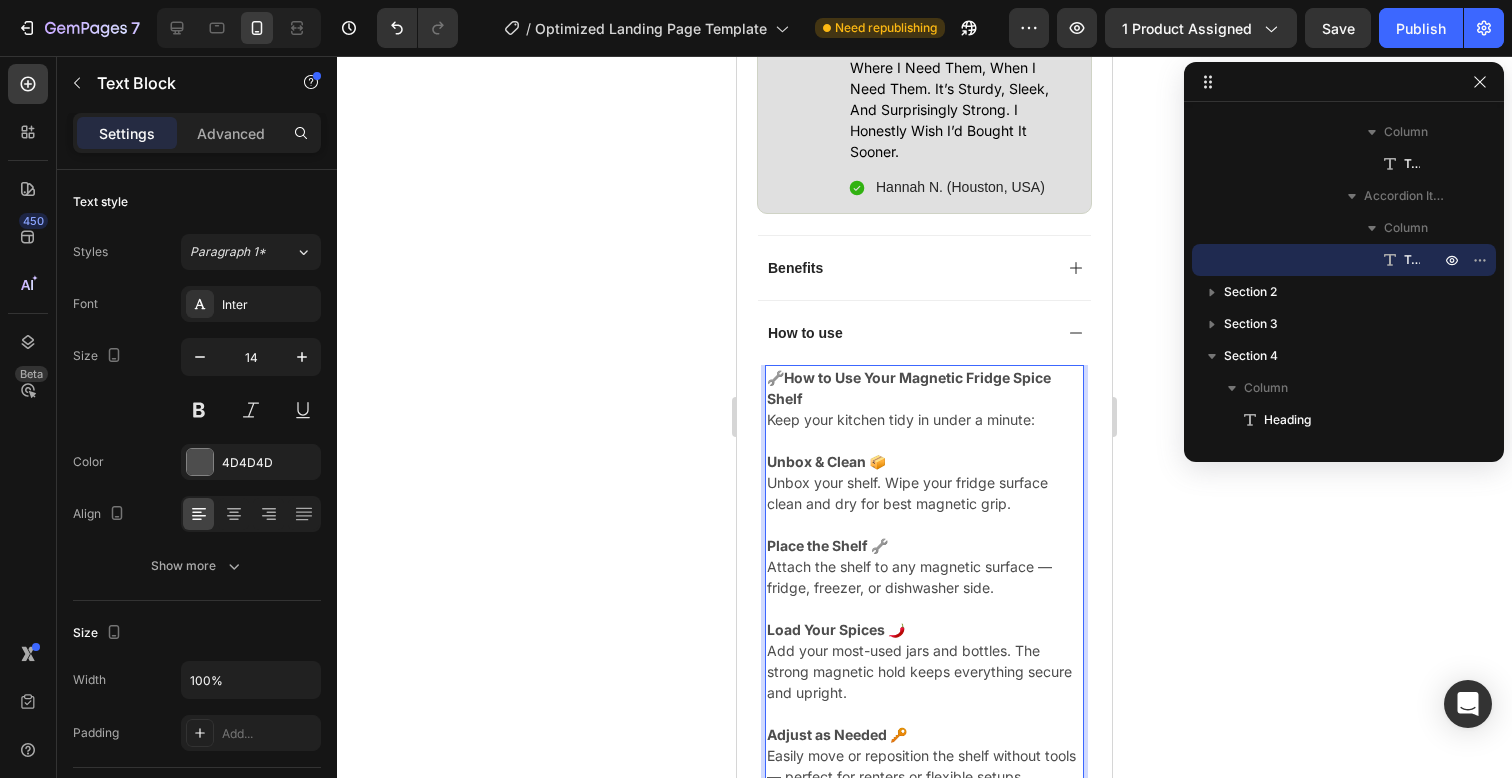 click on "How to Use Your Magnetic Fridge Spice Shelf" at bounding box center [909, 388] 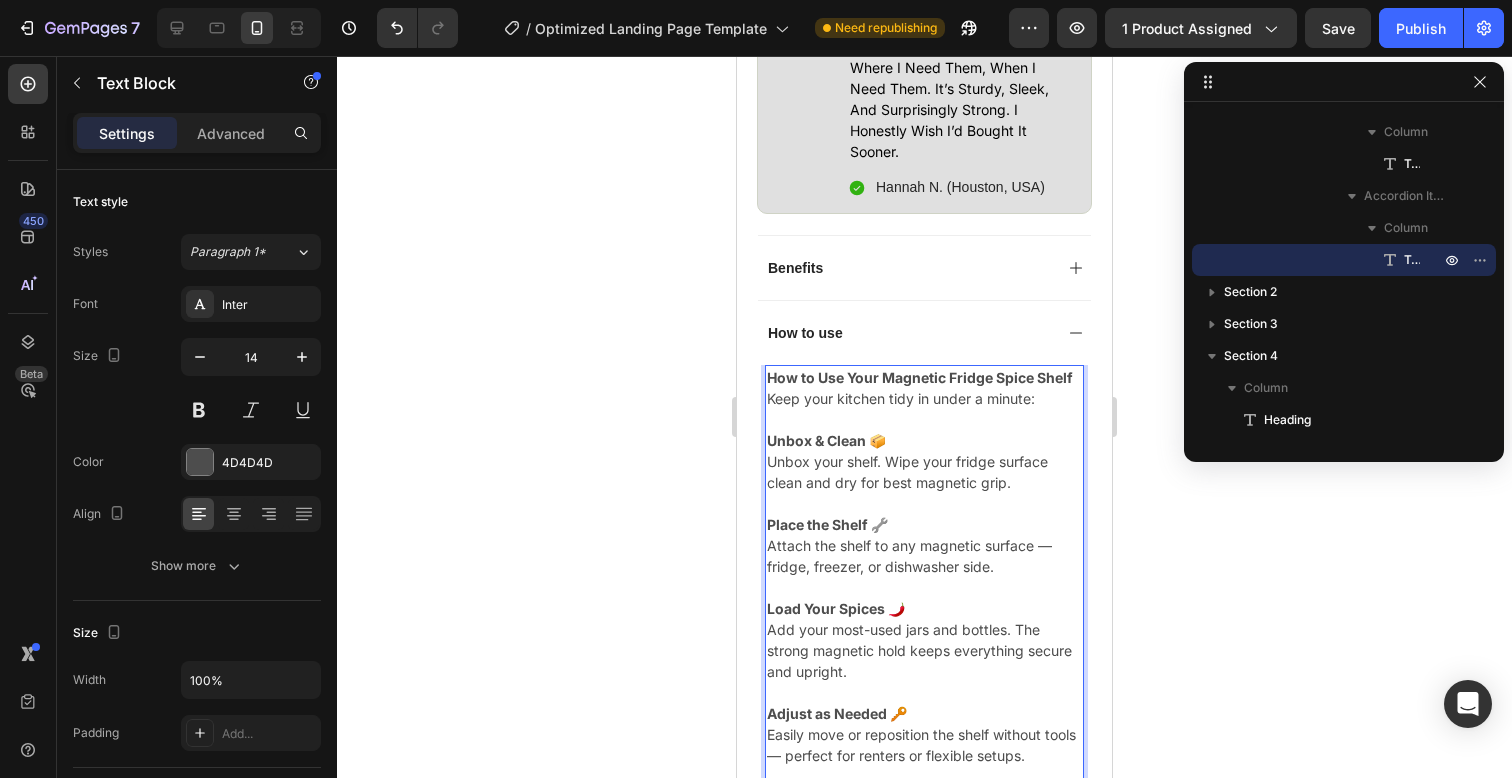 scroll, scrollTop: 1568, scrollLeft: 0, axis: vertical 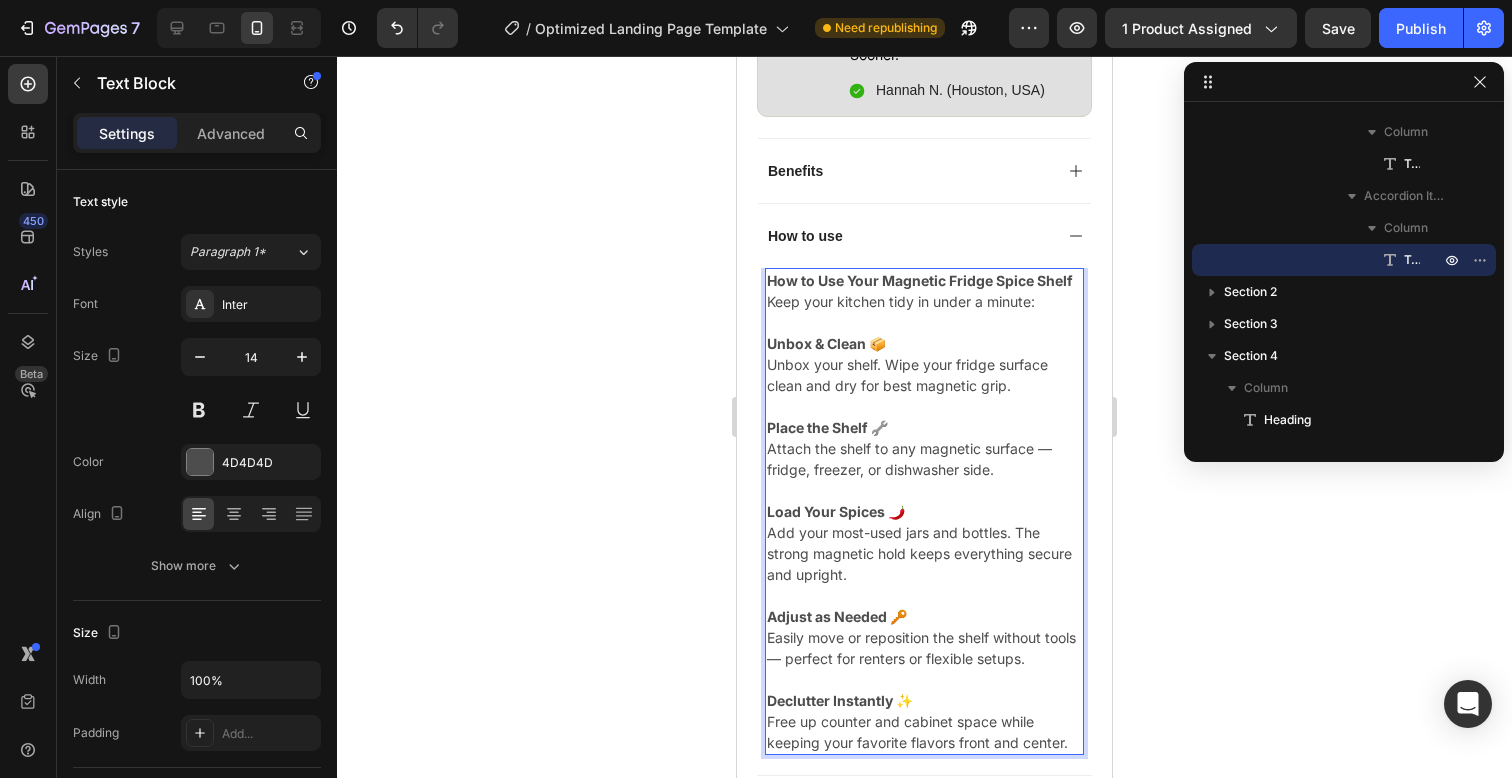 click on "Place the Shelf 🔧" at bounding box center [827, 427] 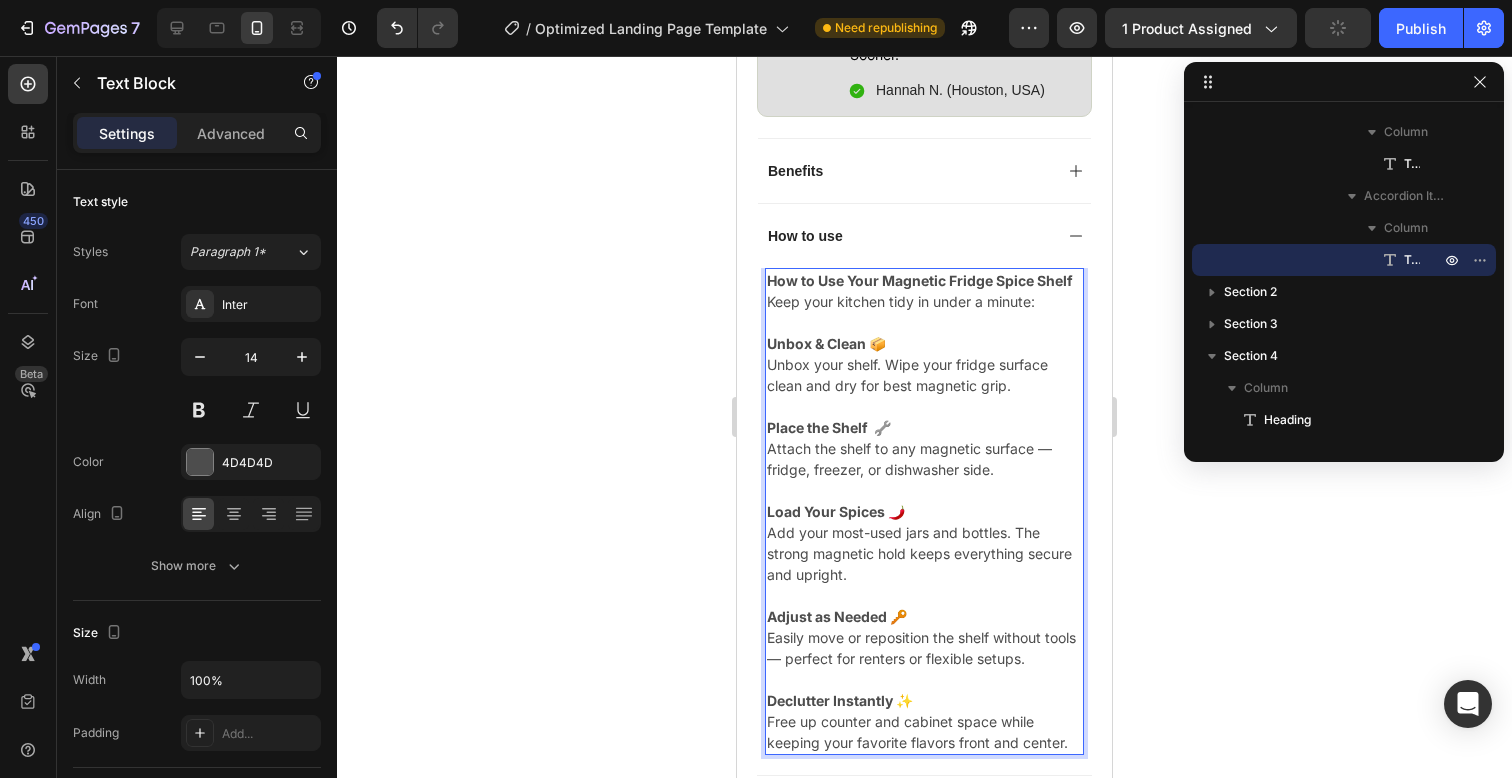 click on "Load Your Spices 🌶️" at bounding box center (836, 511) 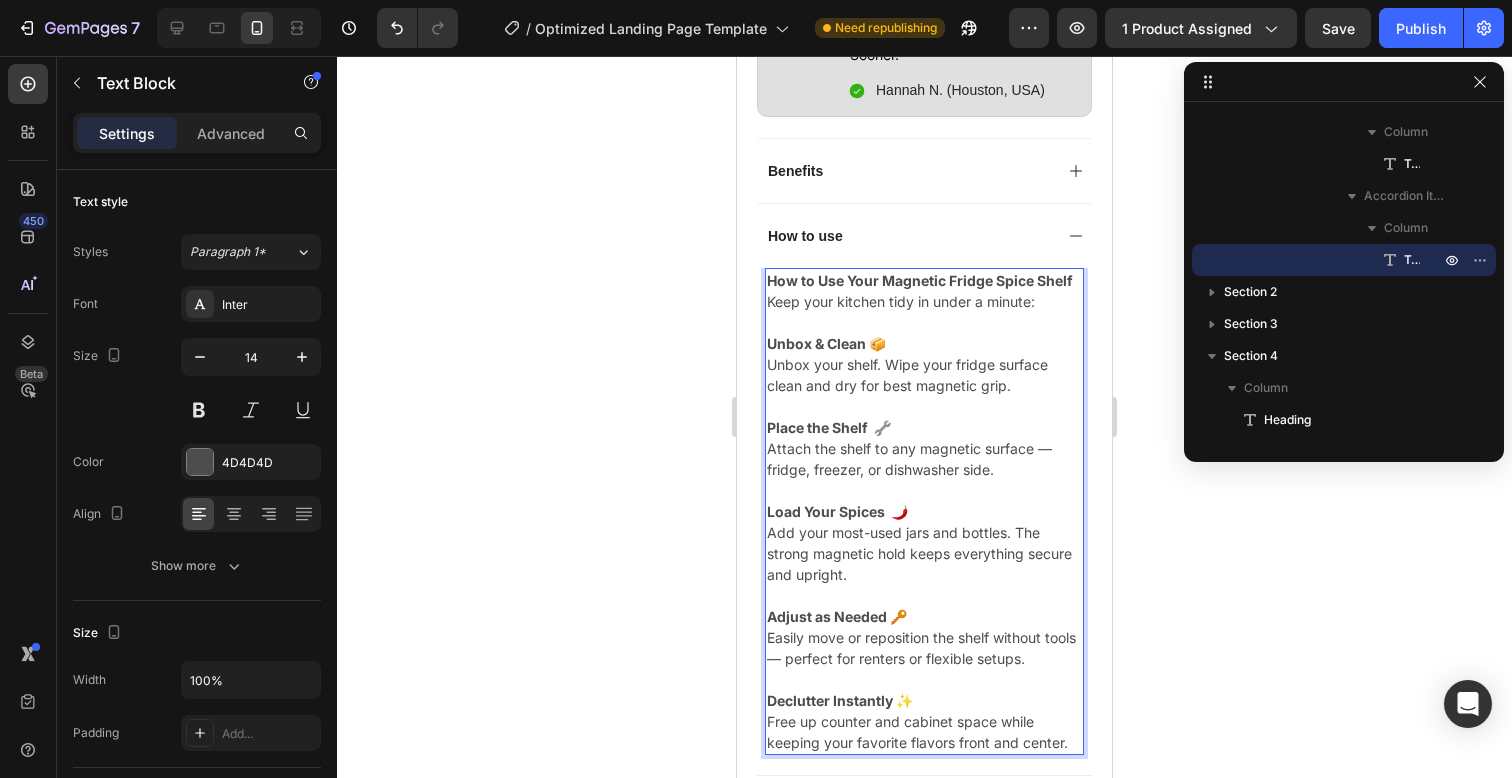 click on "Adjust as Needed 🔑" at bounding box center (837, 616) 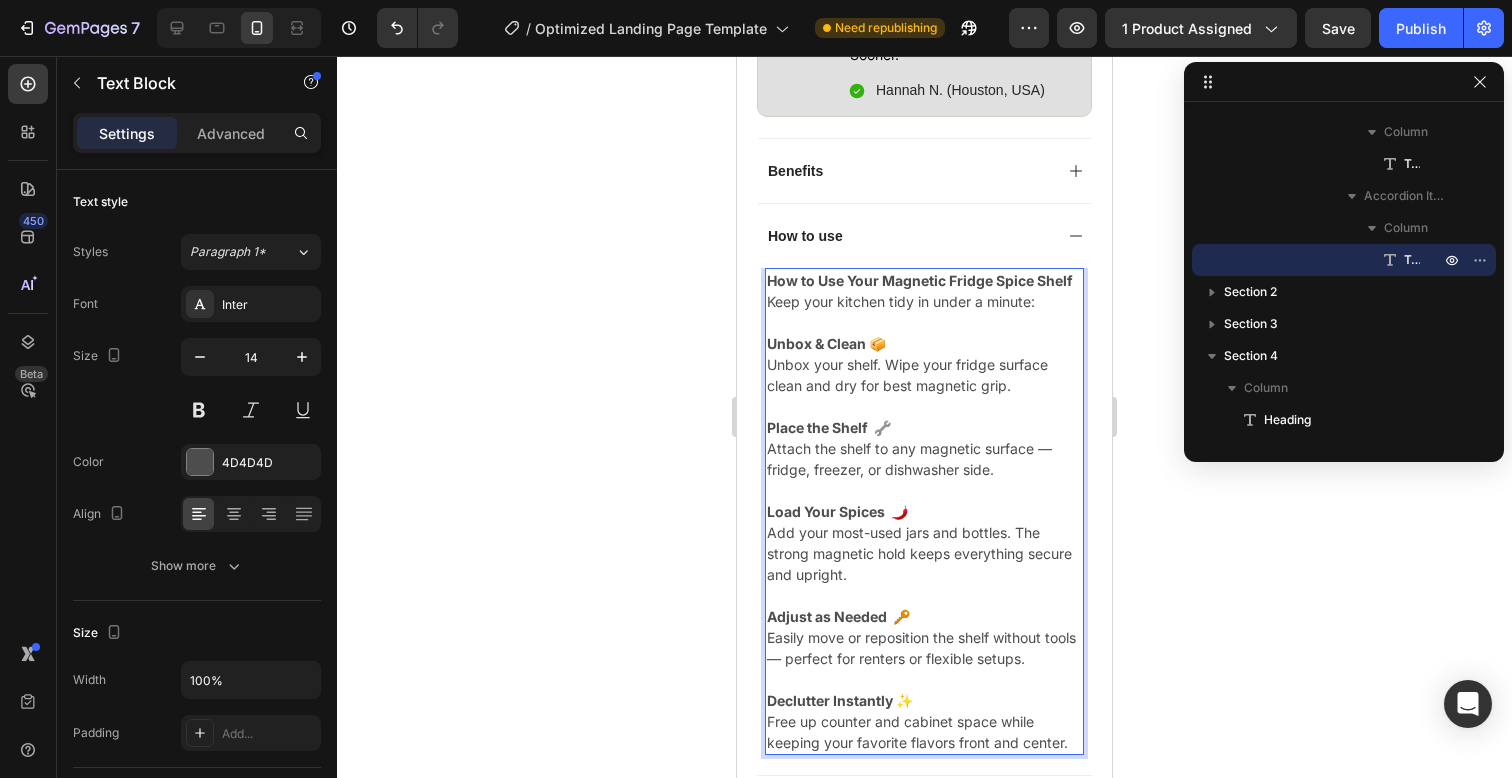 click on "Declutter Instantly ✨" at bounding box center (840, 700) 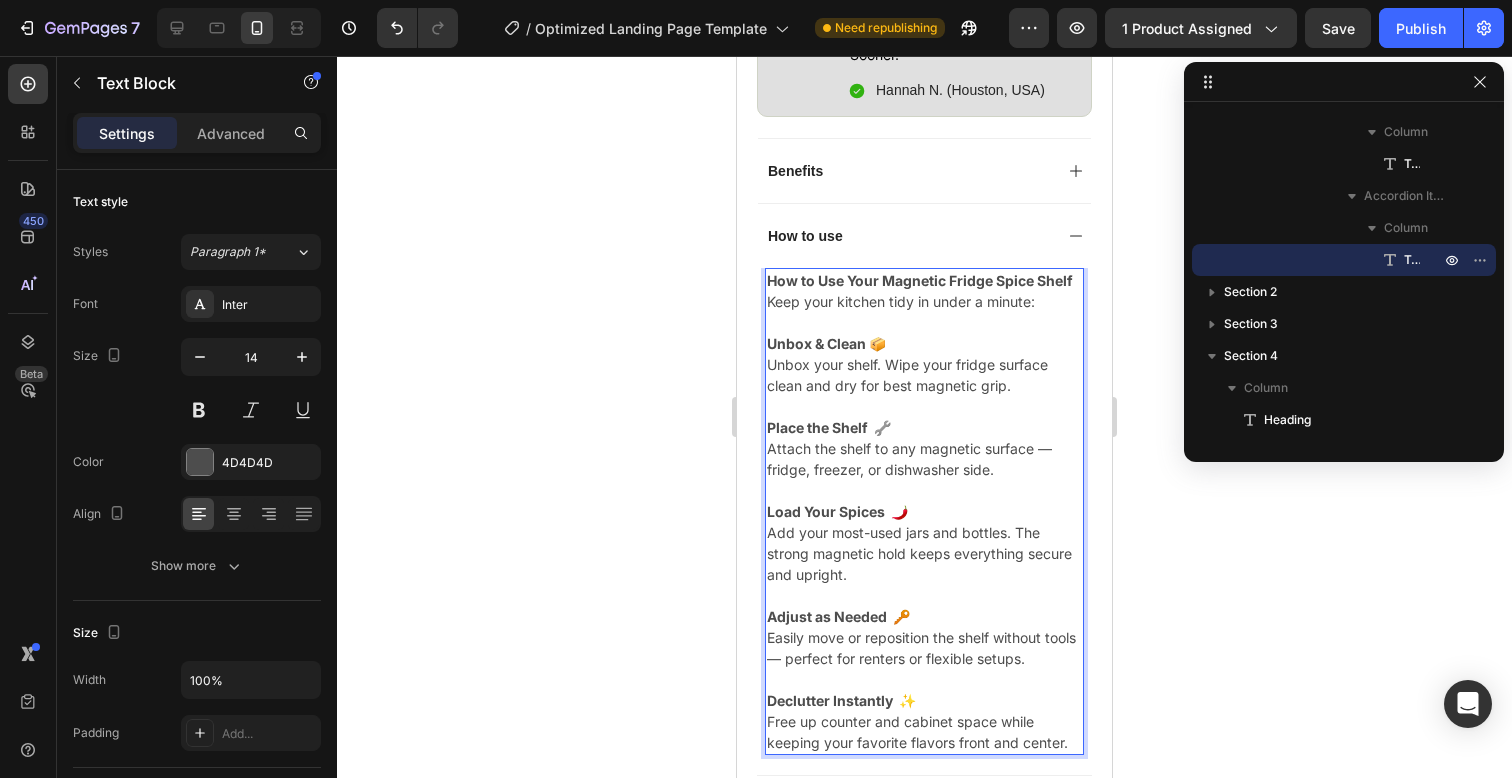 scroll, scrollTop: 1538, scrollLeft: 0, axis: vertical 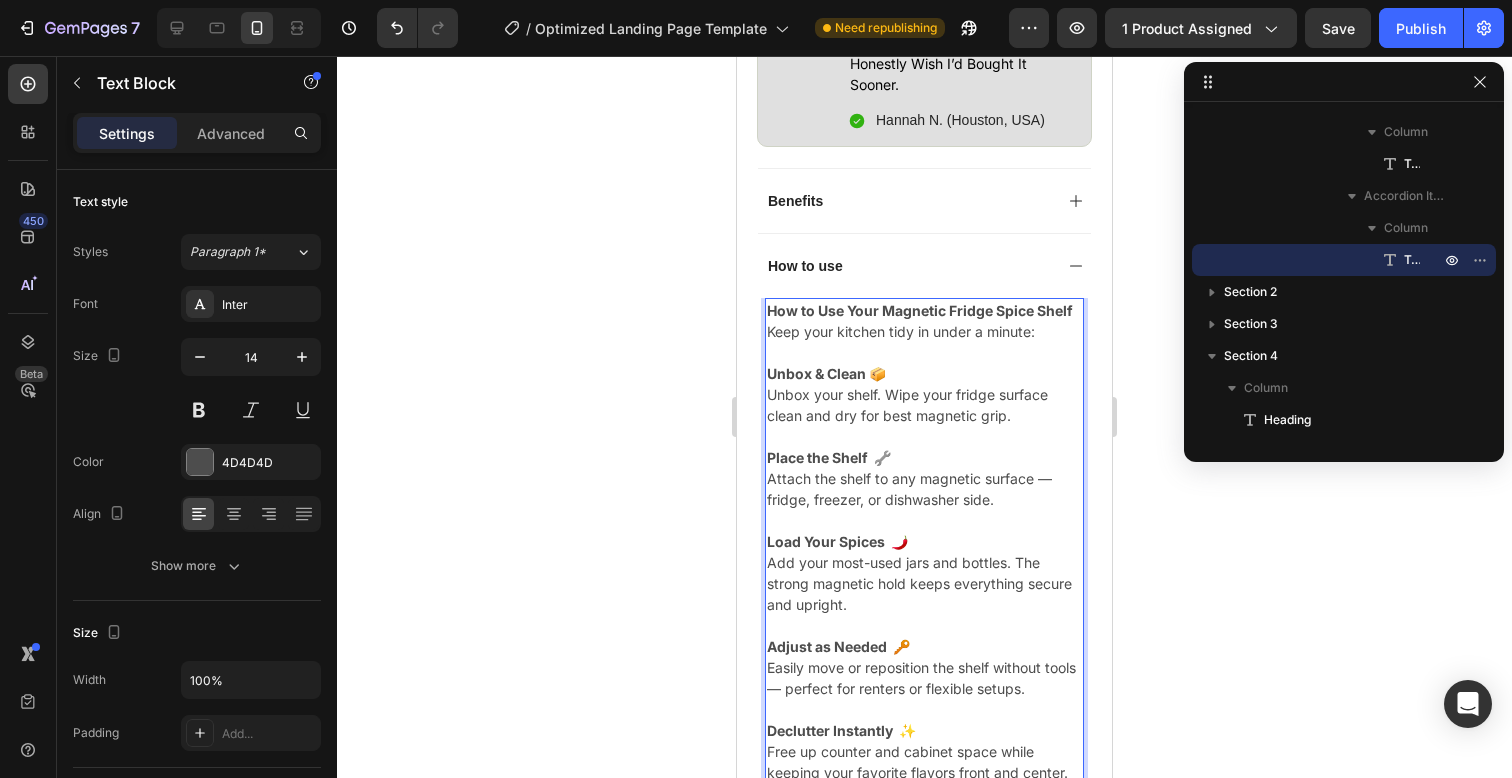 click on "Unbox & Clean 📦" at bounding box center (826, 373) 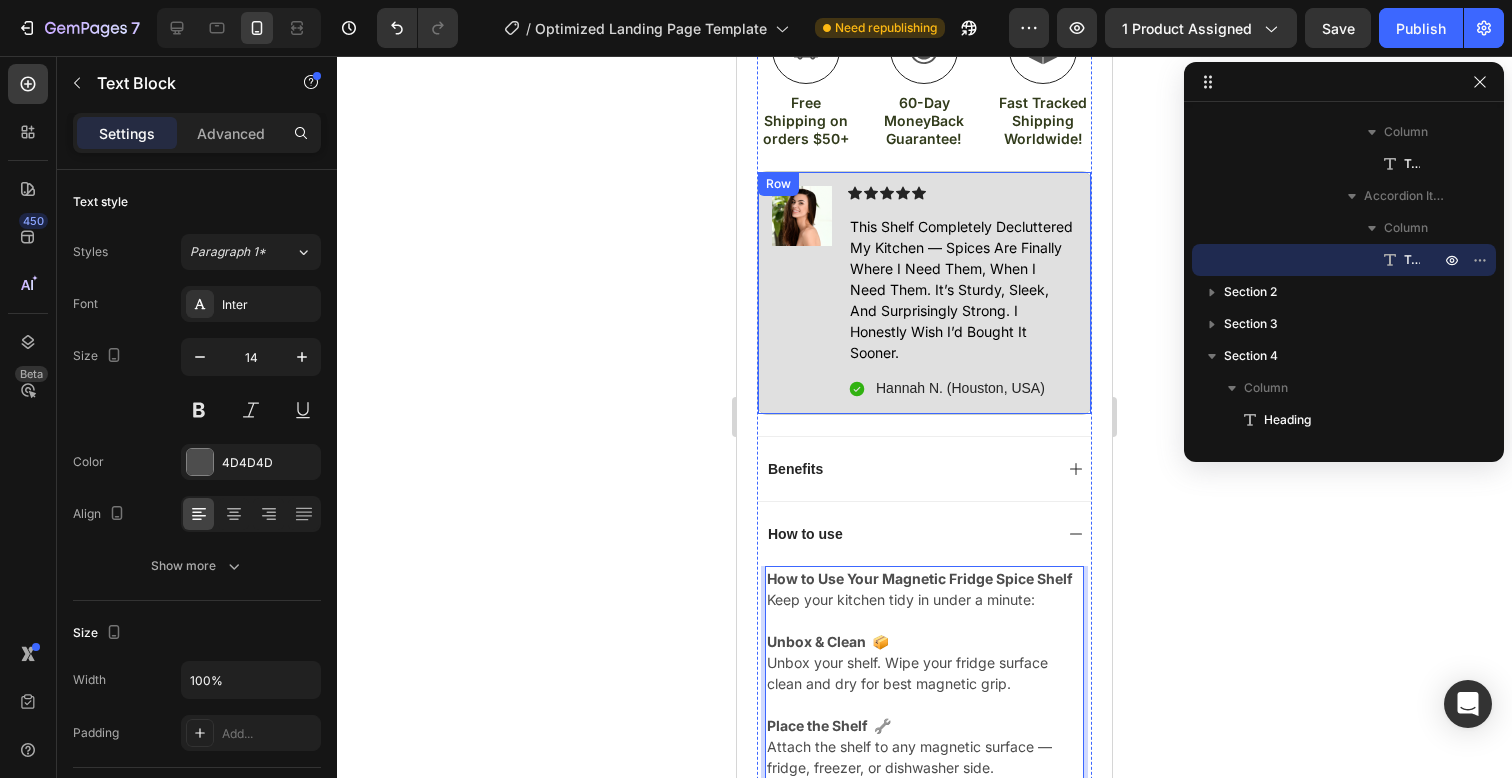scroll, scrollTop: 1109, scrollLeft: 0, axis: vertical 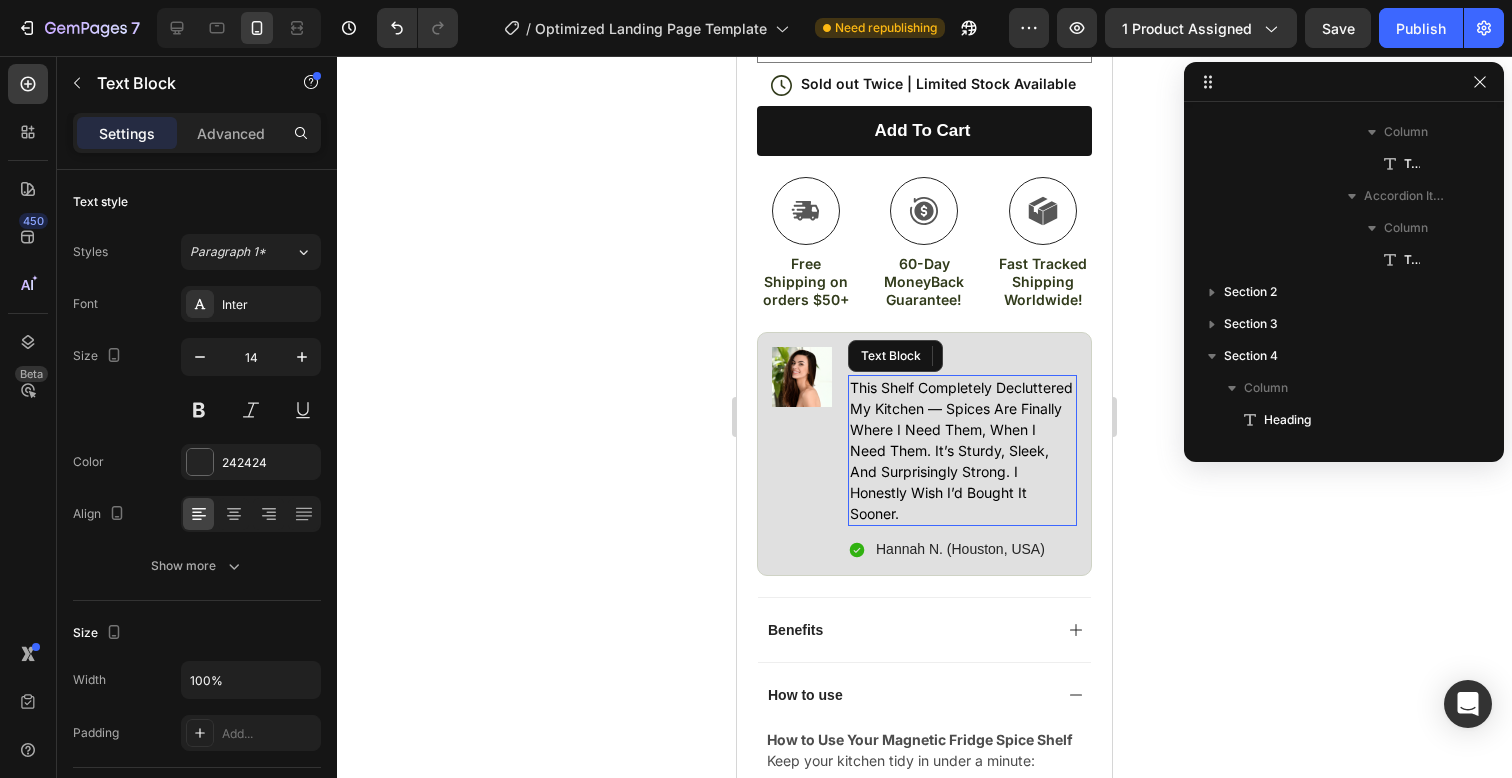 click on "this shelf completely decluttered my kitchen — spices are finally where i need them, when i need them. it’s sturdy, sleek, and surprisingly strong. i honestly wish i’d bought it sooner." at bounding box center [962, 450] 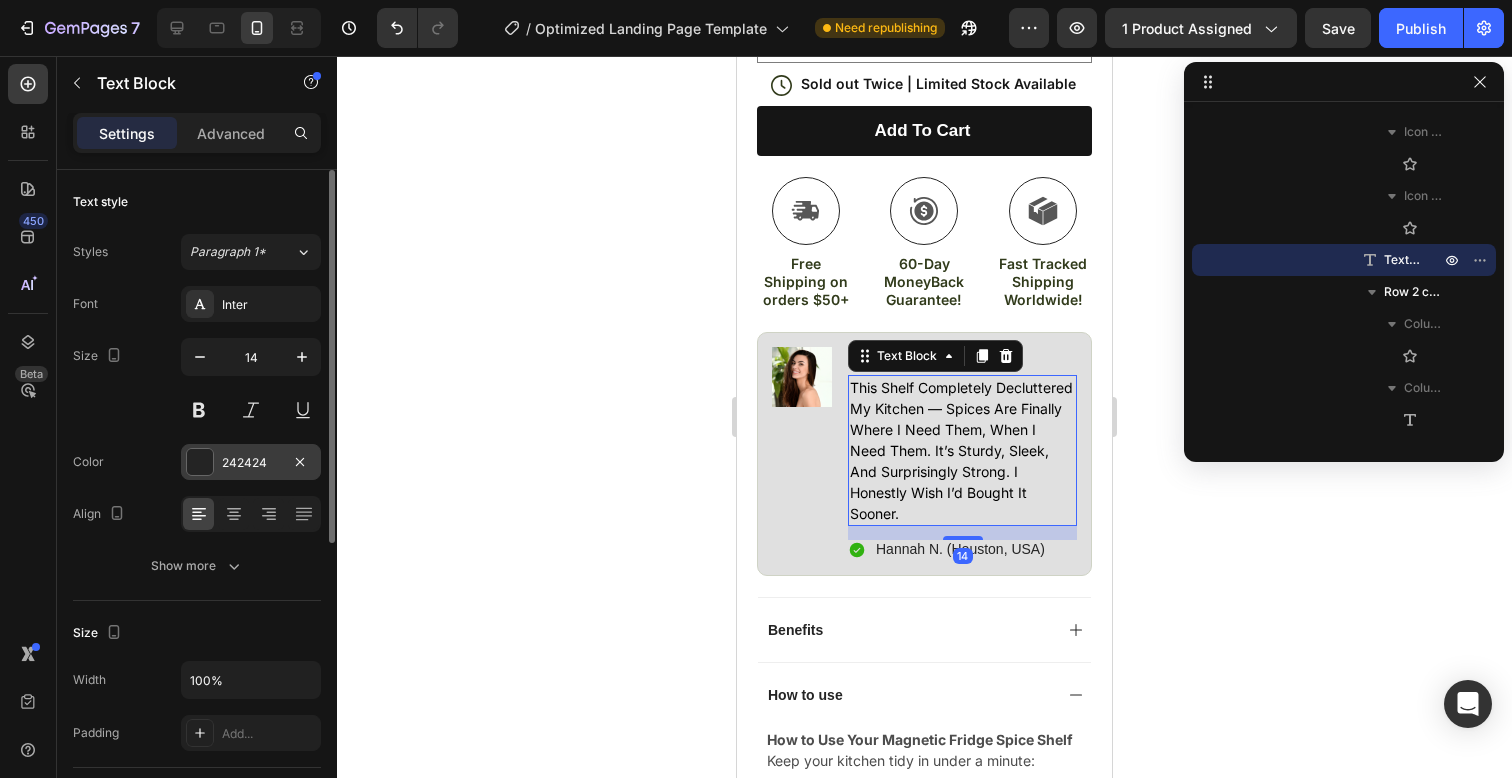 click on "242424" at bounding box center (251, 463) 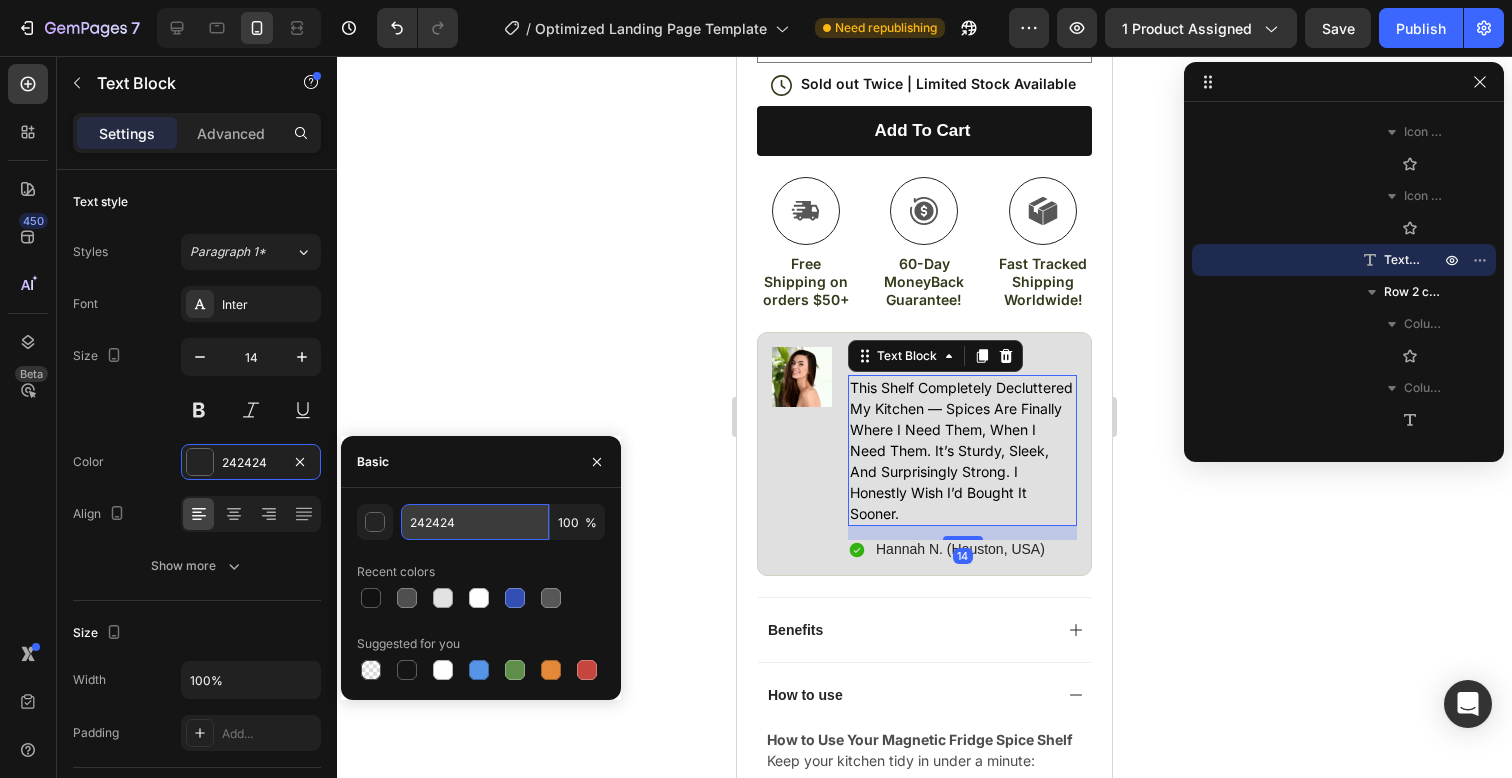 click on "242424" at bounding box center (475, 522) 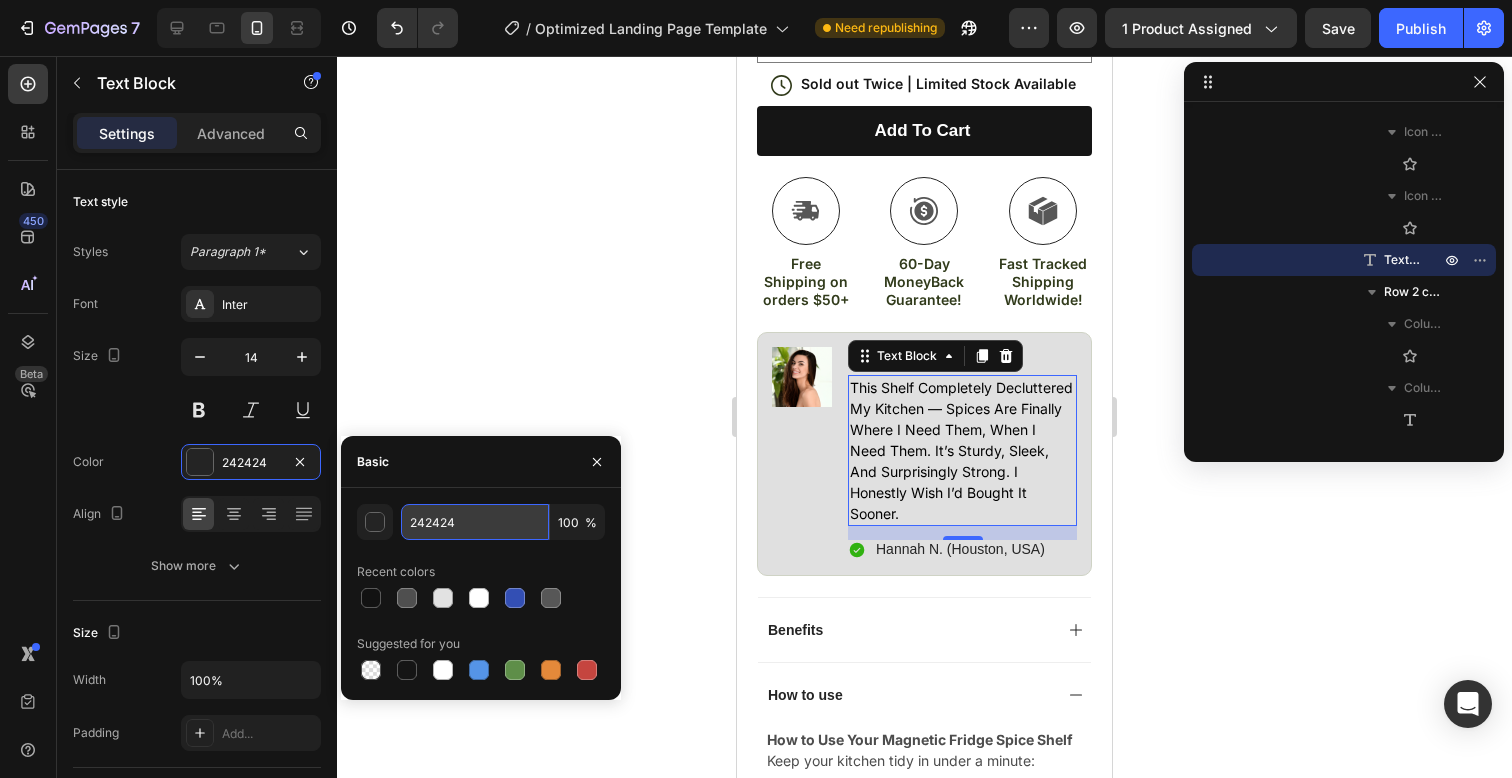 paste on "4D4D4D" 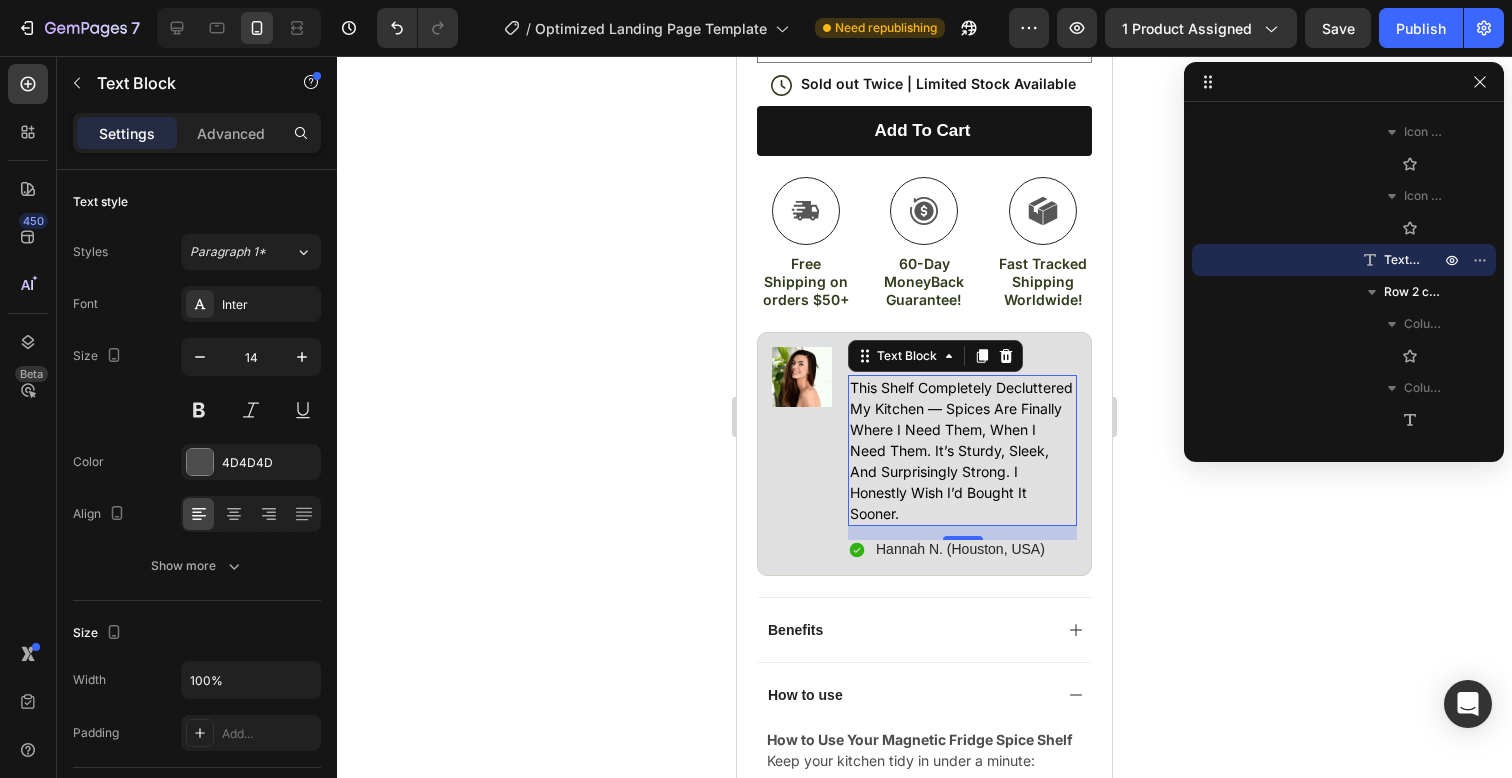 click 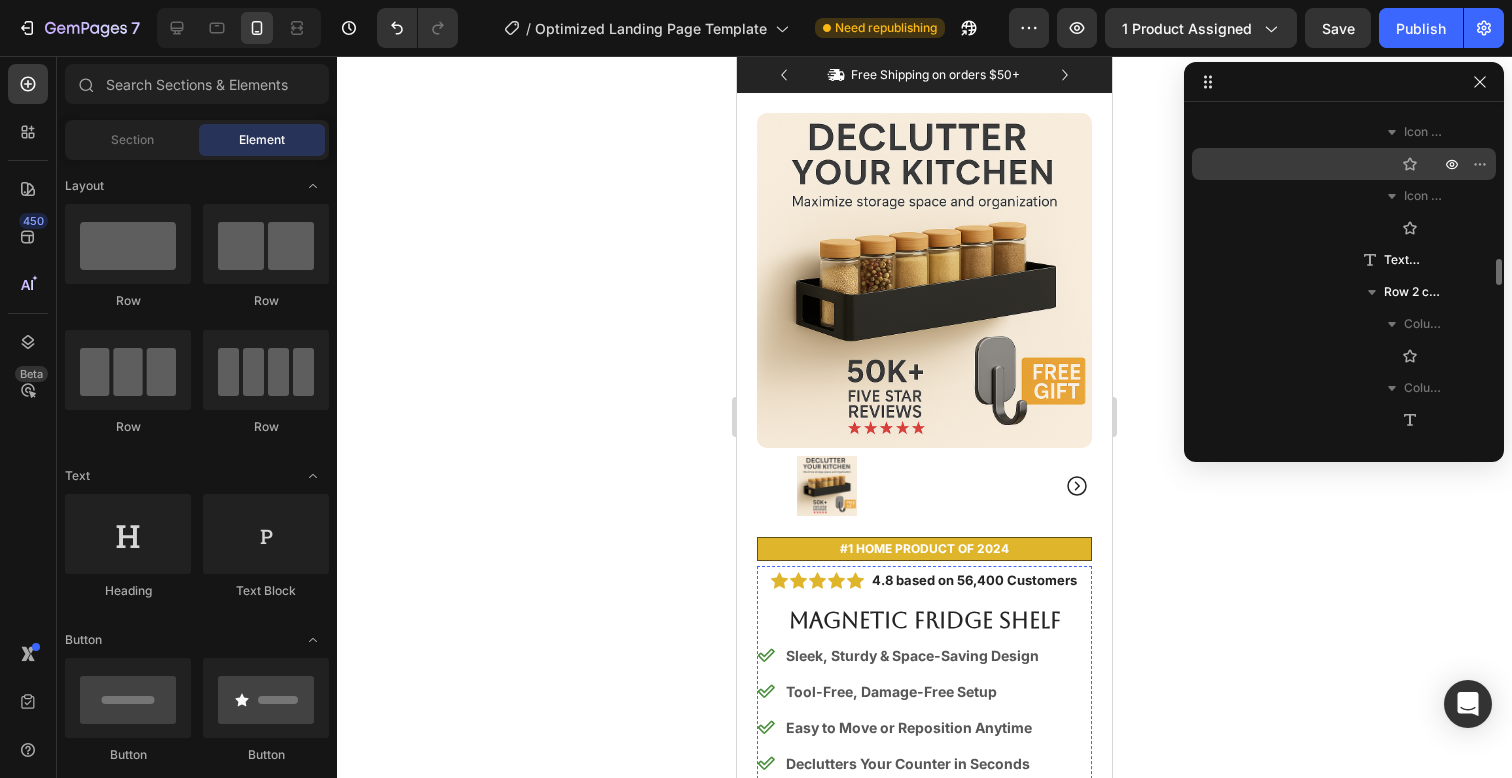 scroll, scrollTop: 36, scrollLeft: 0, axis: vertical 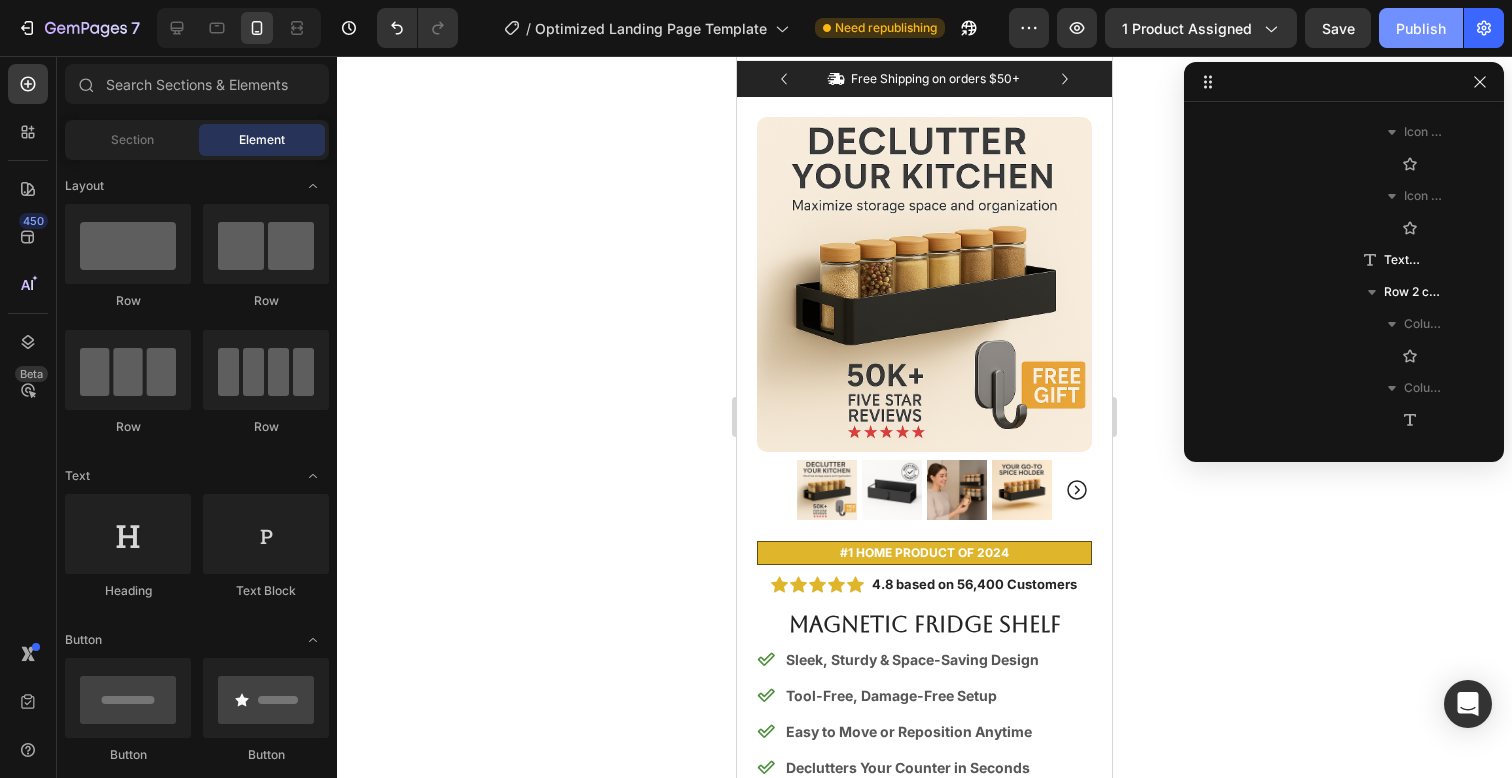 click on "Publish" at bounding box center (1421, 28) 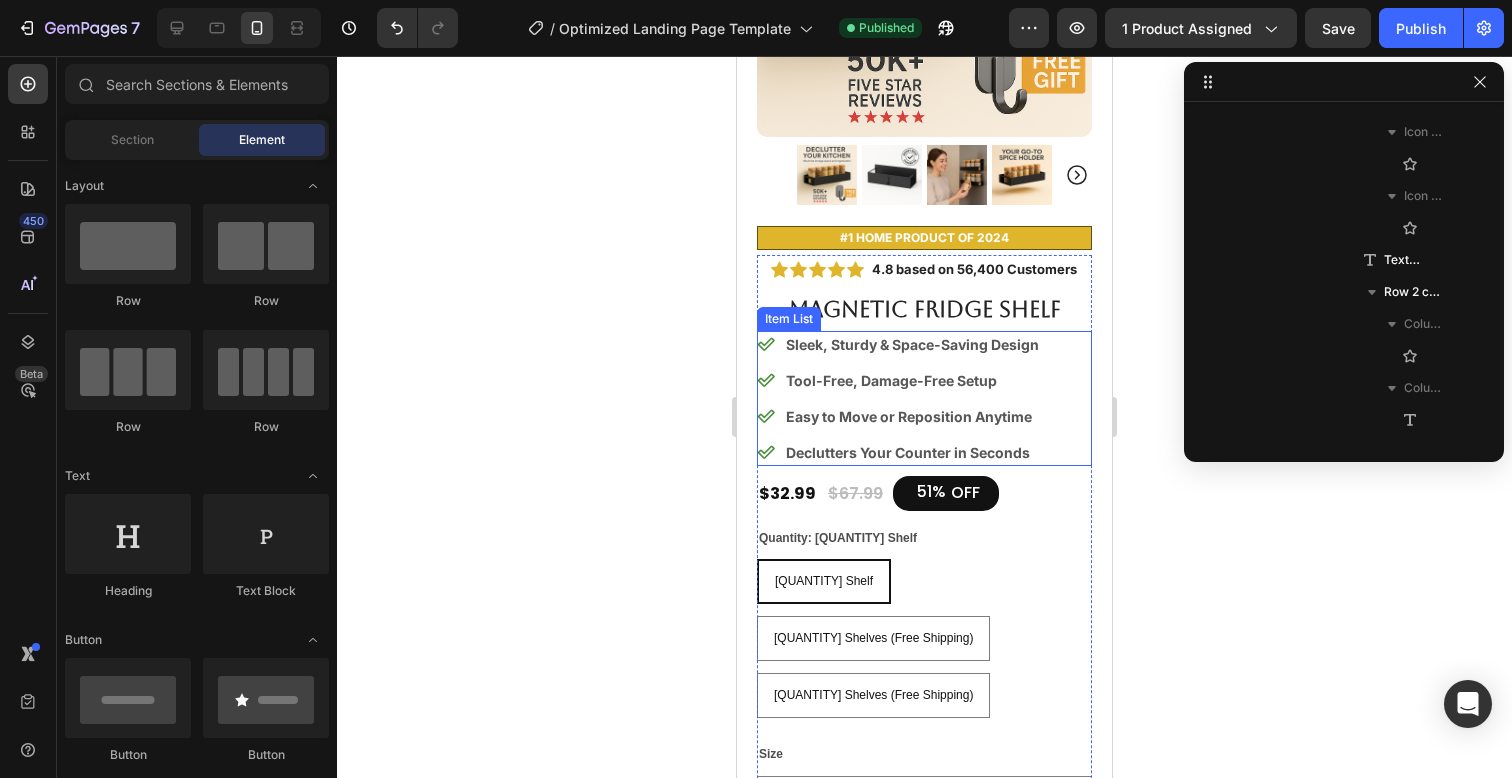 scroll, scrollTop: 364, scrollLeft: 0, axis: vertical 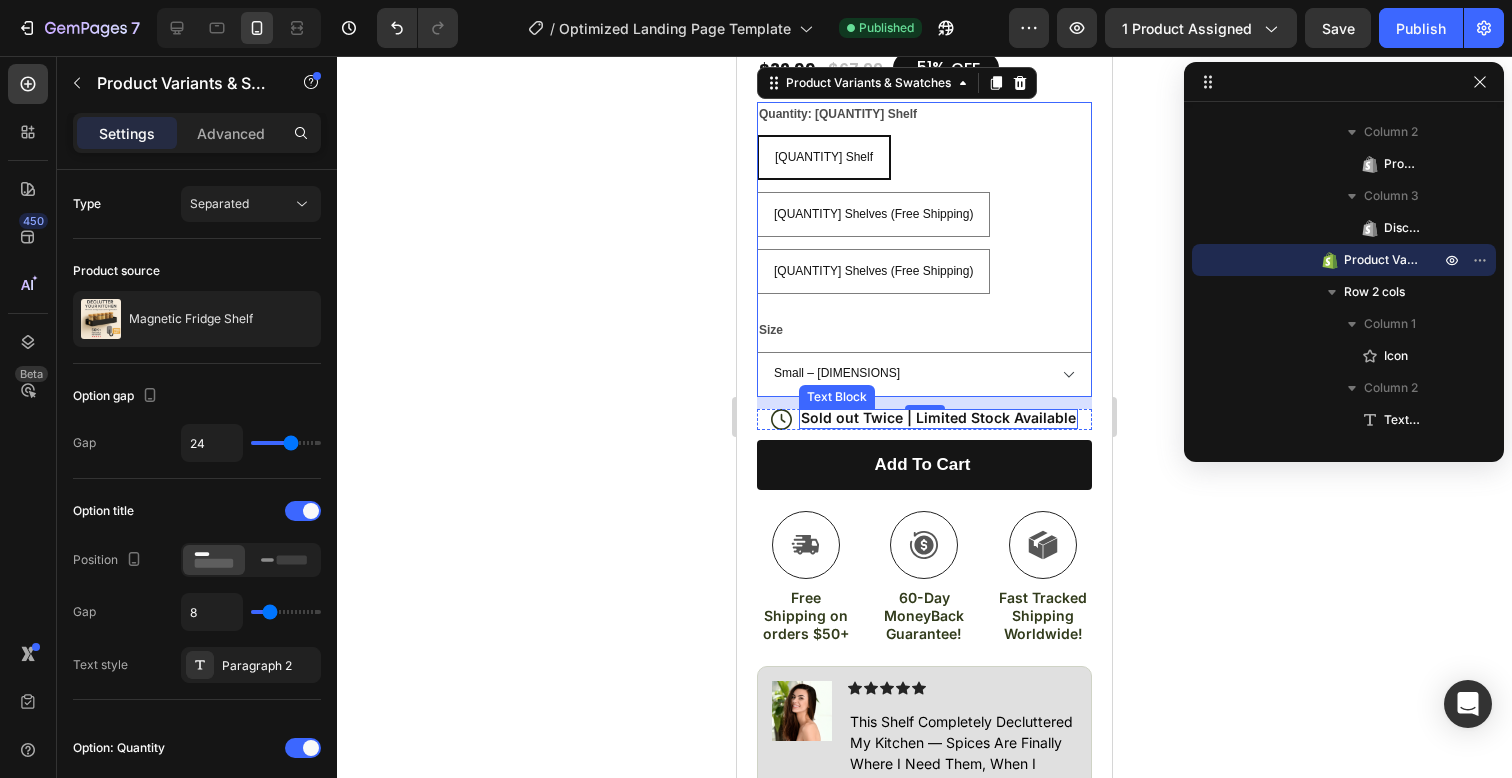 click on "Sold out Twice | Limited Stock Available" at bounding box center (938, 418) 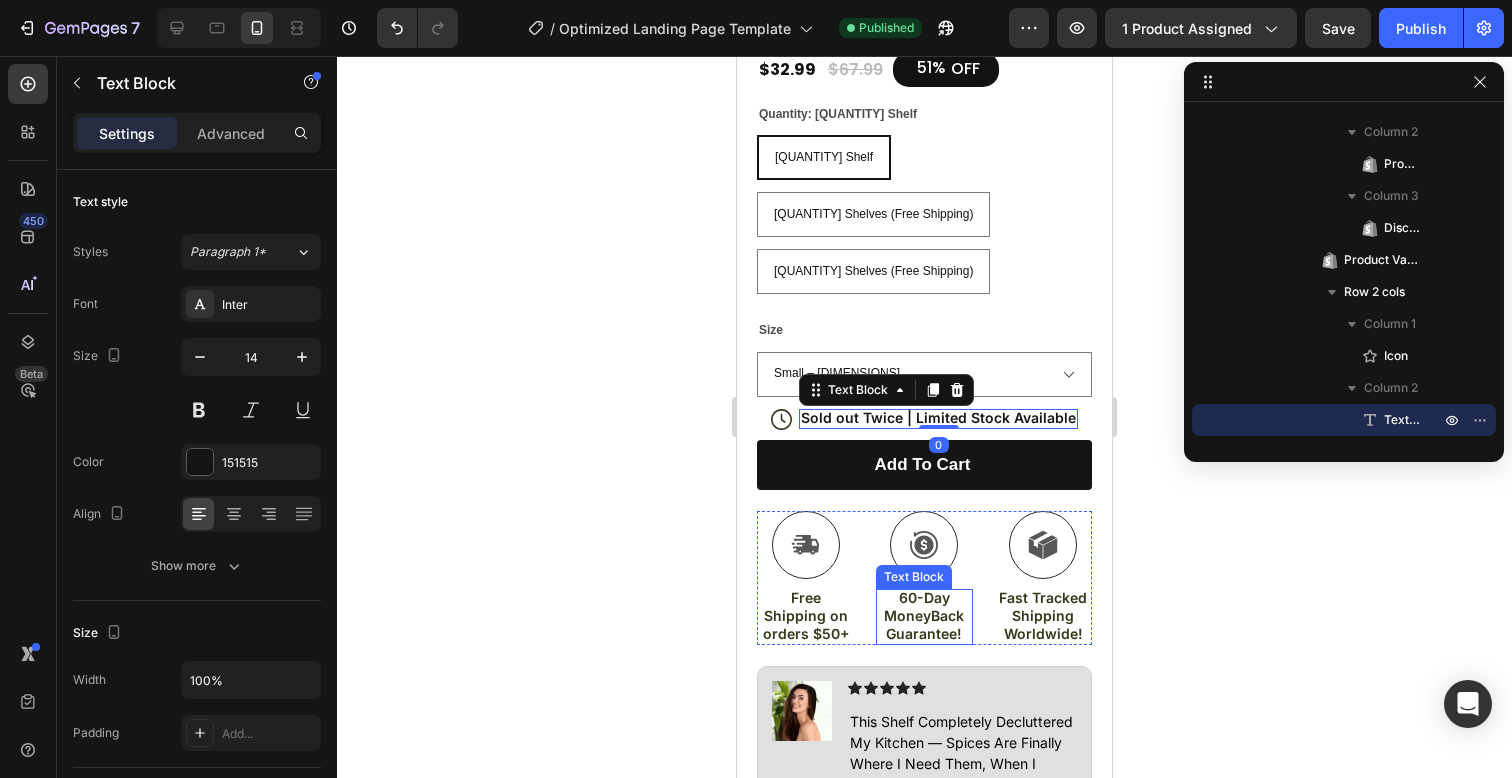 click on "60-Day MoneyBack Guarantee!" at bounding box center (925, 616) 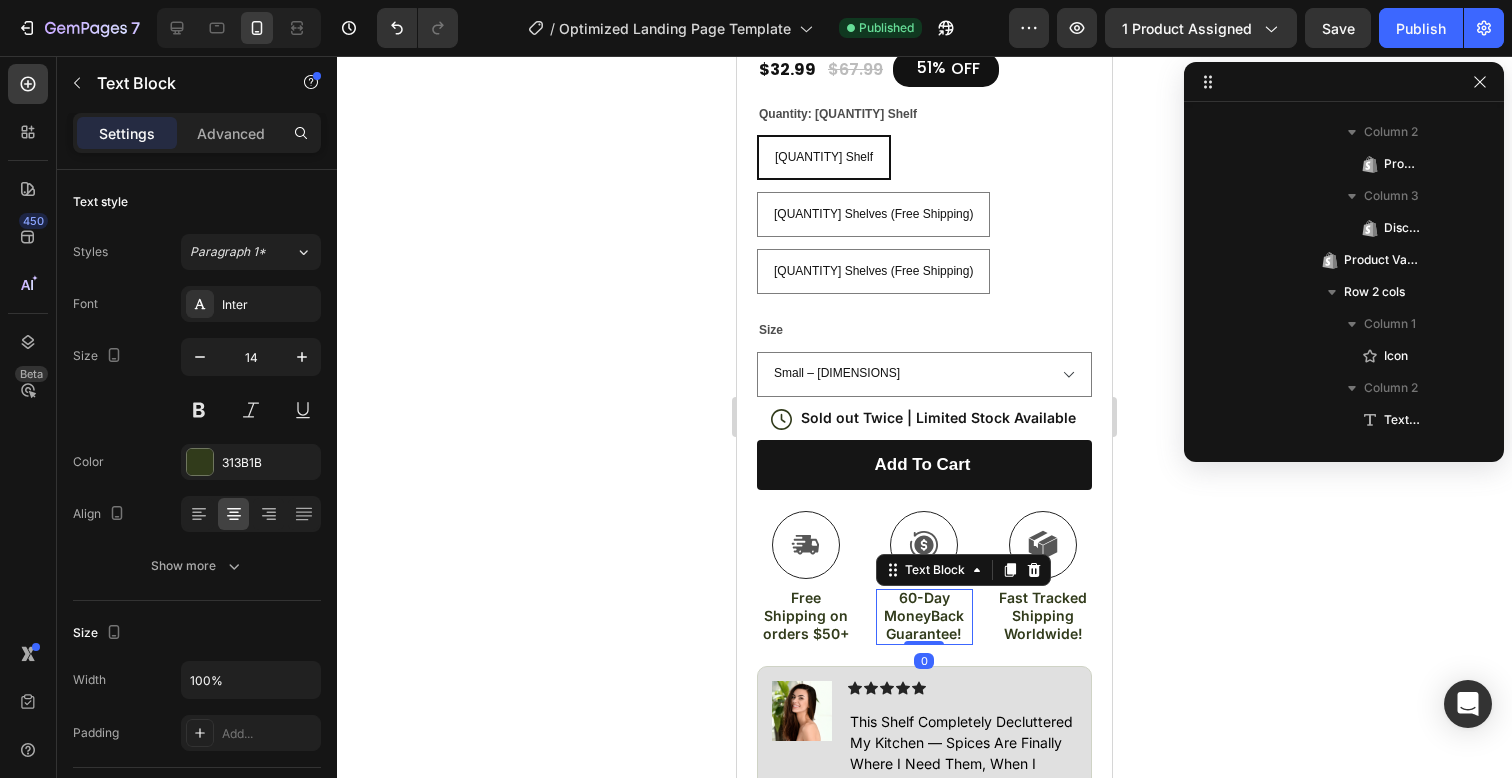 scroll, scrollTop: 1690, scrollLeft: 0, axis: vertical 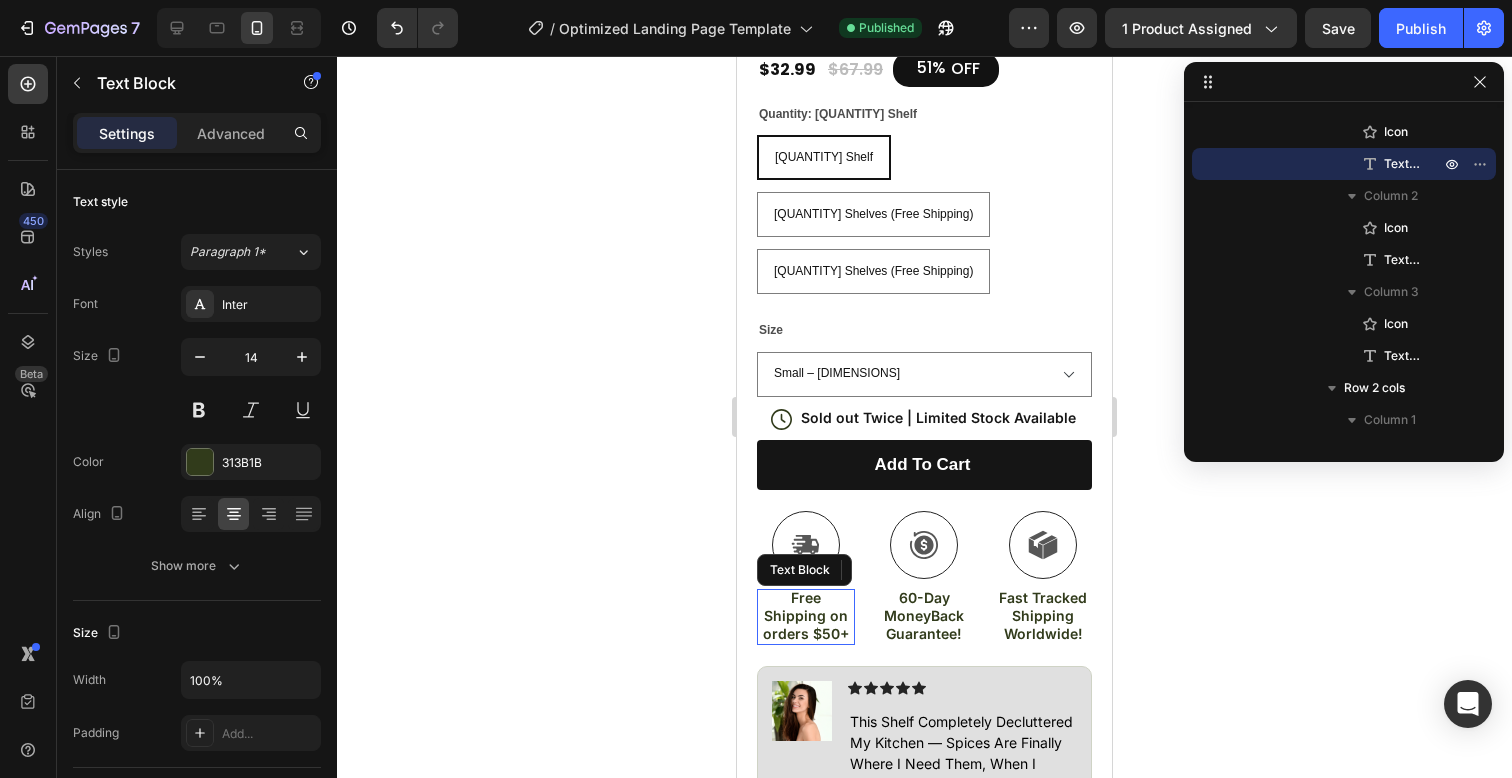 click on "Free Shipping on orders $50+" at bounding box center [806, 616] 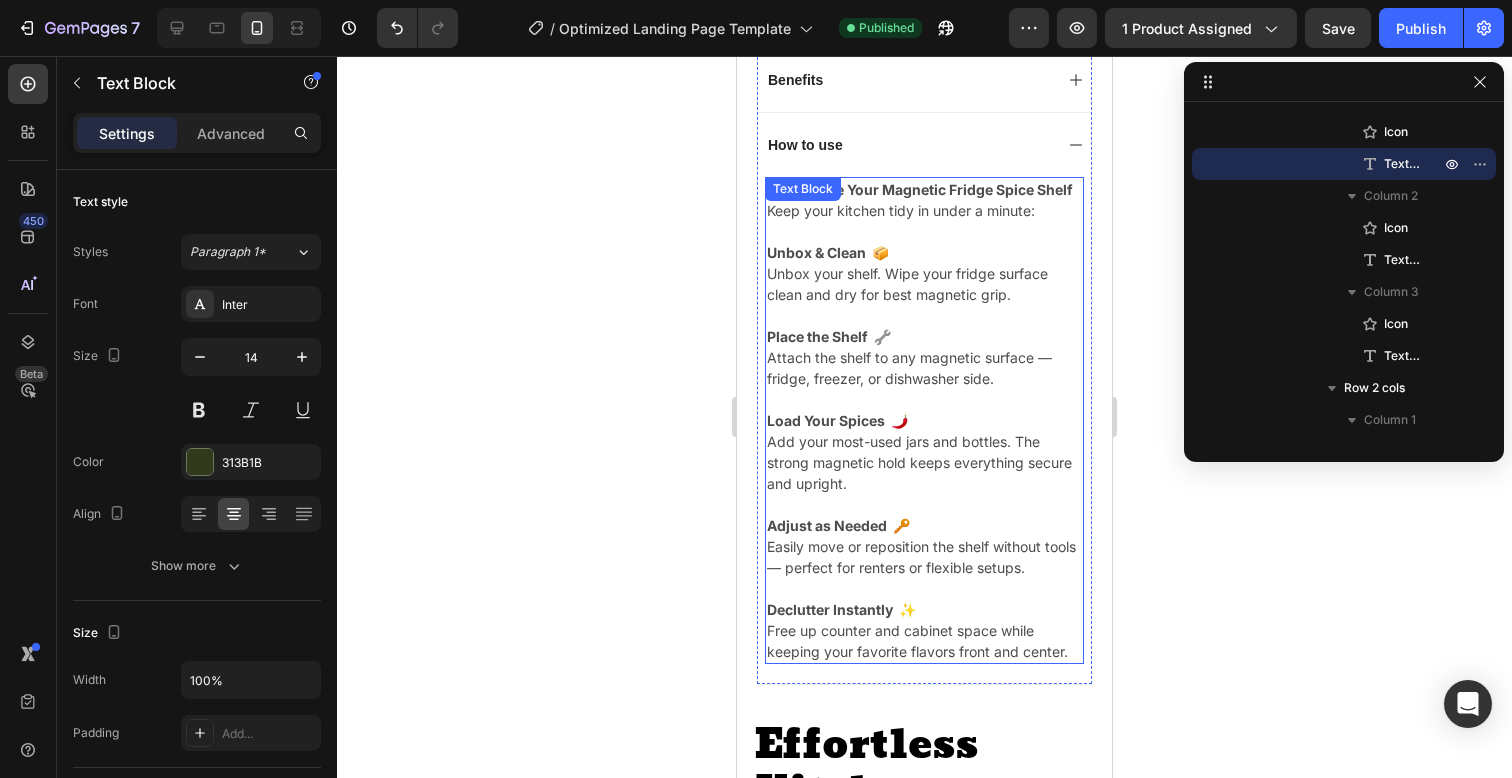scroll, scrollTop: 1950, scrollLeft: 0, axis: vertical 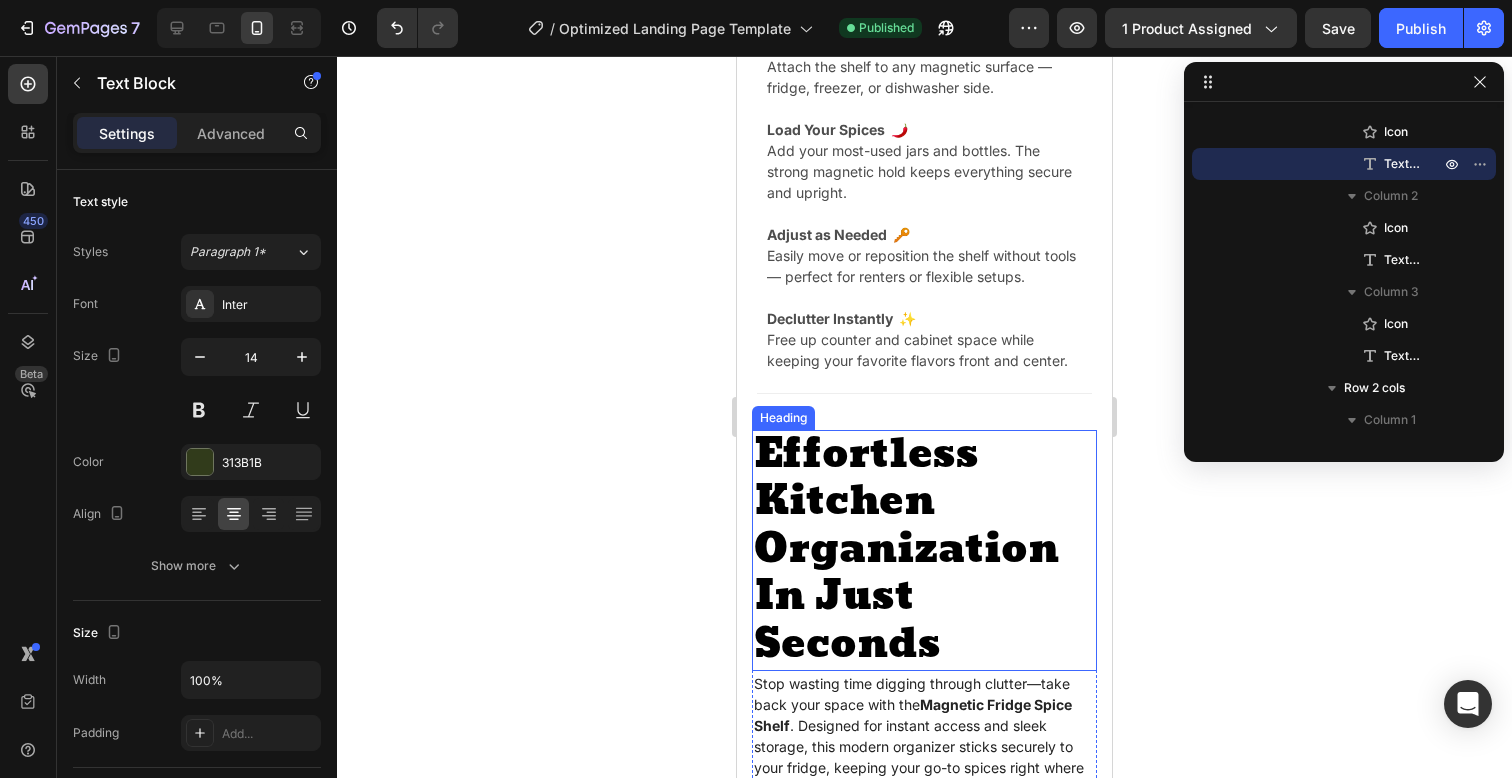 click on "Effortless Kitchen Organization In Just Seconds" at bounding box center [906, 549] 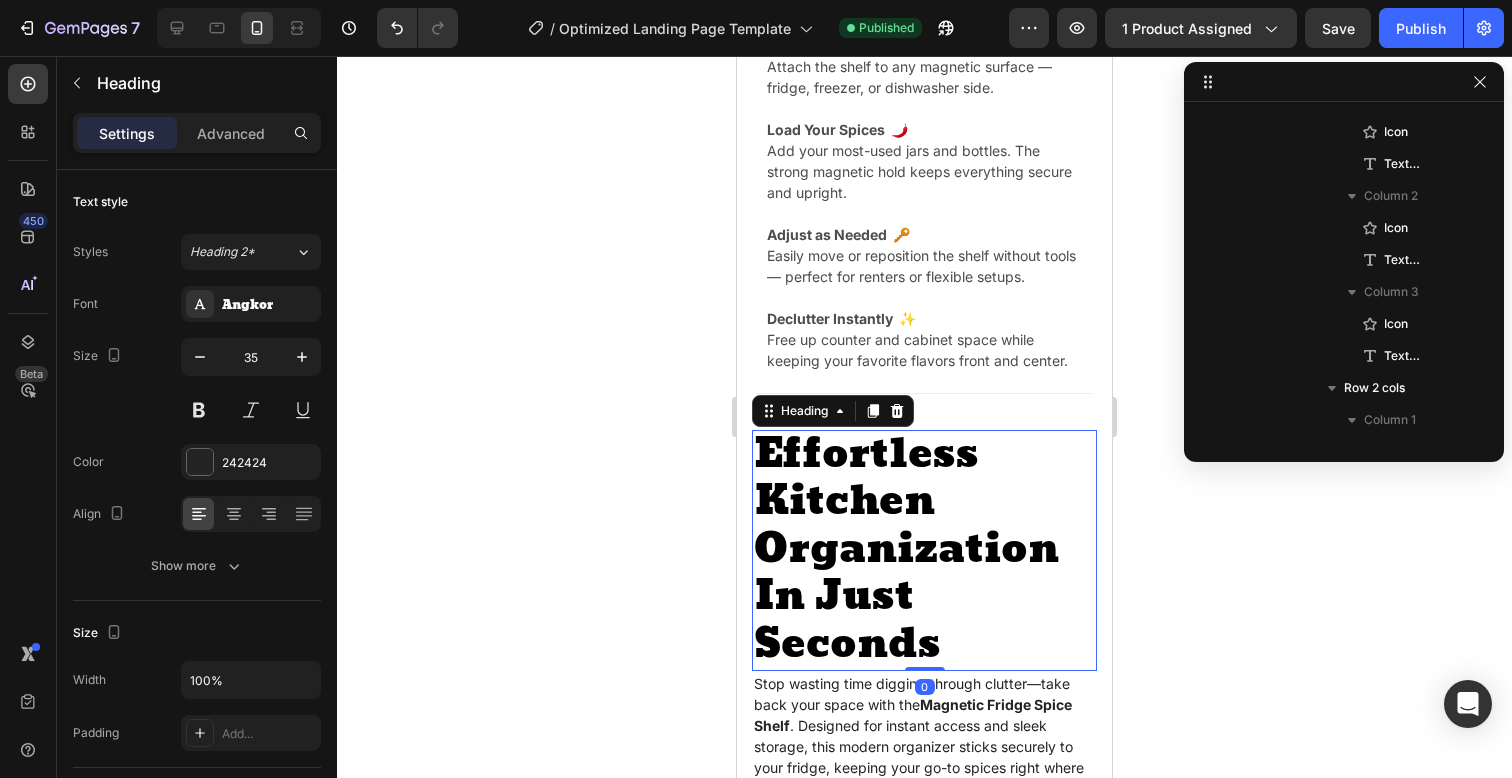 scroll, scrollTop: 2842, scrollLeft: 0, axis: vertical 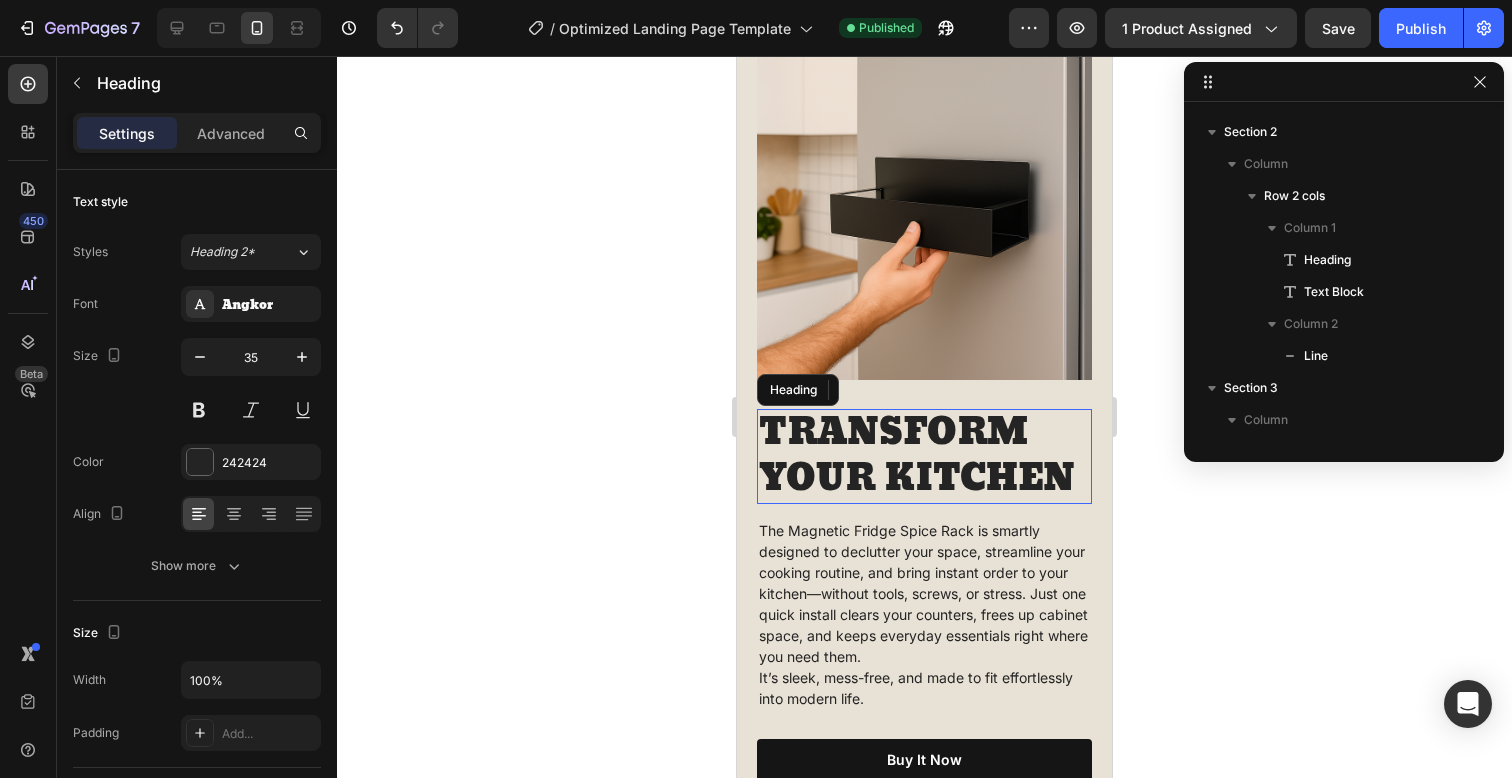 click on "TRANSFORM YOUR KITCHEN" at bounding box center [924, 456] 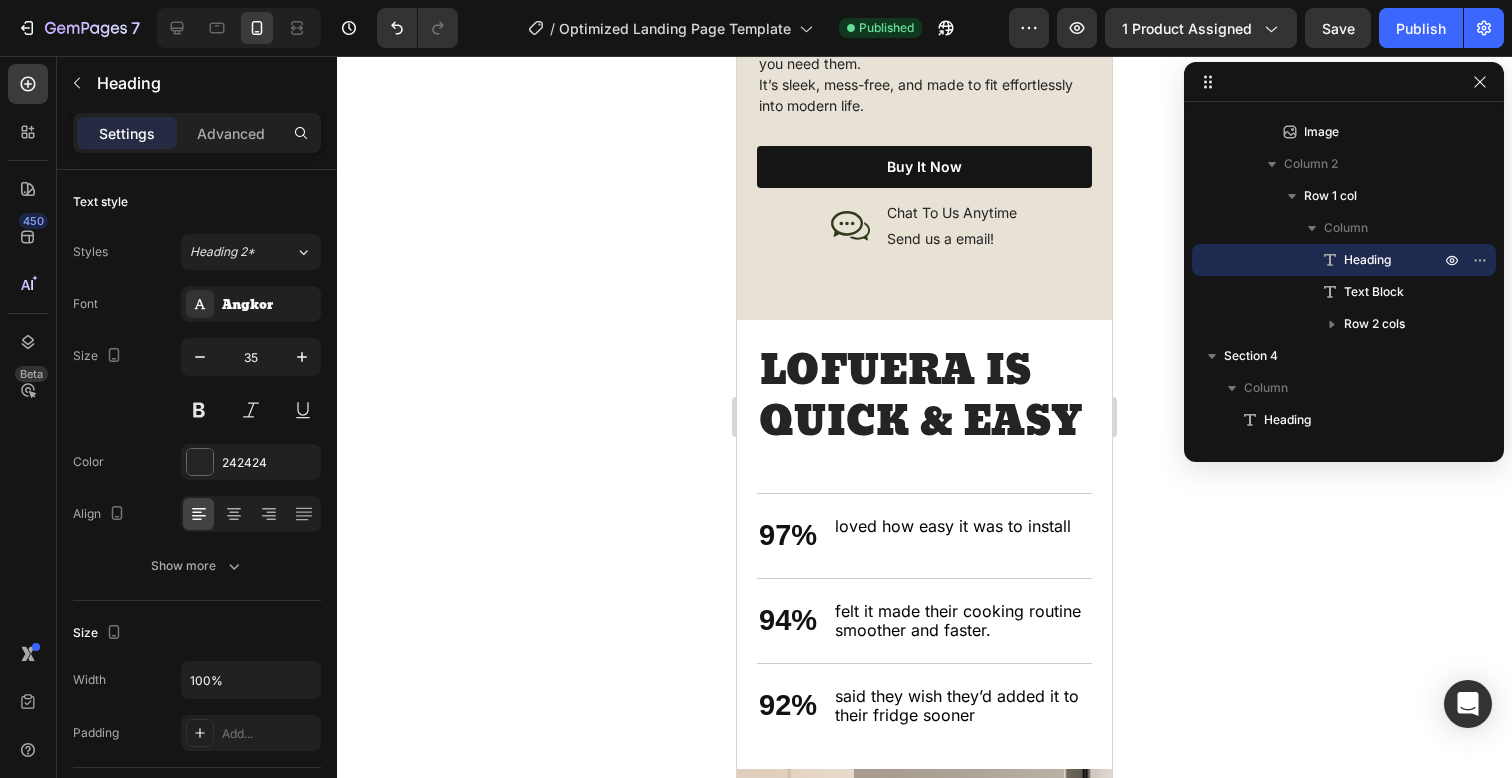 scroll, scrollTop: 3498, scrollLeft: 0, axis: vertical 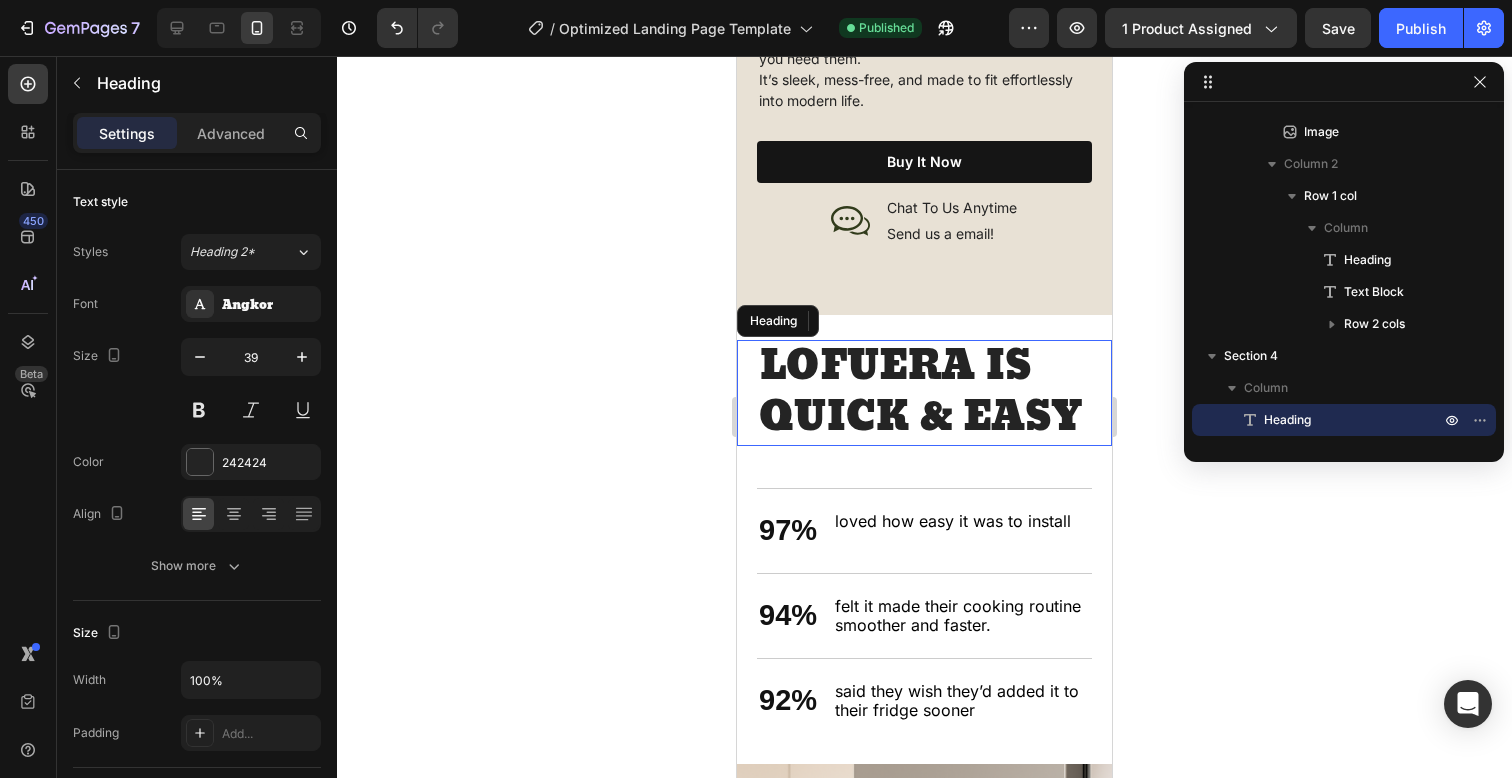 click on "LOFUERA IS QUICK & EASY" at bounding box center [924, 392] 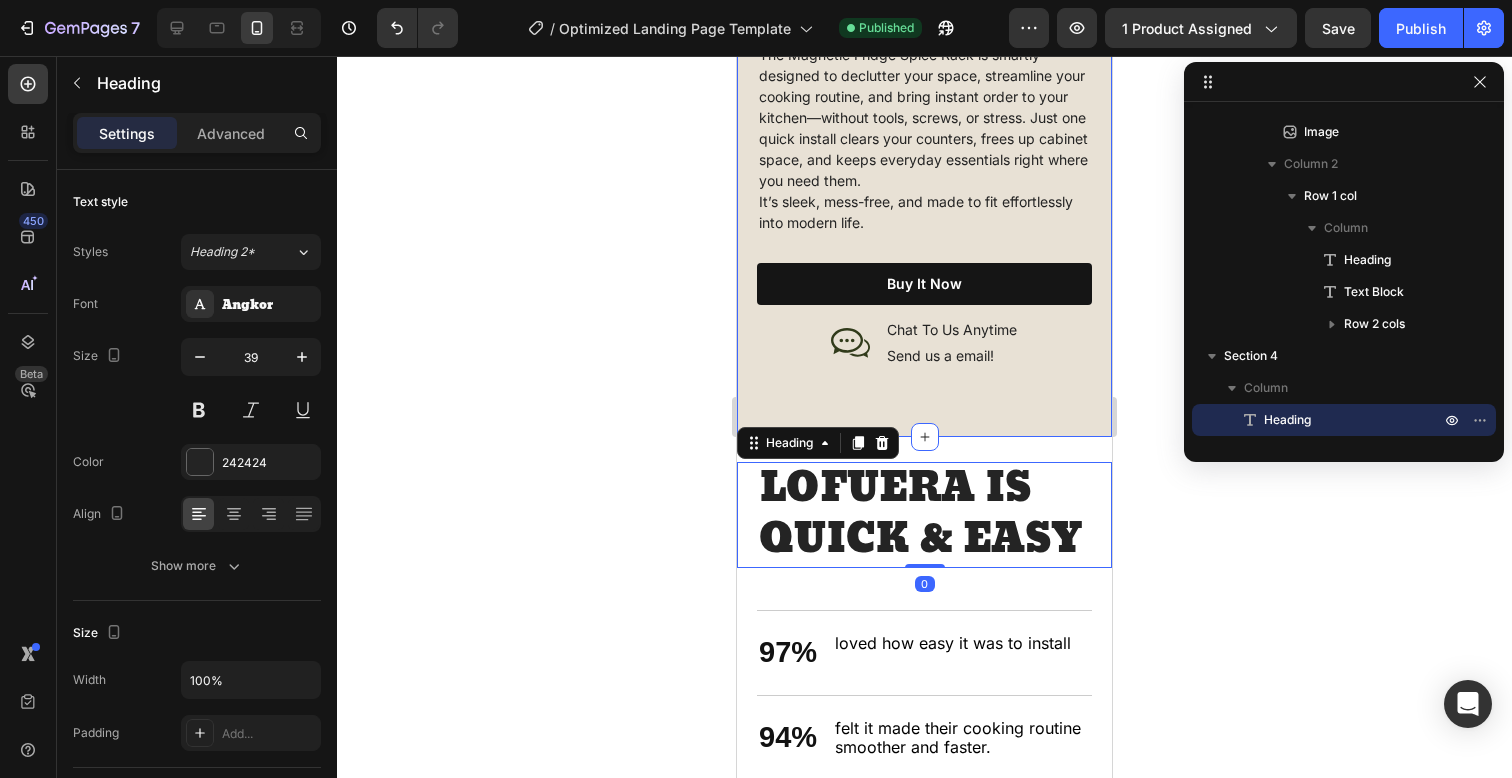 scroll, scrollTop: 3238, scrollLeft: 0, axis: vertical 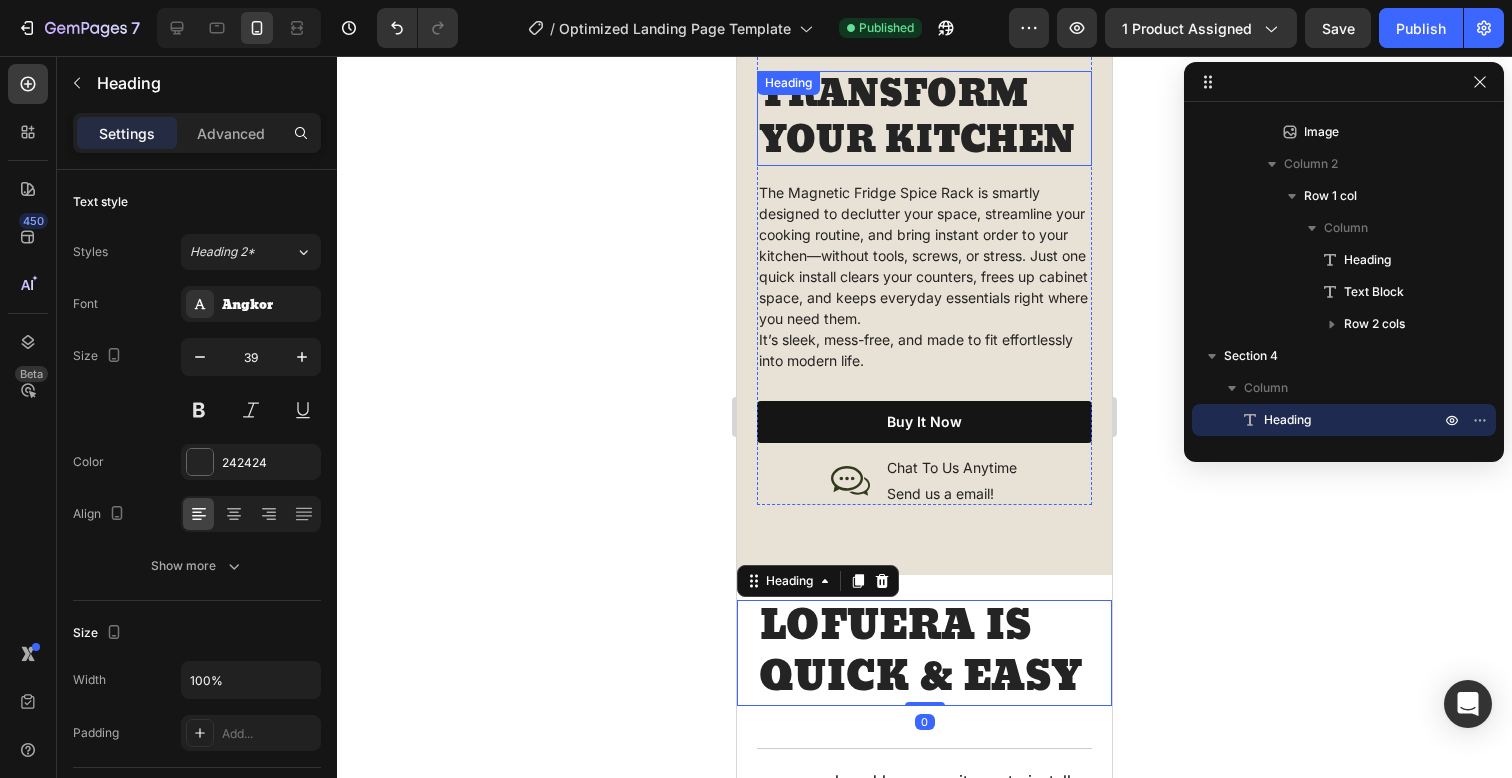 click on "TRANSFORM YOUR KITCHEN" at bounding box center [924, 118] 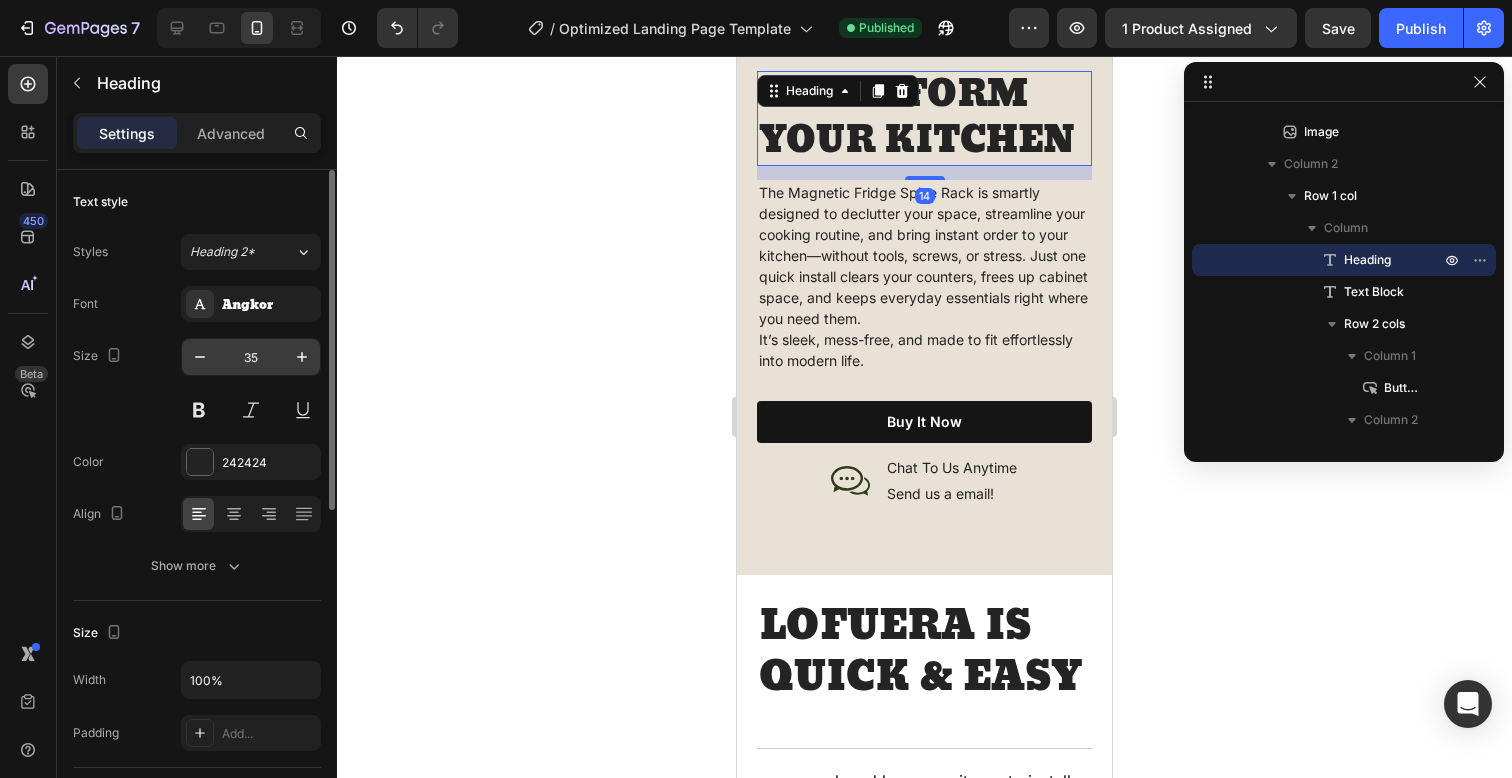 click on "35" at bounding box center (251, 357) 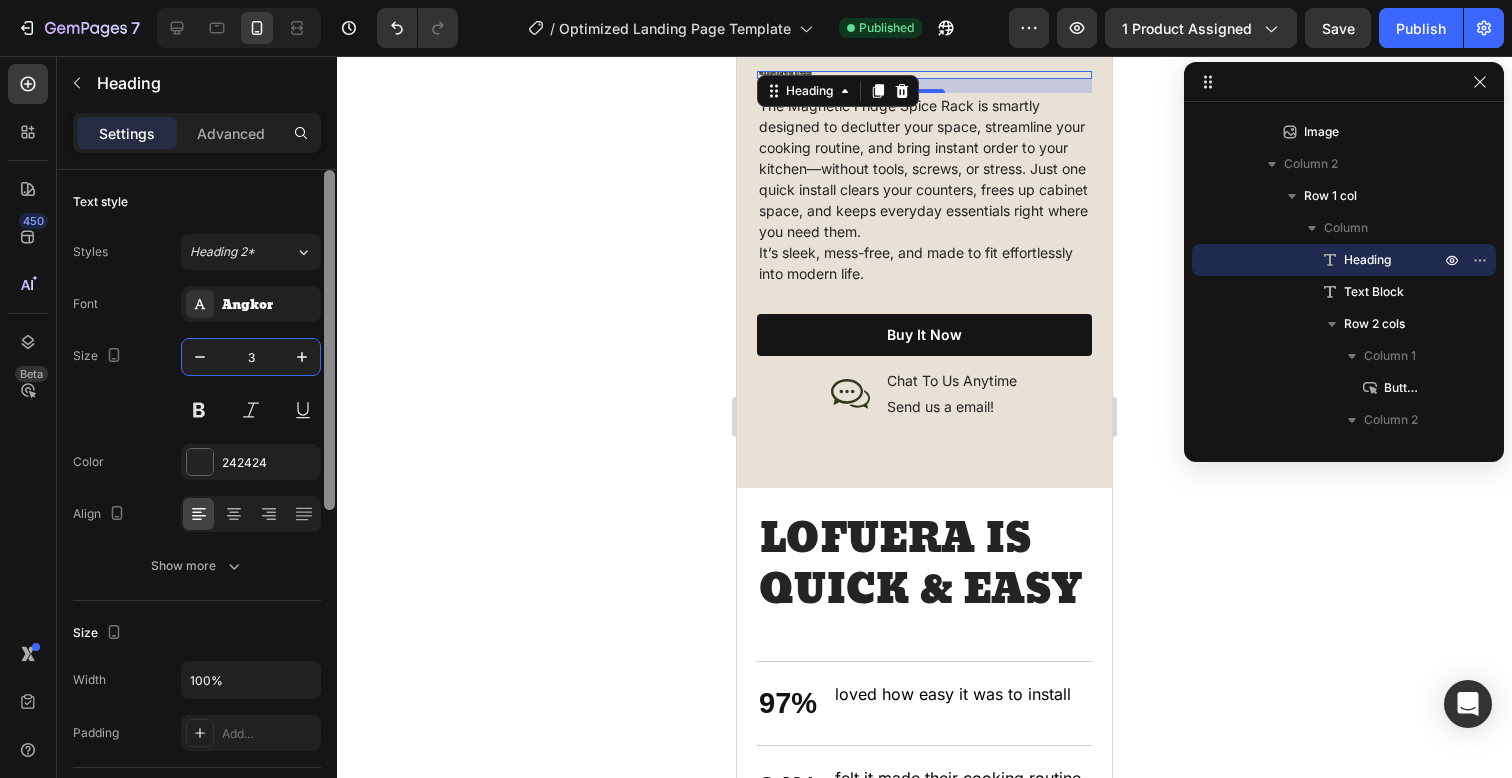 type on "30" 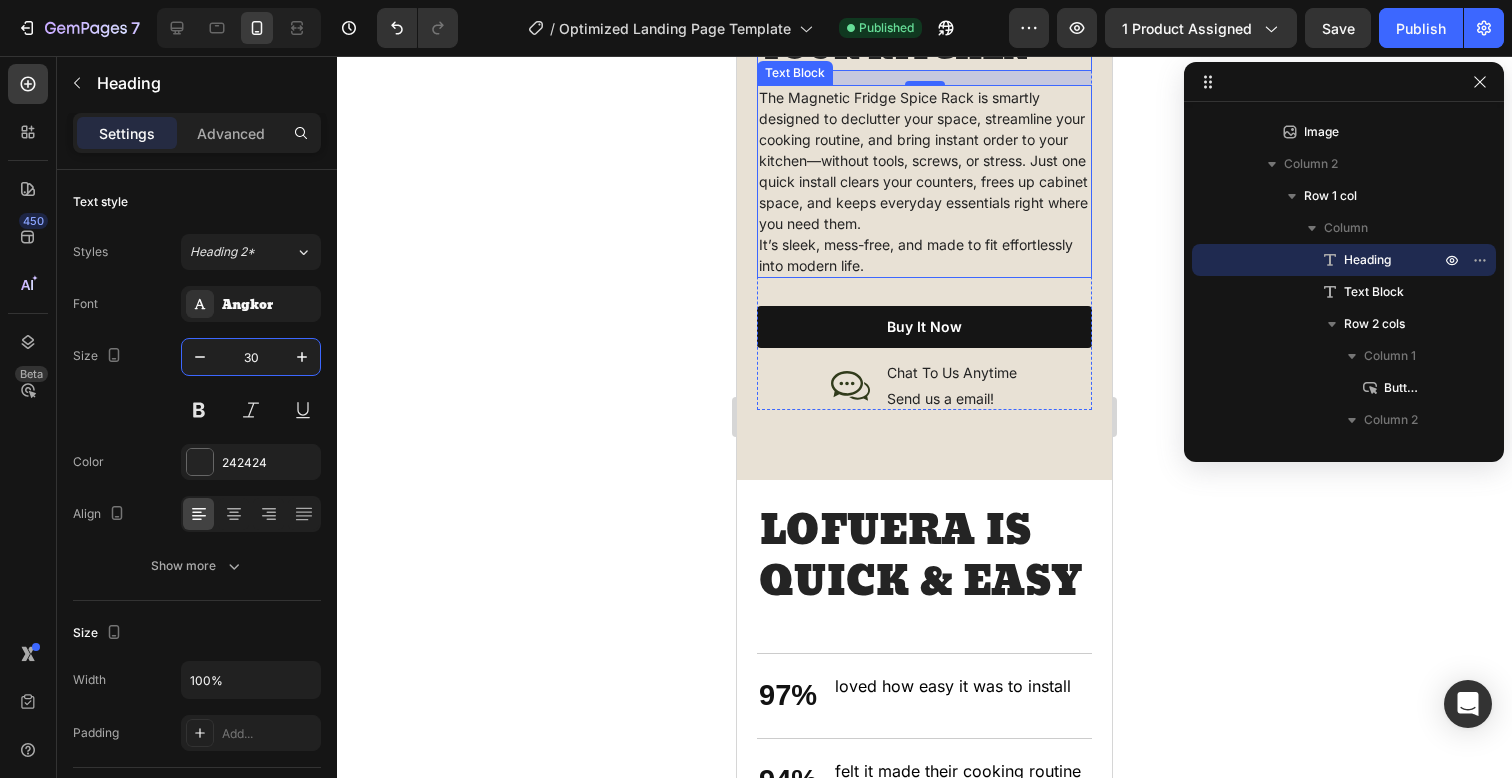 scroll, scrollTop: 3404, scrollLeft: 0, axis: vertical 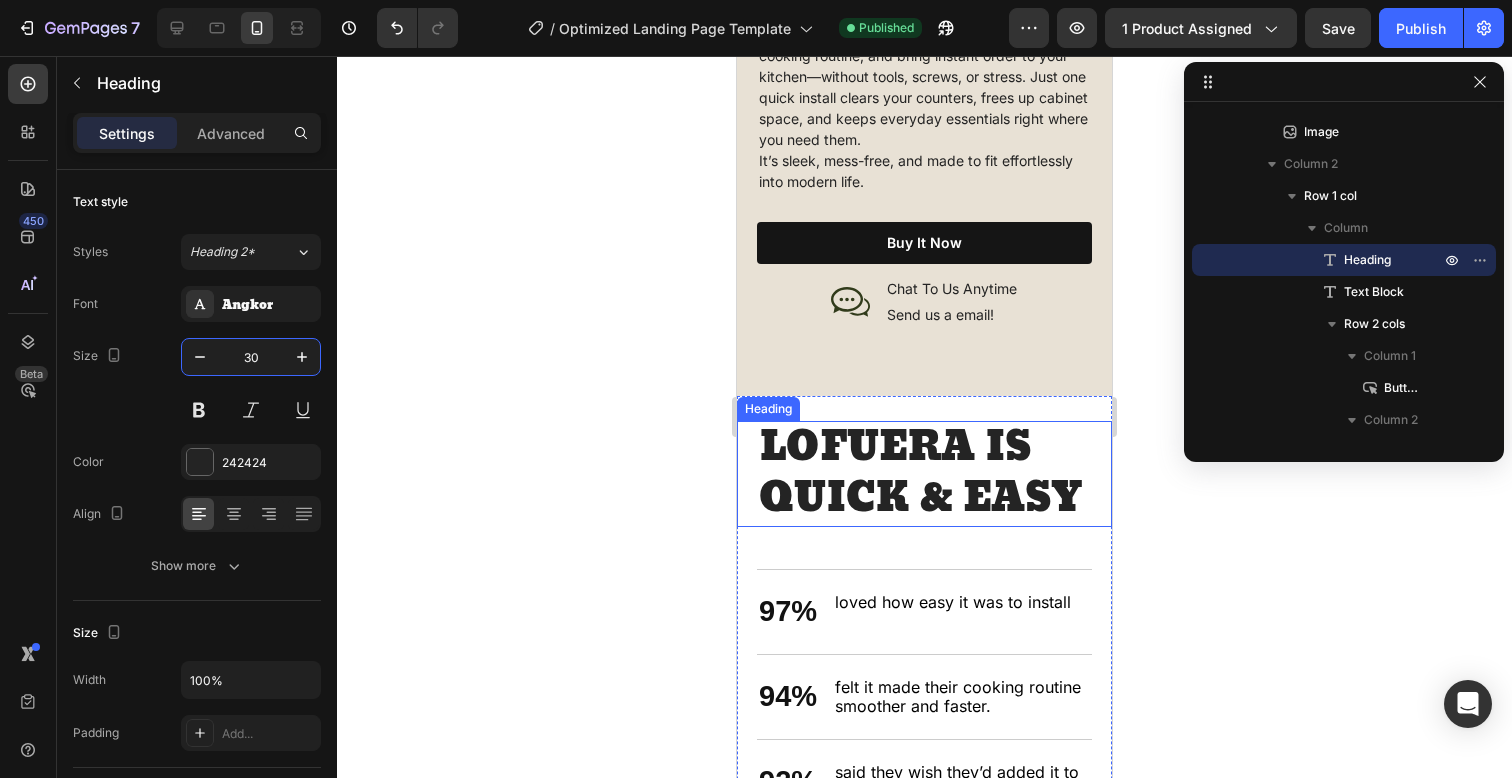click on "LOFUERA IS QUICK & EASY" at bounding box center (924, 473) 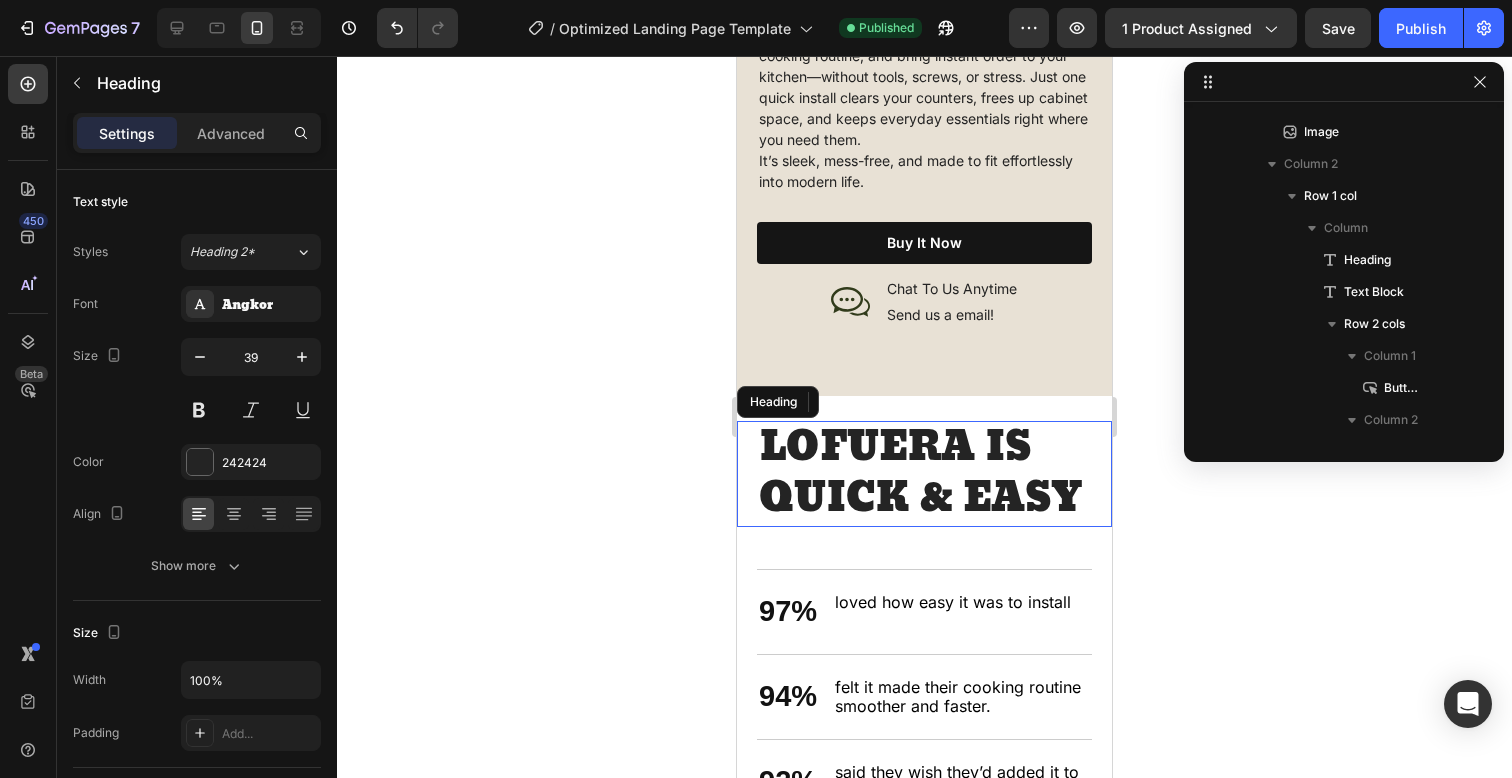 scroll, scrollTop: 3514, scrollLeft: 0, axis: vertical 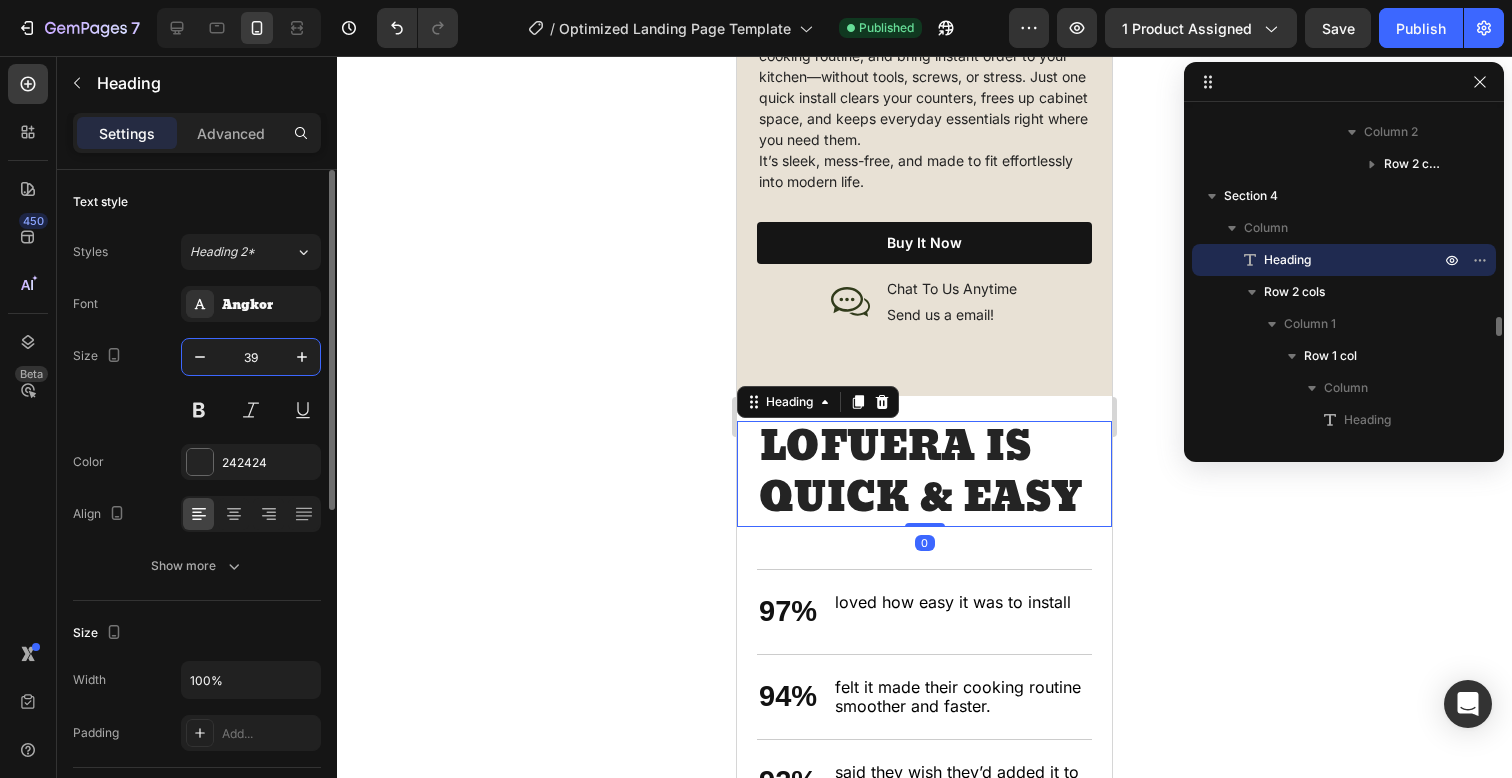 click on "39" at bounding box center (251, 357) 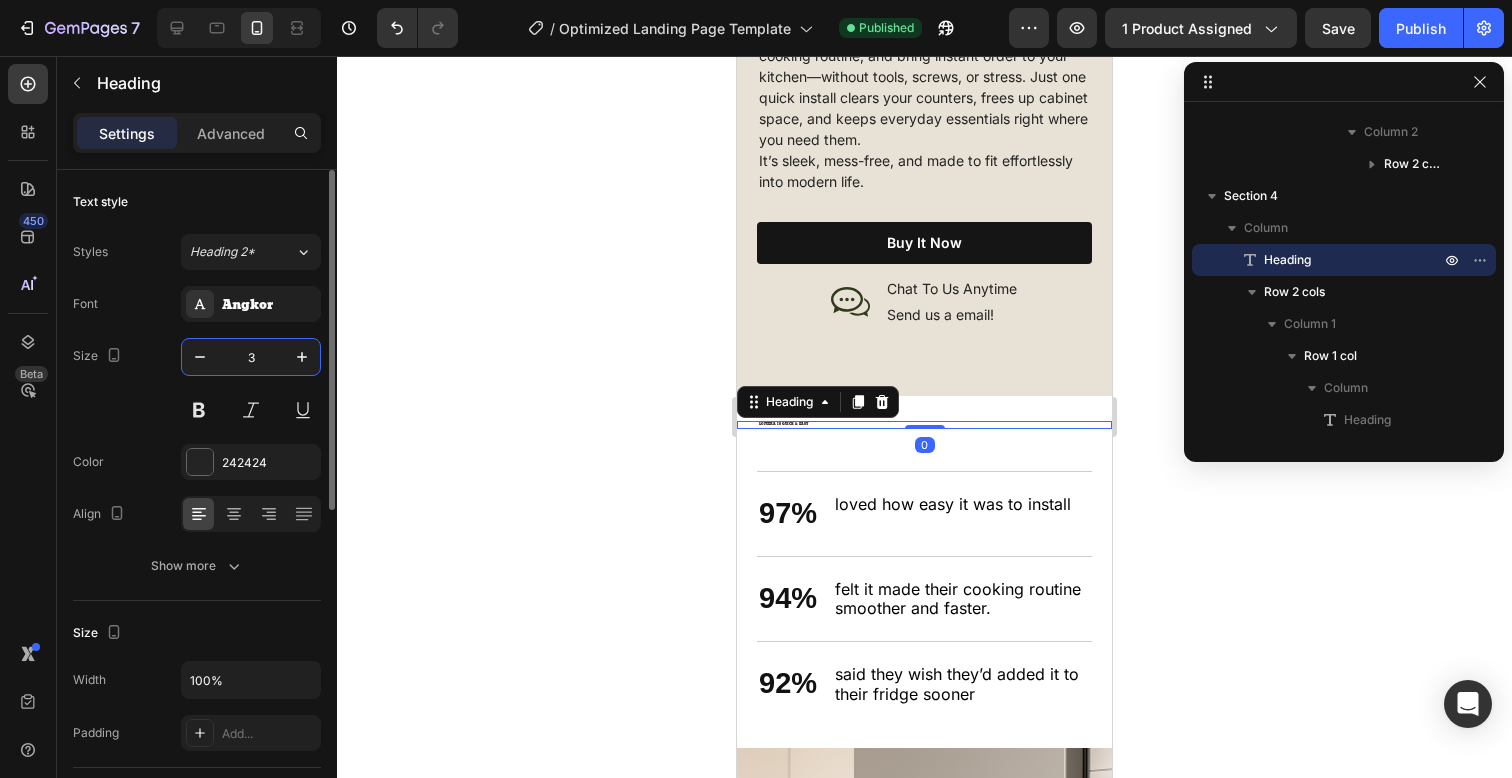 type on "30" 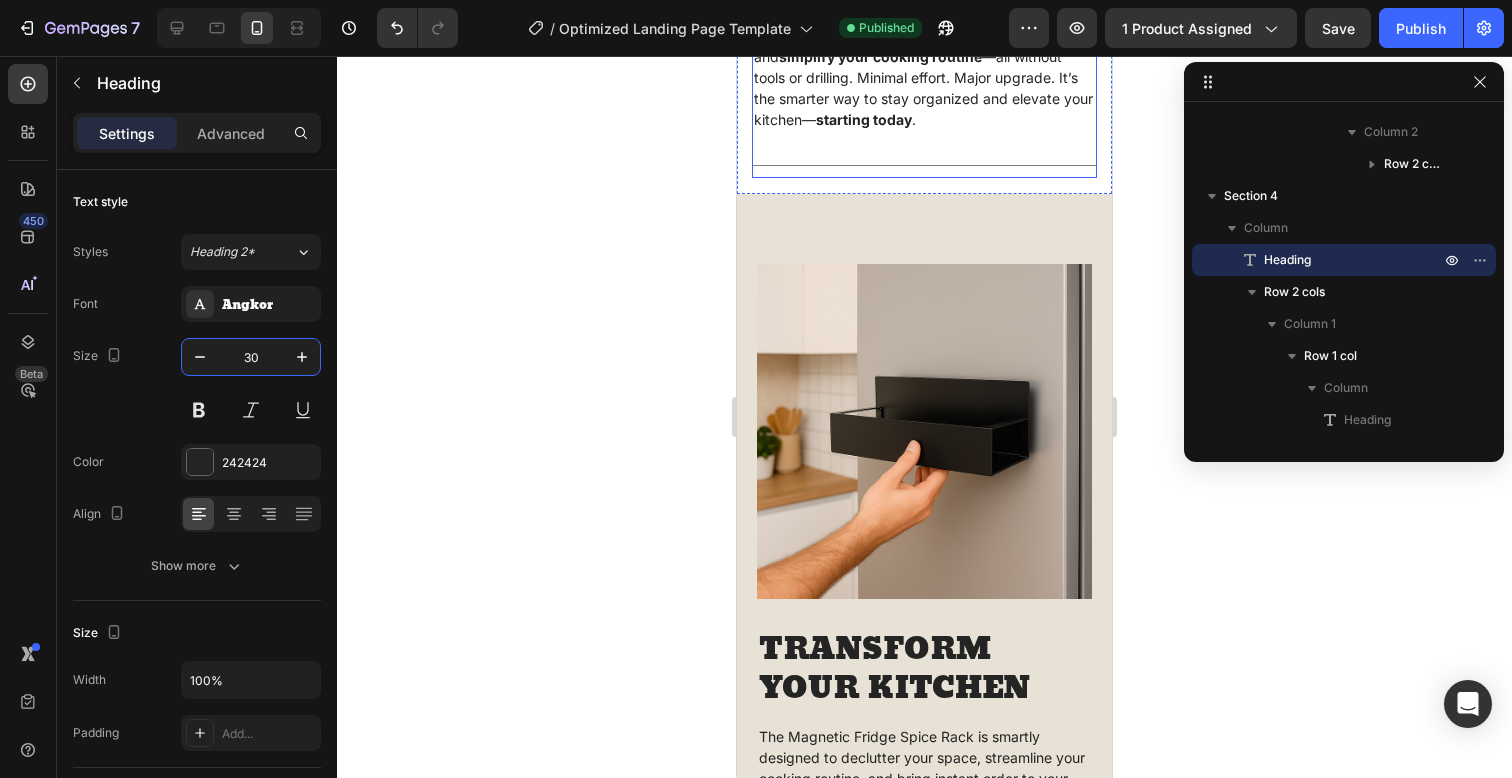 scroll, scrollTop: 1858, scrollLeft: 0, axis: vertical 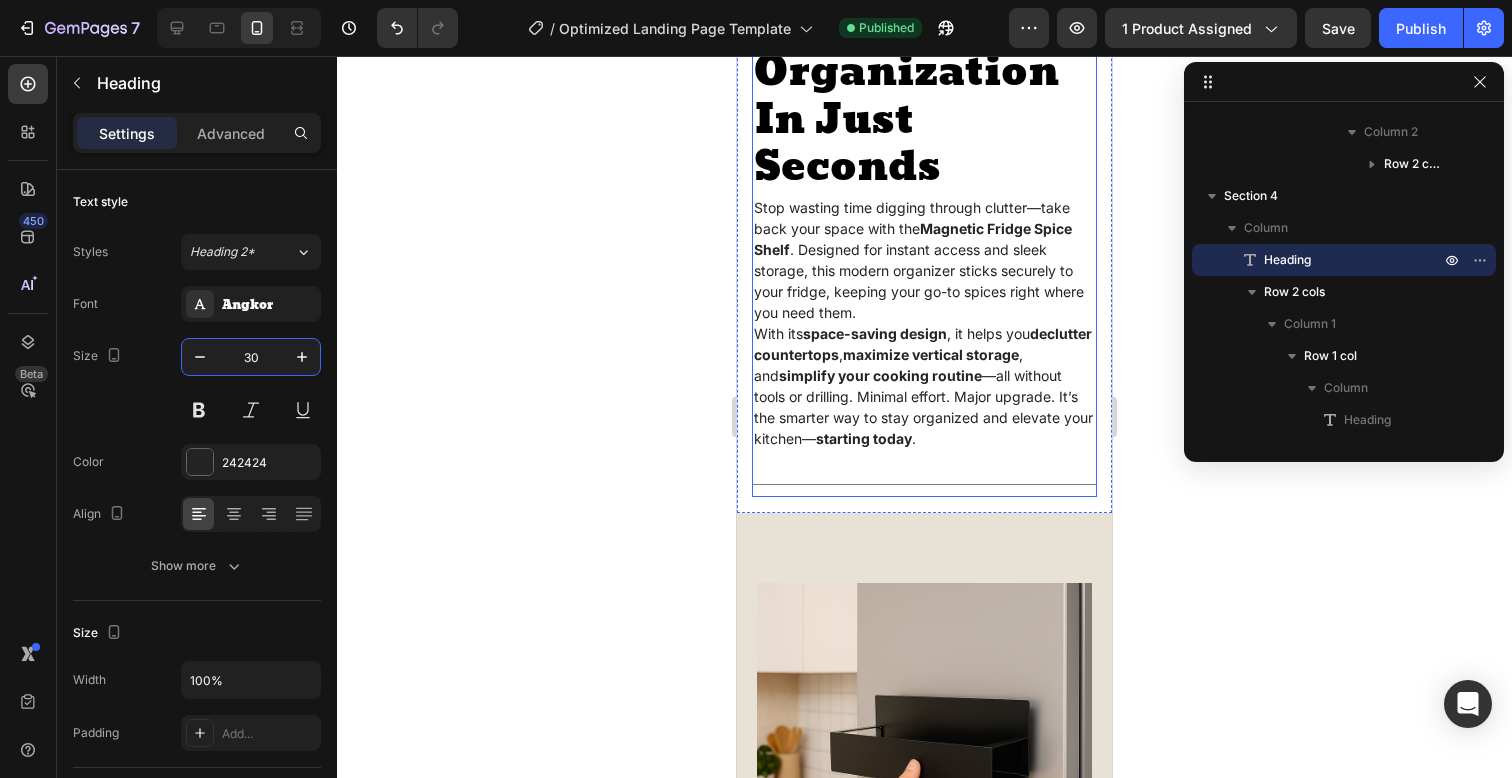click on "Image TRANSFORM YOUR KITCHEN Heading The Magnetic Fridge Spice Rack is smartly designed to declutter your space, streamline your cooking routine, and bring instant order to your kitchen—without tools, screws, or stress. Just one quick install clears your counters, frees up cabinet space, and keeps everyday essentials right where you need them. It’s sleek, mess-free, and made to fit effortlessly into modern life. Text Block Buy It Now Button
Icon Chat To Us Anytime Text Block Send us a email! Text Block Row Row Row Row Section 3" at bounding box center (924, 975) 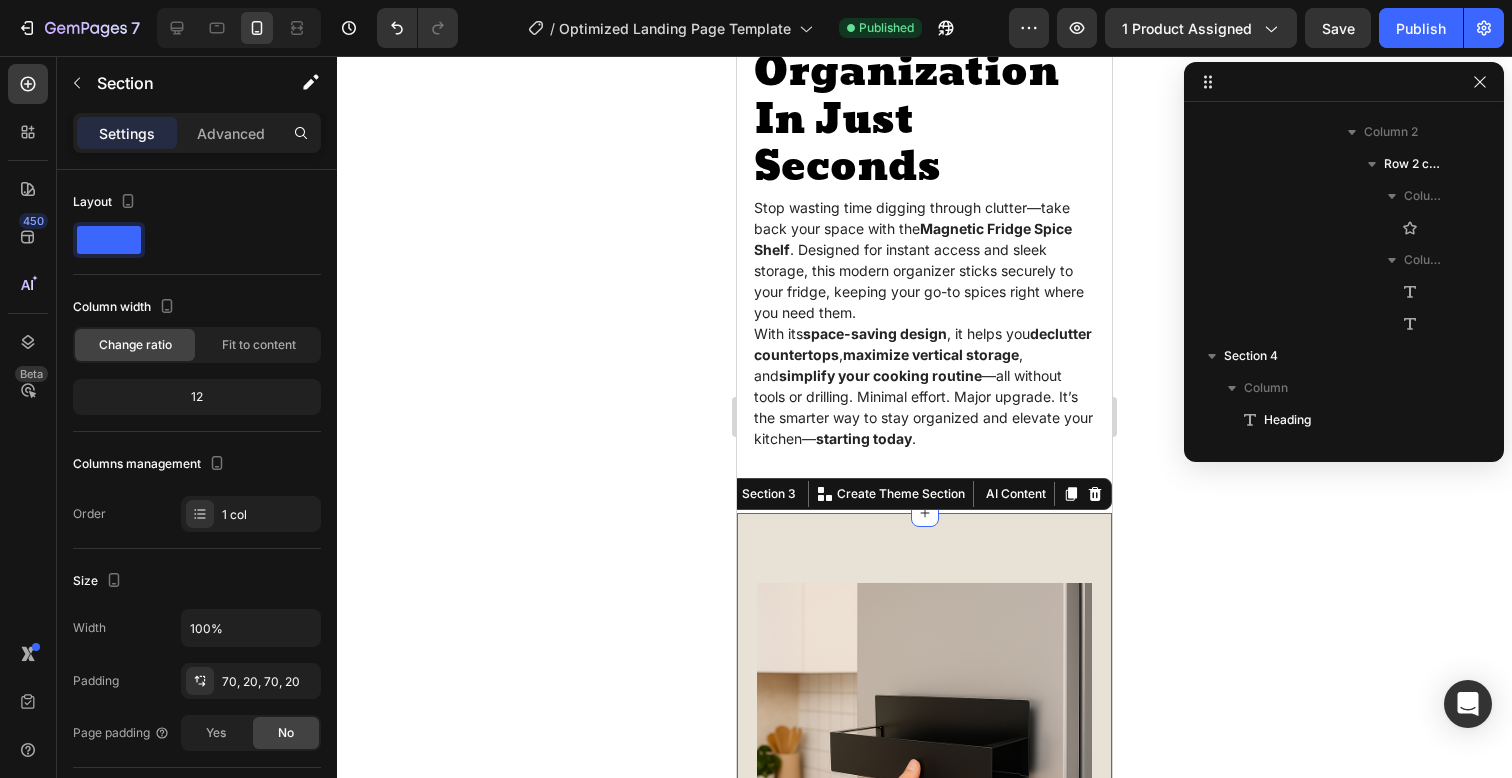 scroll, scrollTop: 2970, scrollLeft: 0, axis: vertical 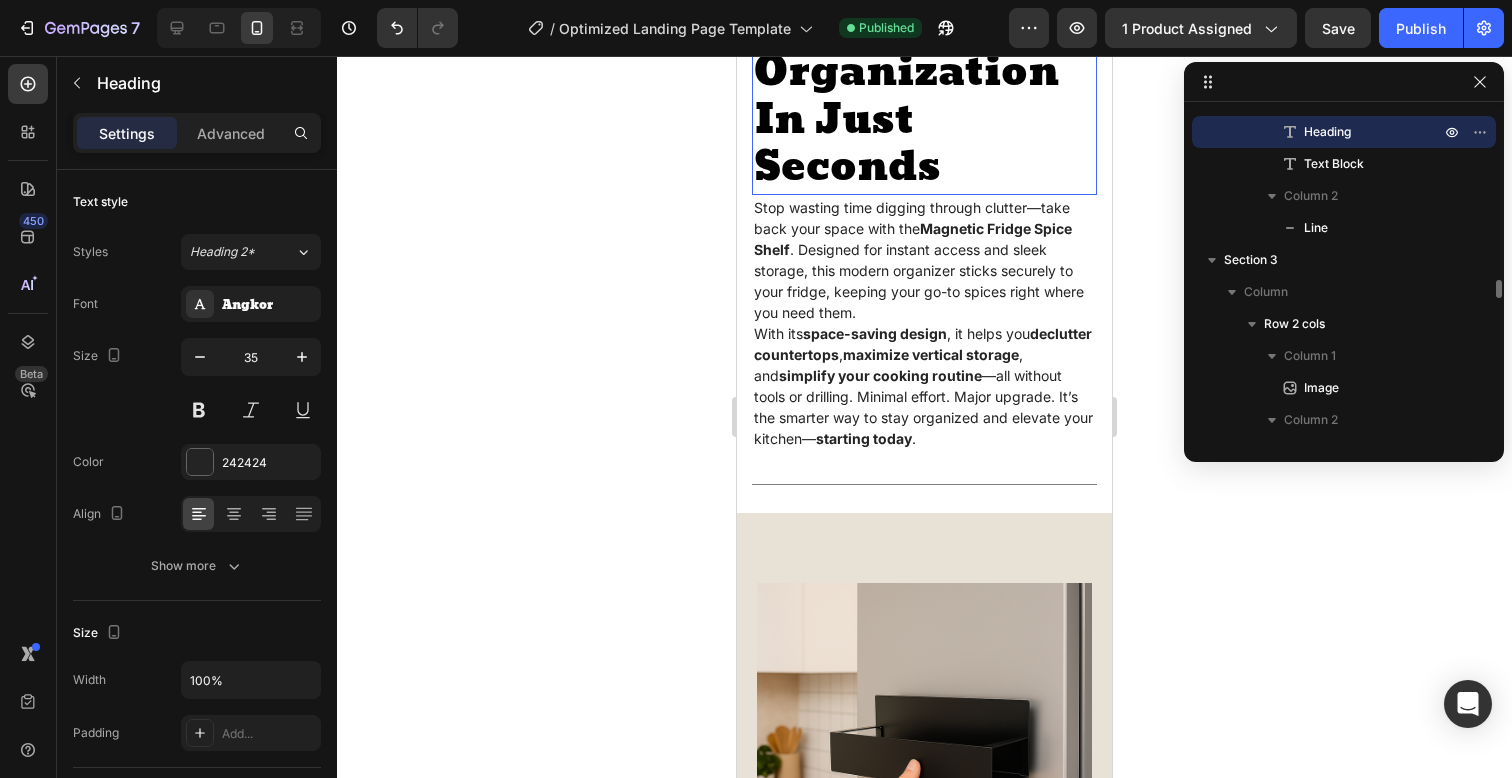 click on "Effortless Kitchen Organization In Just Seconds" at bounding box center (906, 72) 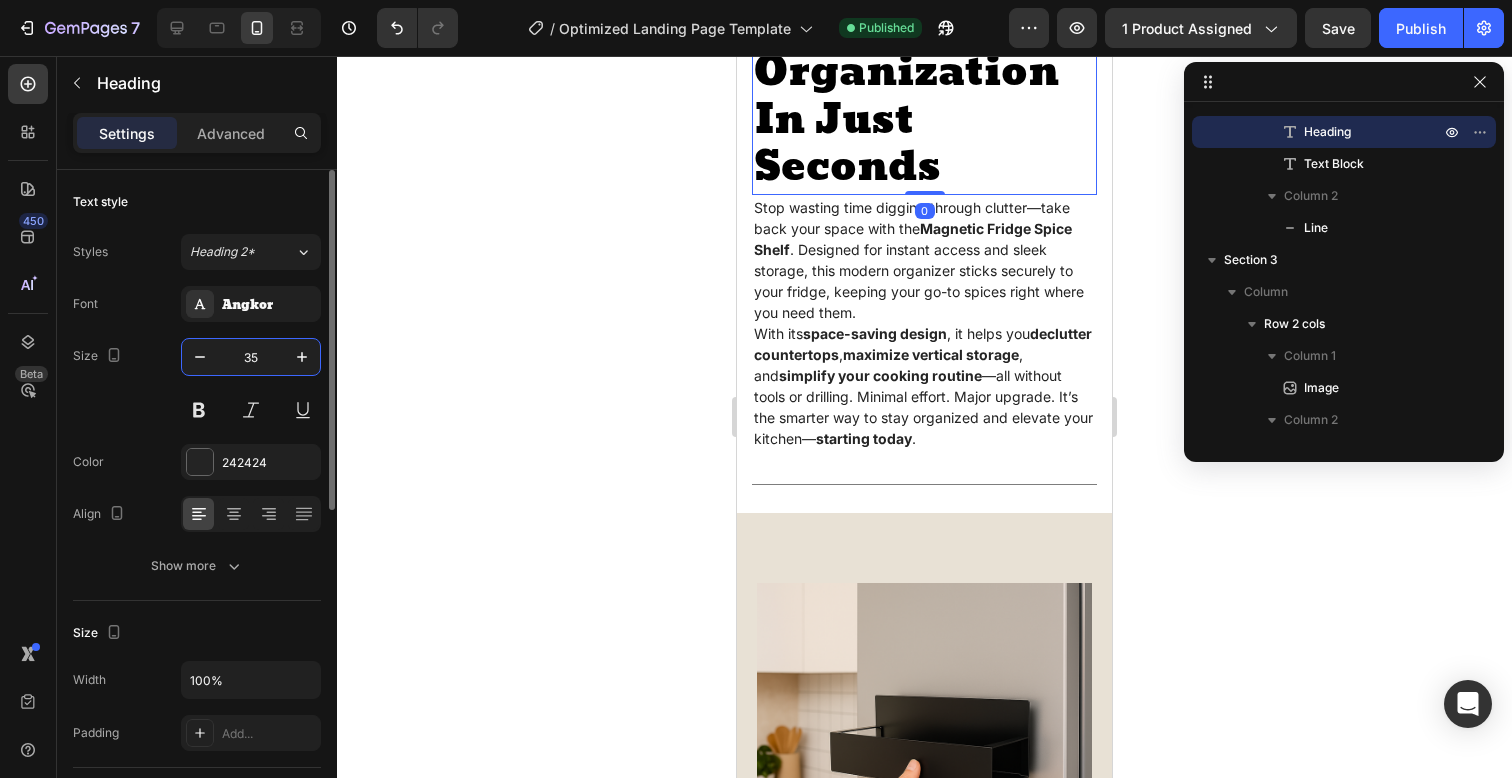 click on "35" at bounding box center [251, 357] 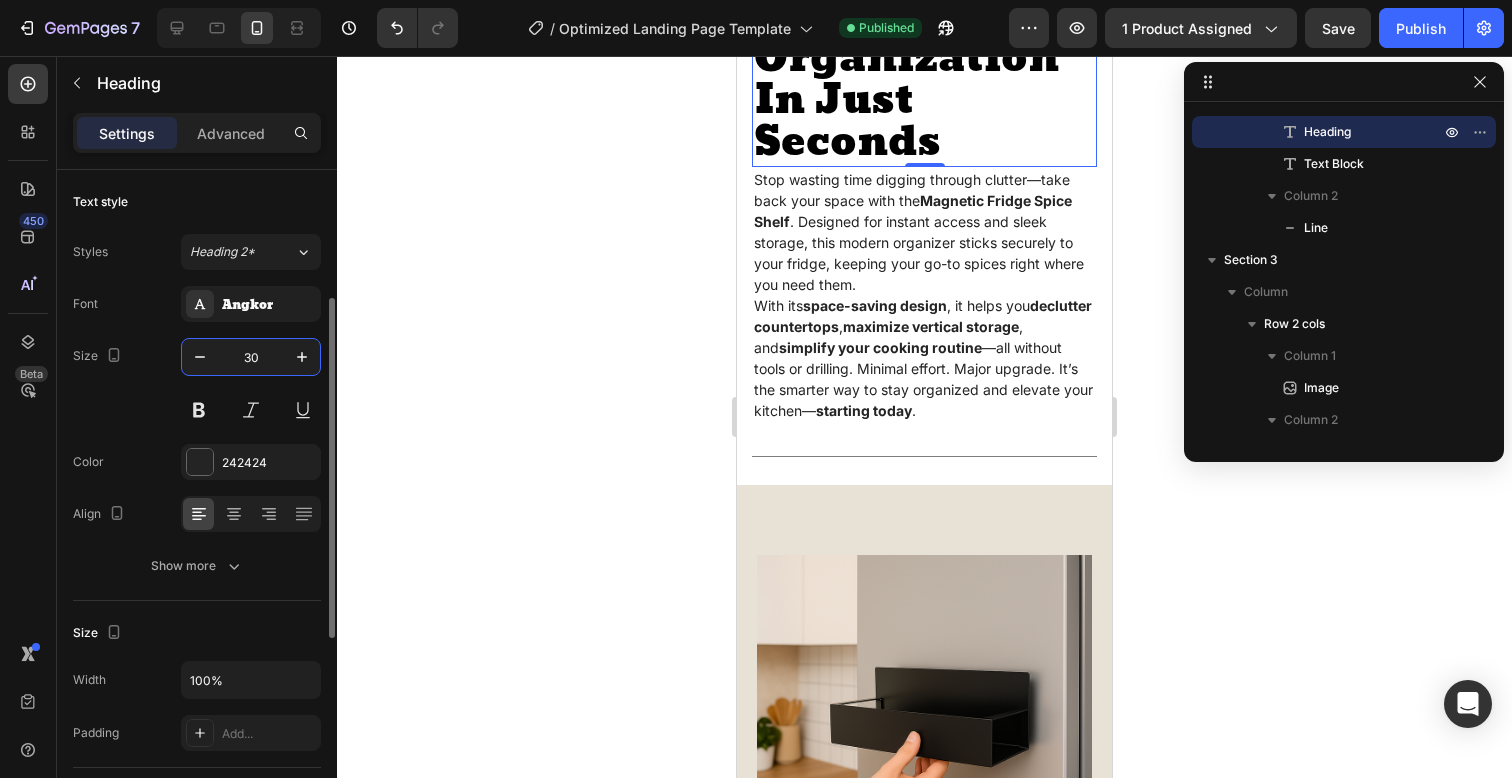 scroll, scrollTop: 107, scrollLeft: 0, axis: vertical 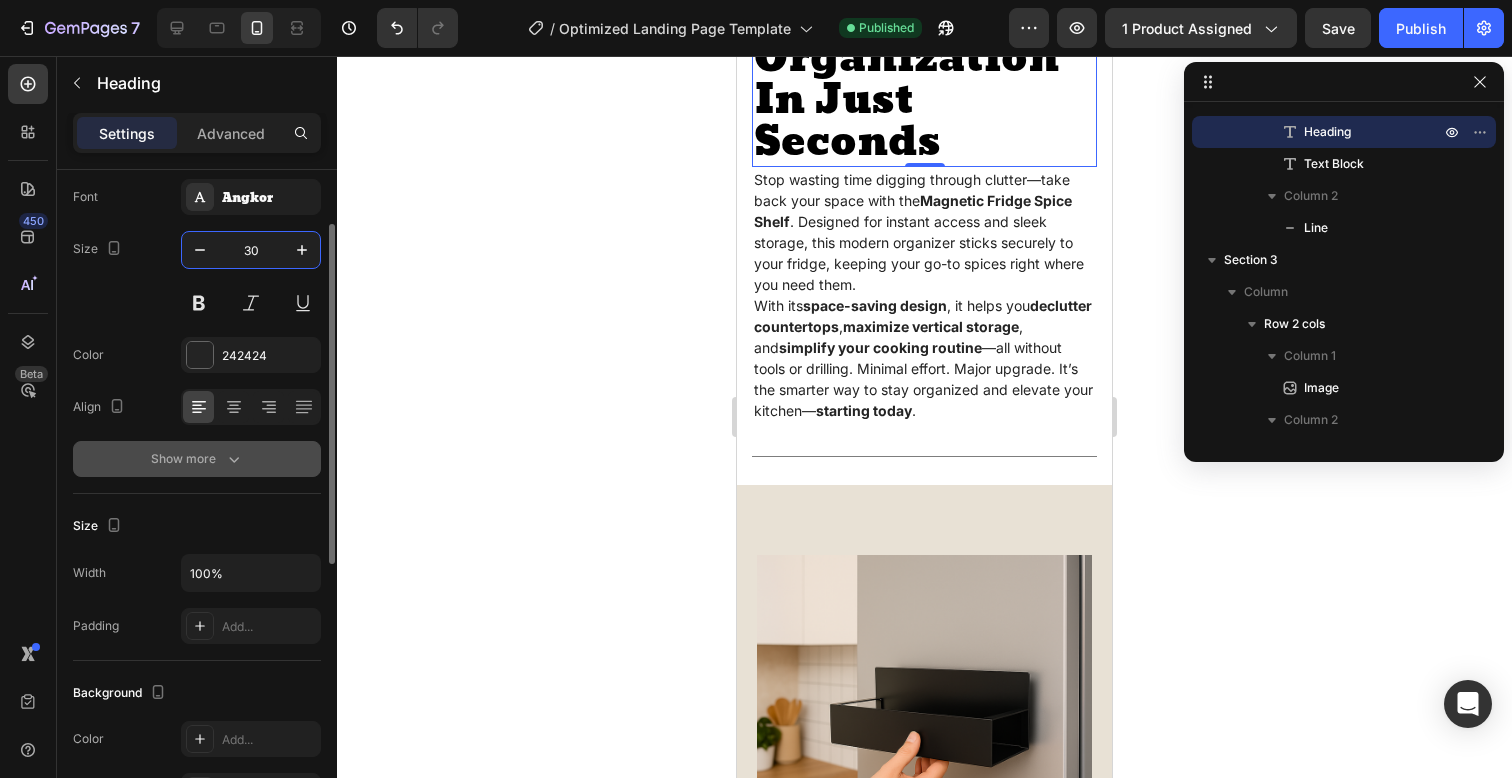 type on "30" 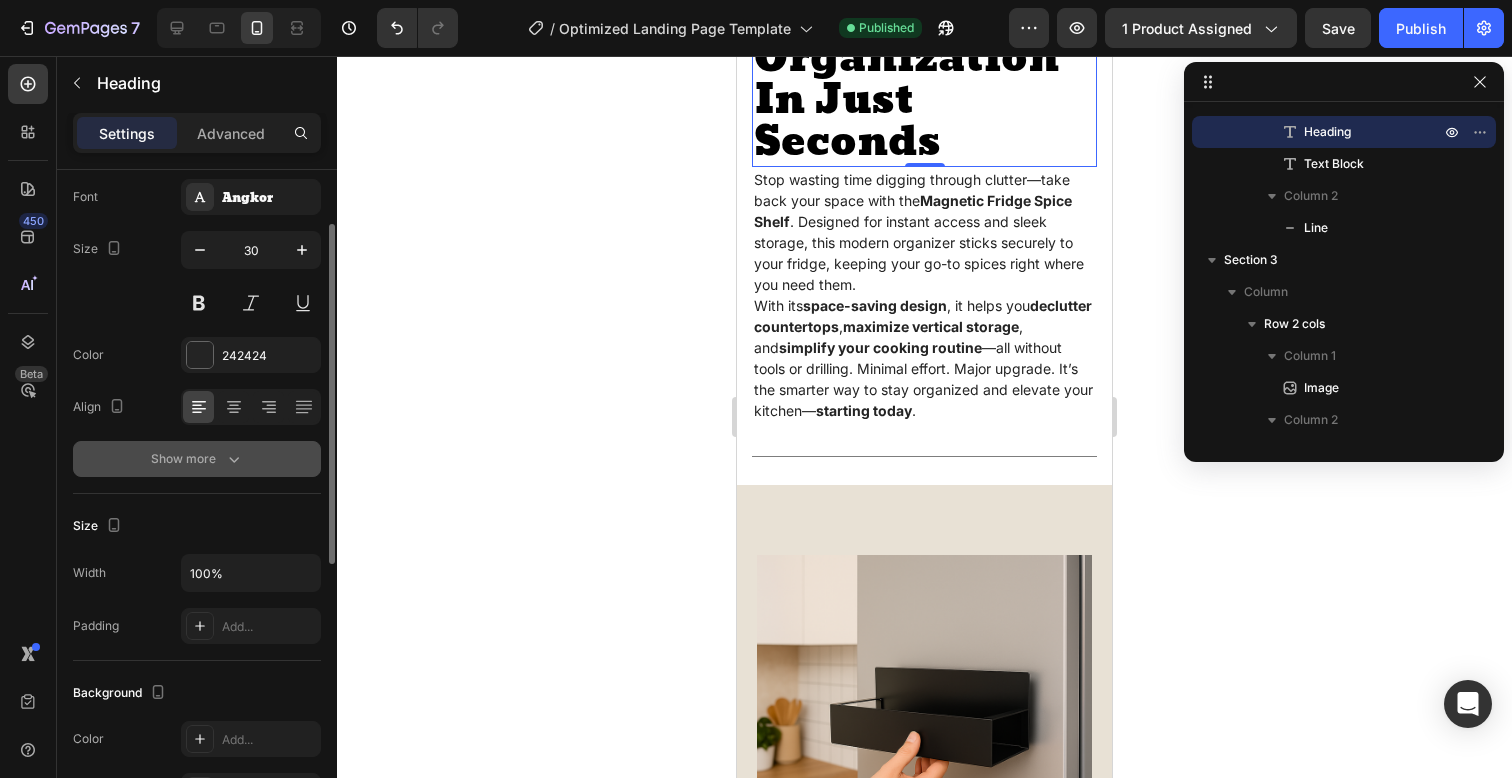 click on "Show more" at bounding box center [197, 459] 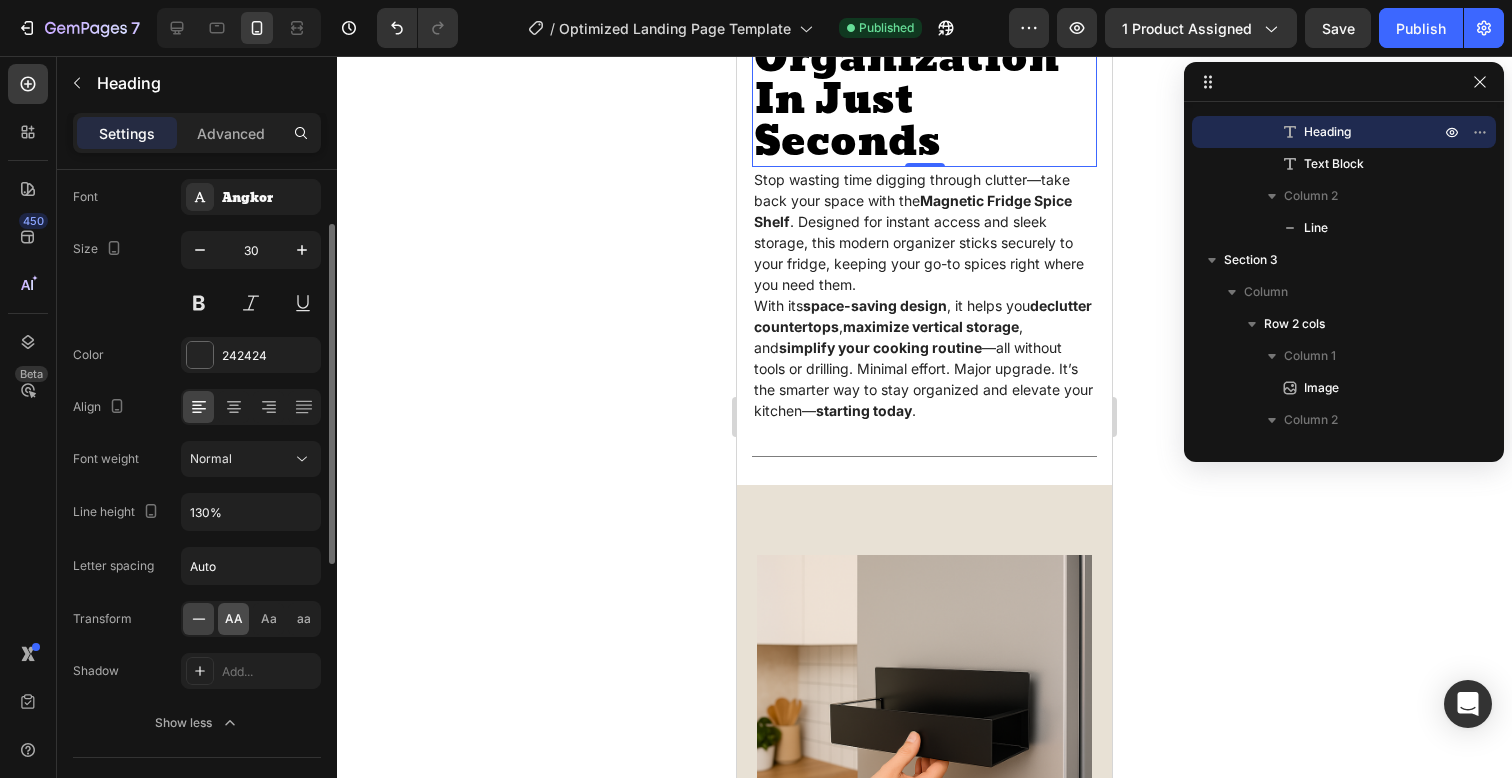 click on "AA" 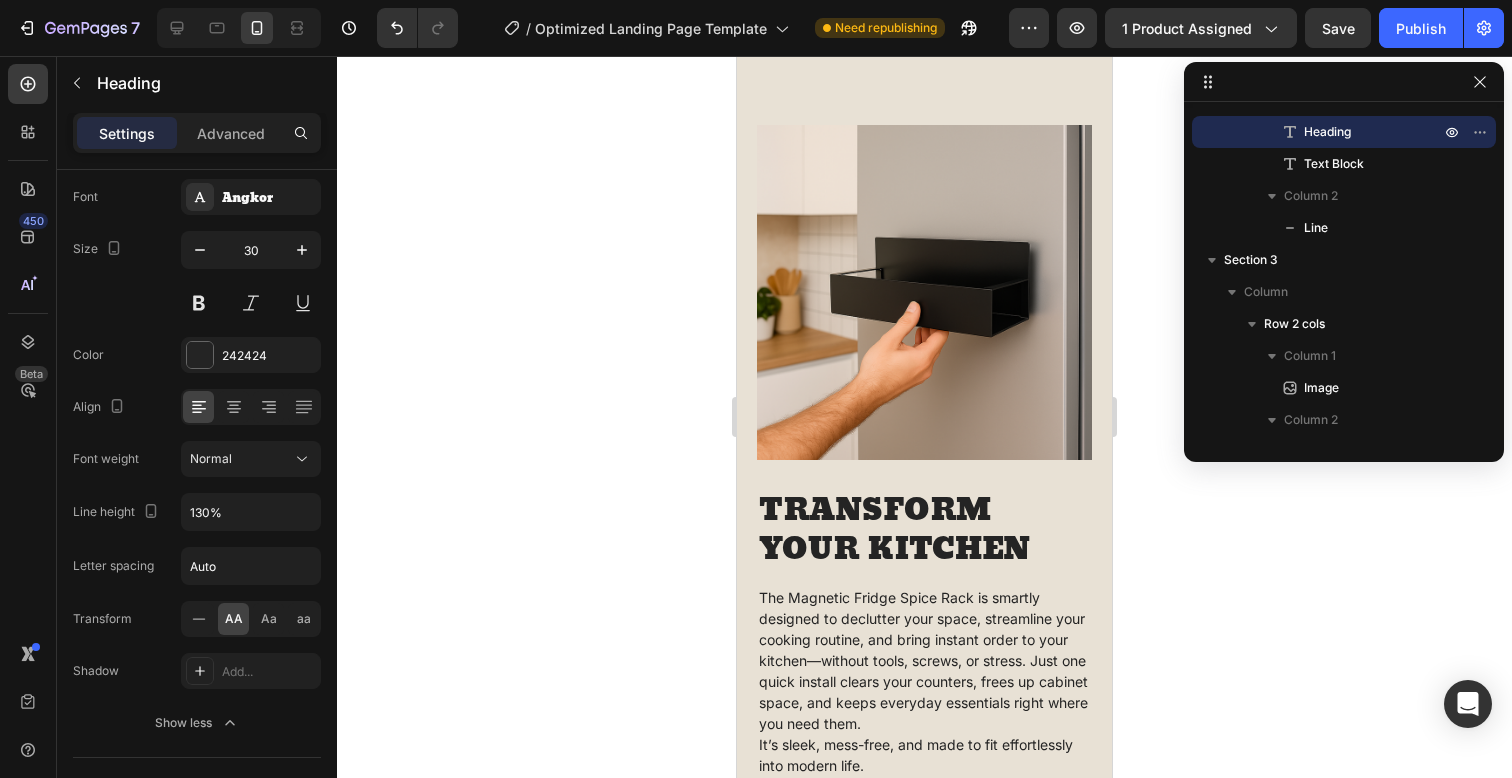 scroll, scrollTop: 2292, scrollLeft: 0, axis: vertical 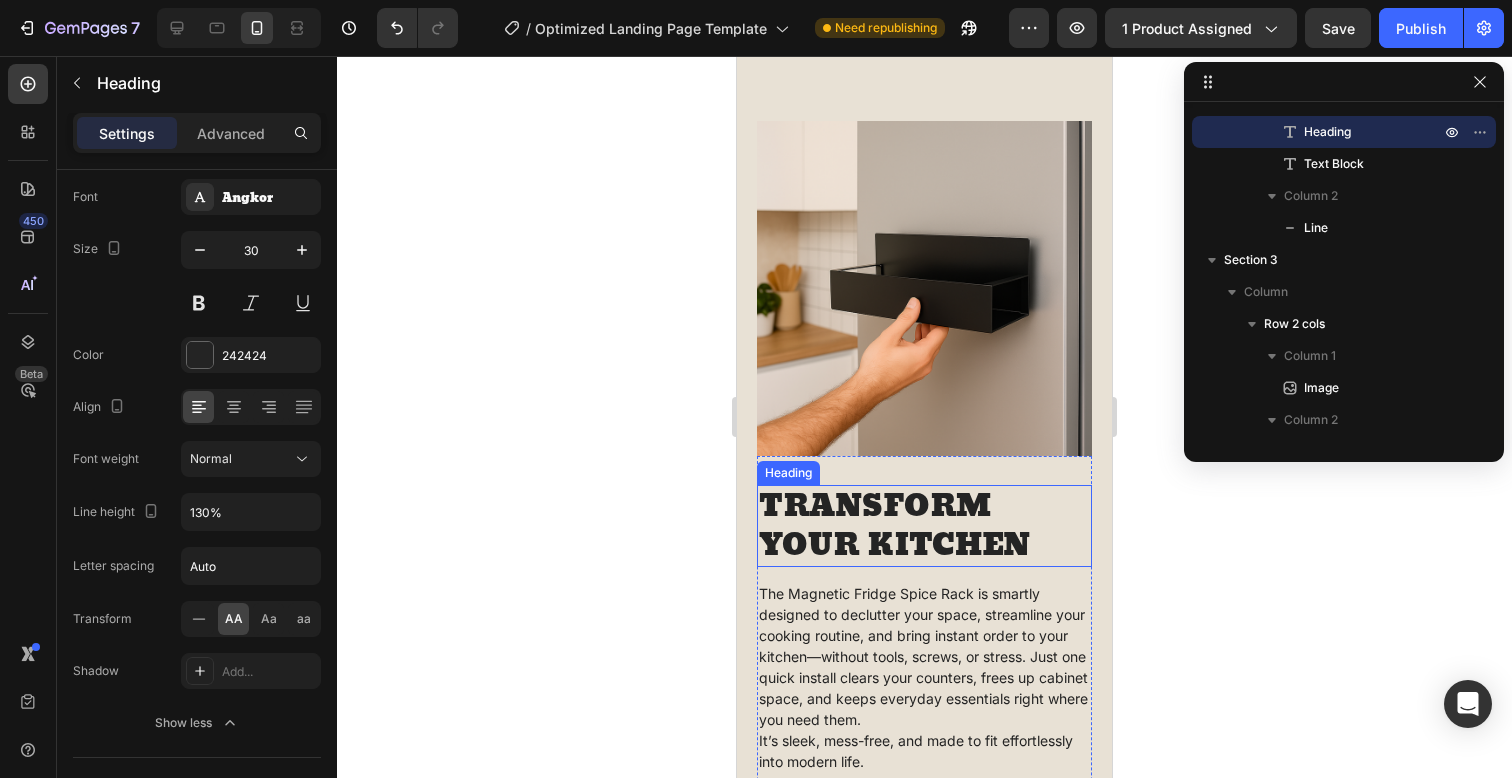 click on "TRANSFORM YOUR KITCHEN" at bounding box center [924, 526] 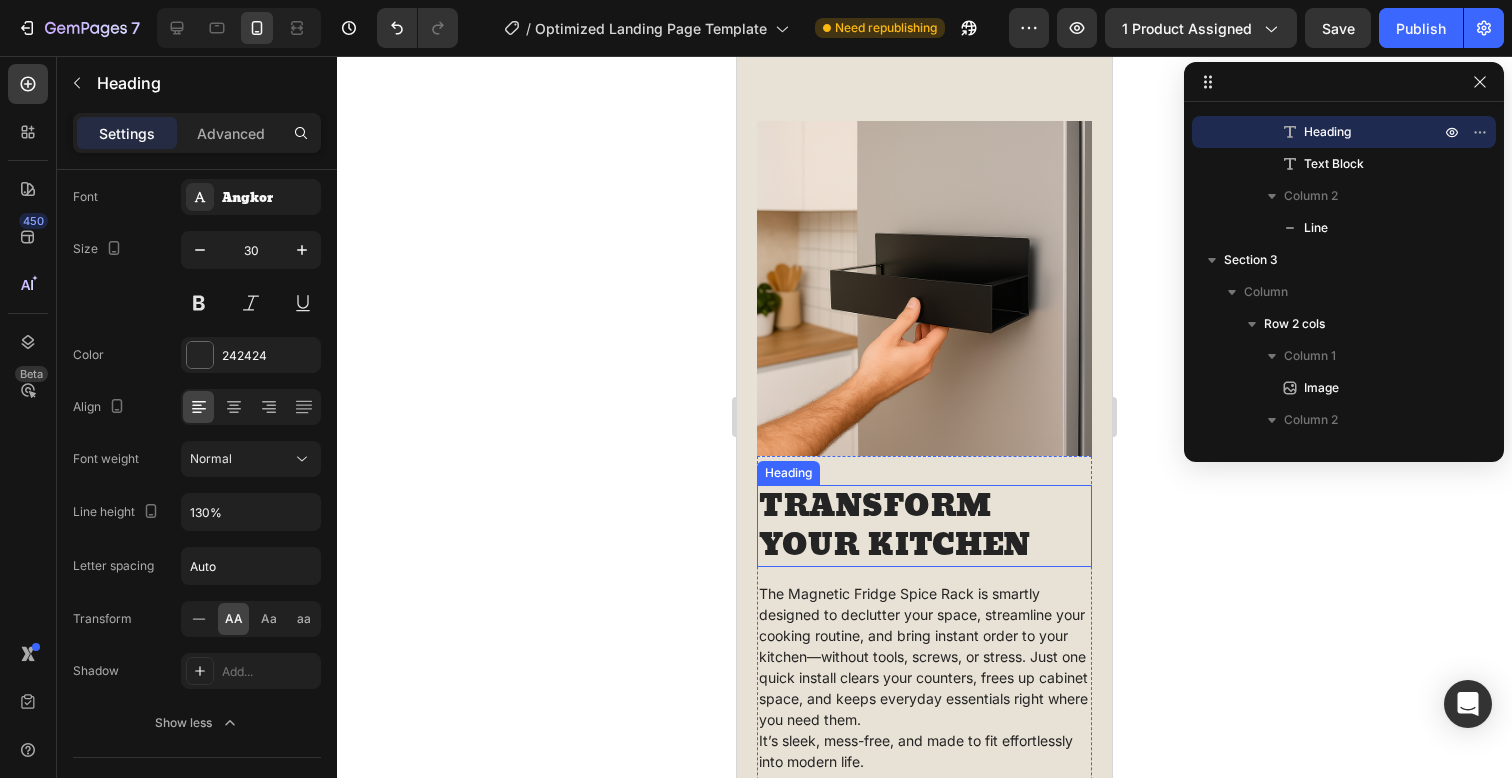 scroll, scrollTop: 3226, scrollLeft: 0, axis: vertical 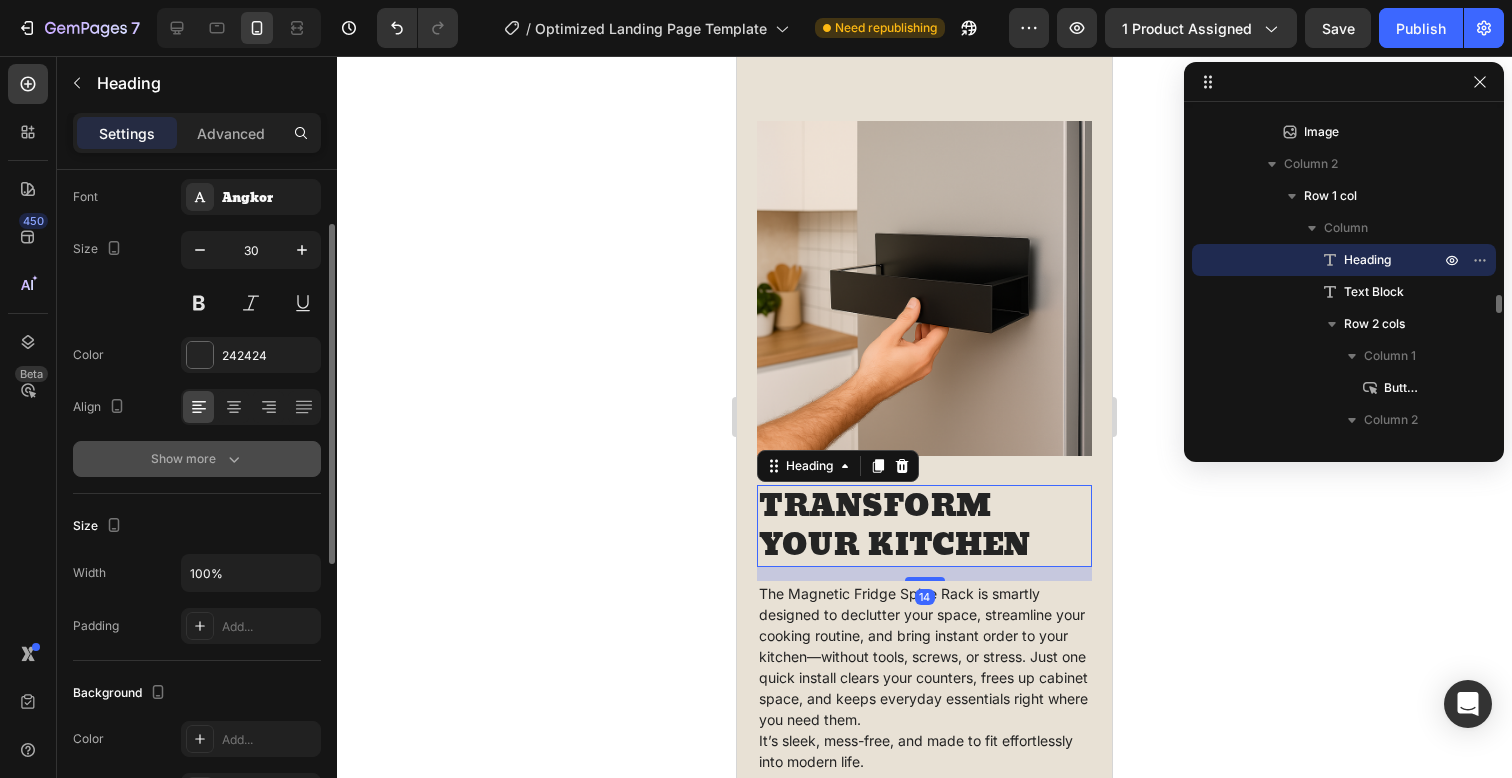 click on "Show more" at bounding box center [197, 459] 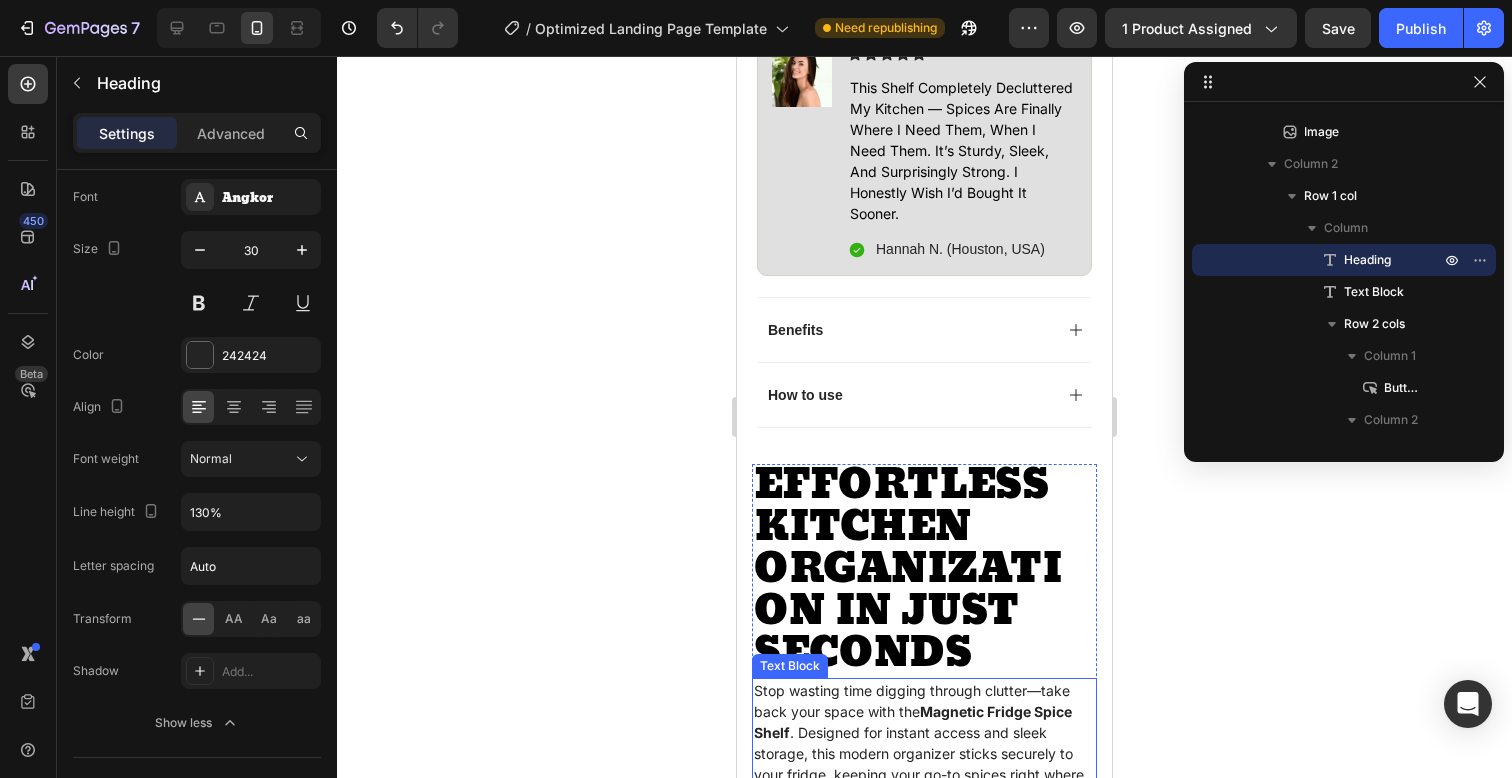 scroll, scrollTop: 1458, scrollLeft: 0, axis: vertical 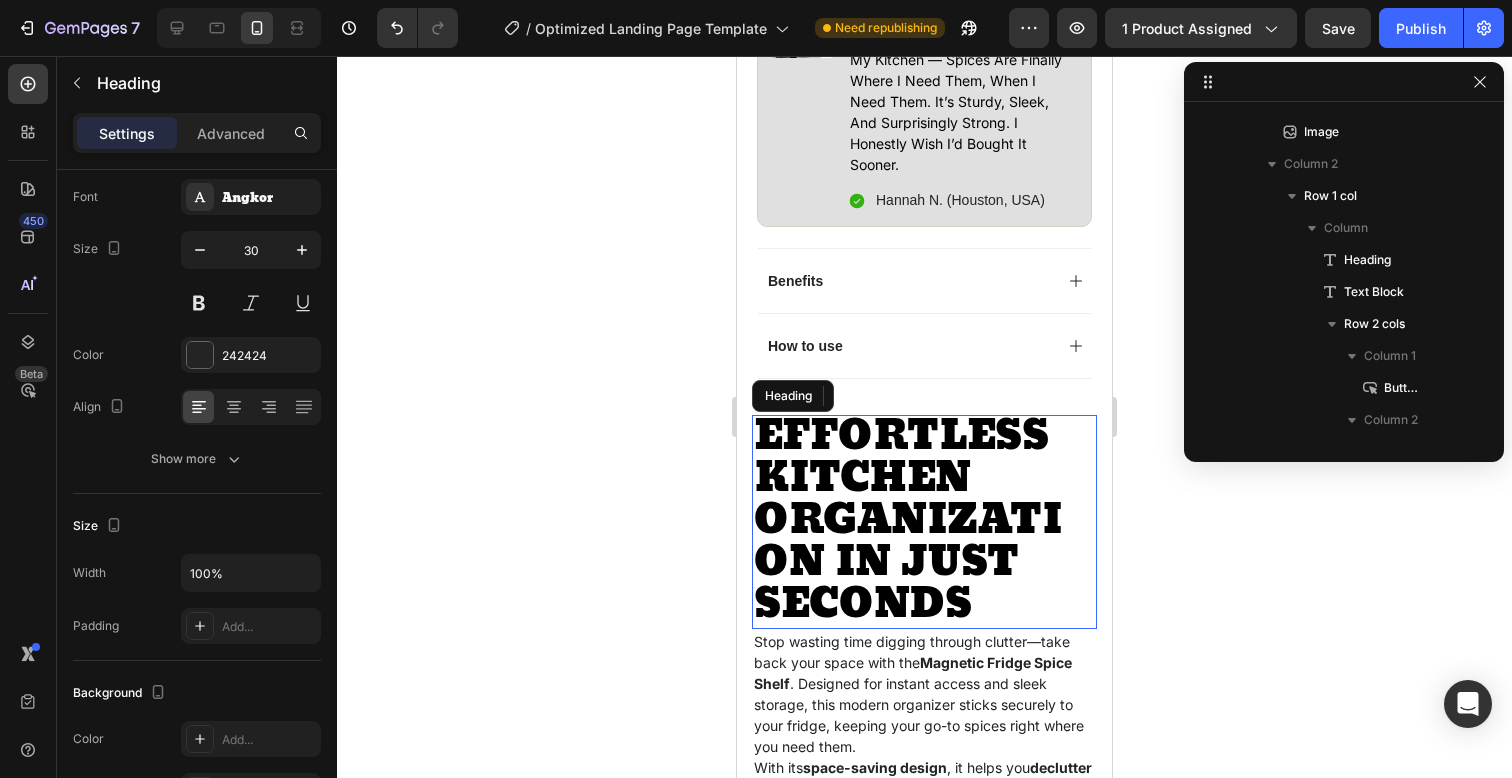 click on "Effortless Kitchen Organization In Just Seconds" at bounding box center (908, 520) 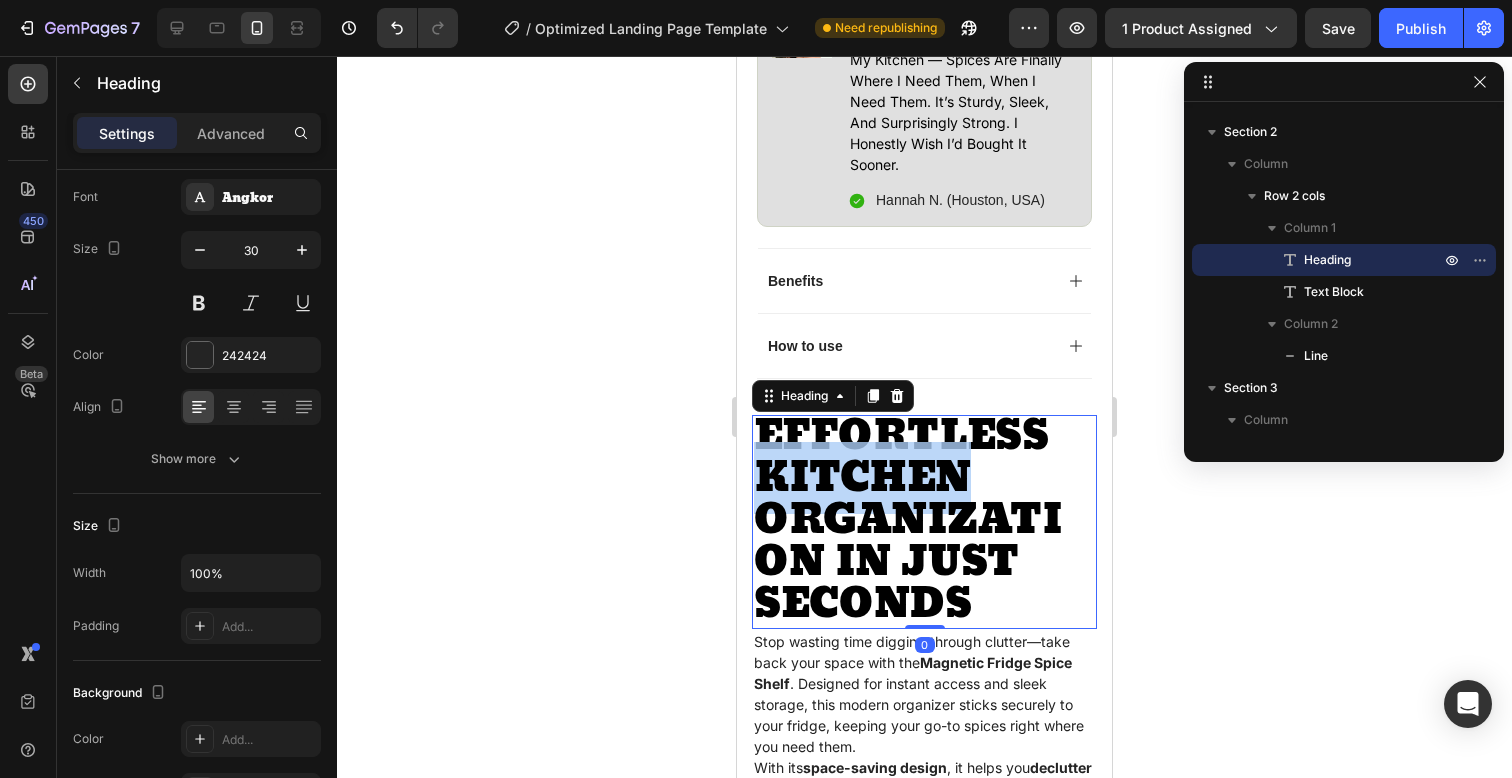 click on "Effortless Kitchen Organization In Just Seconds" at bounding box center (908, 520) 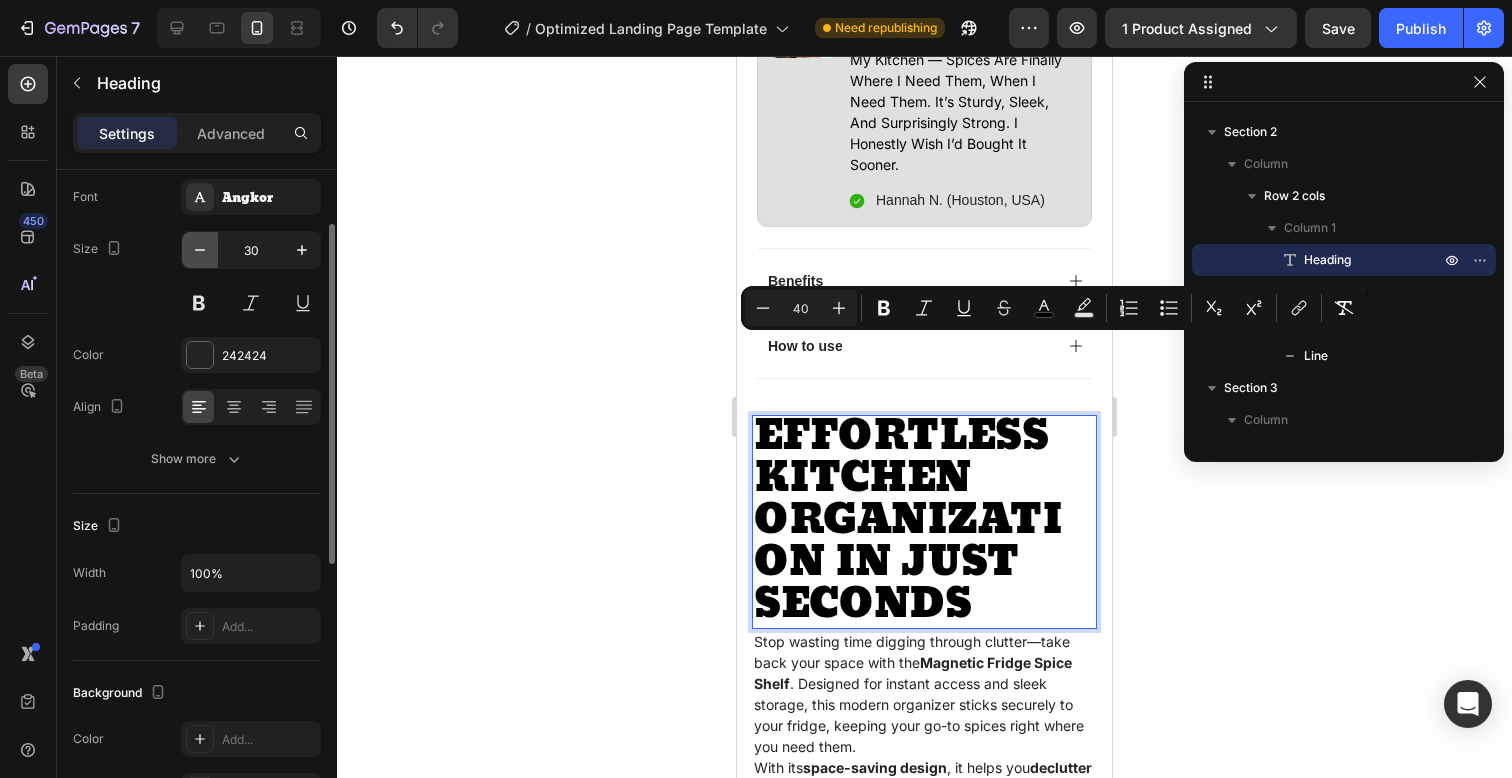 click 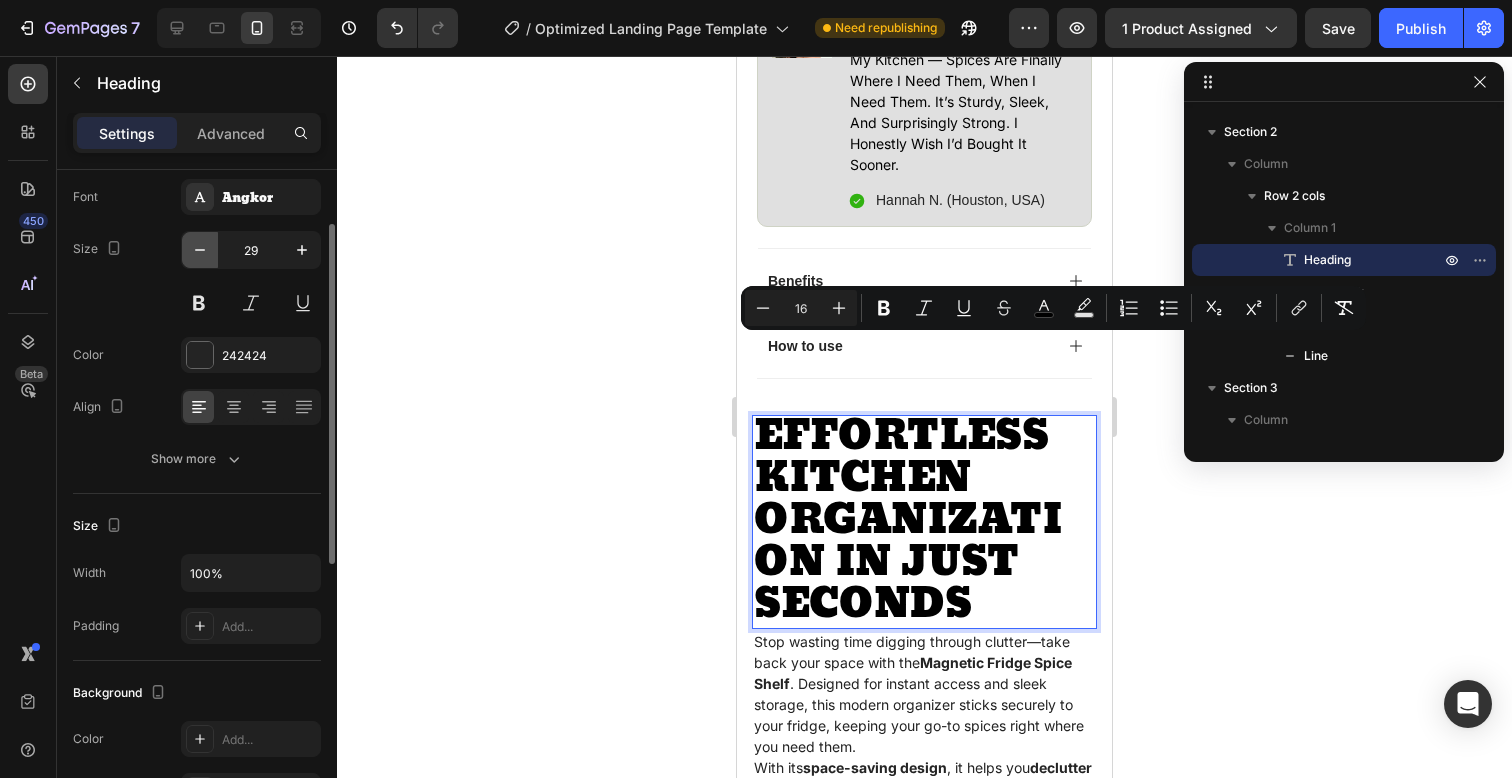 click 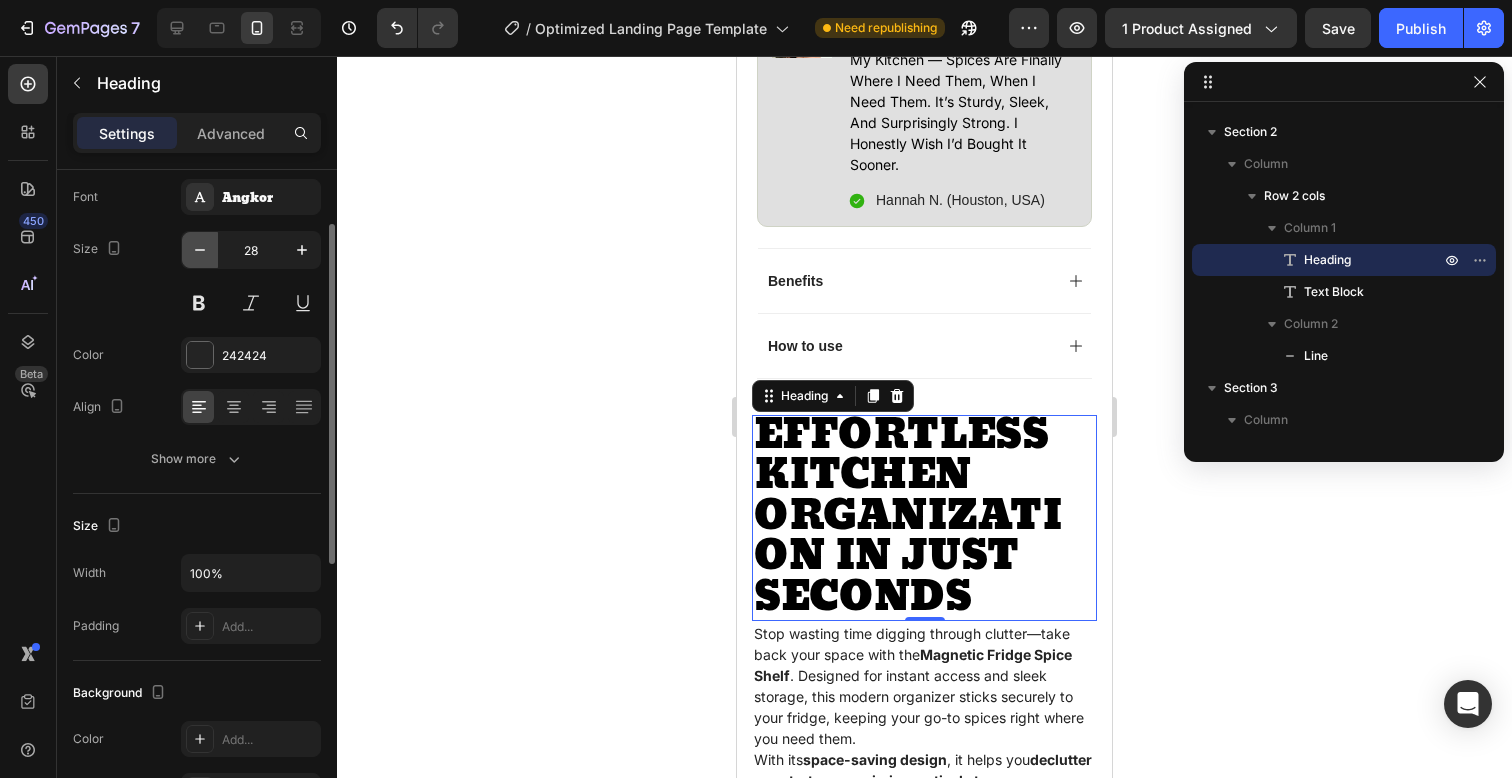 click 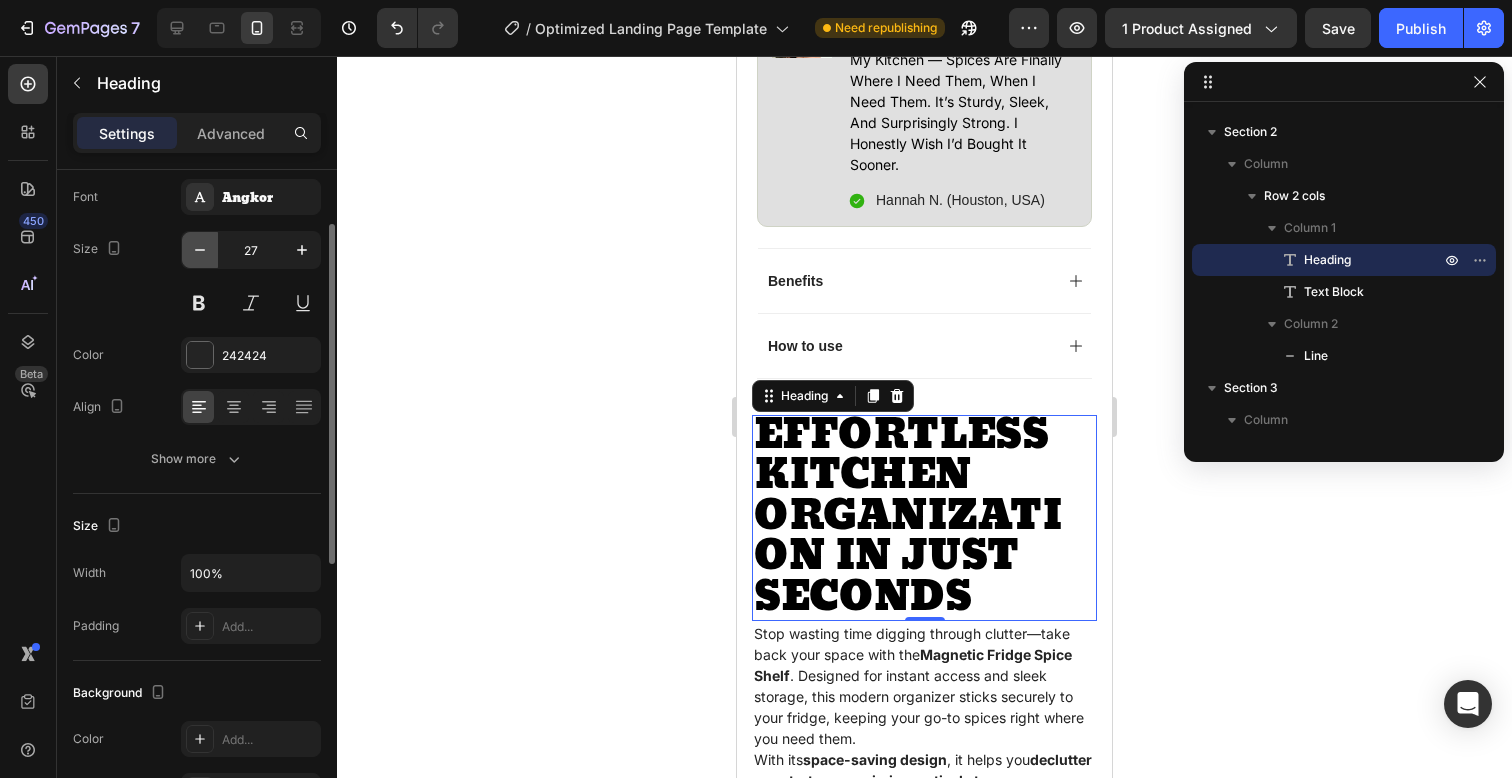 click 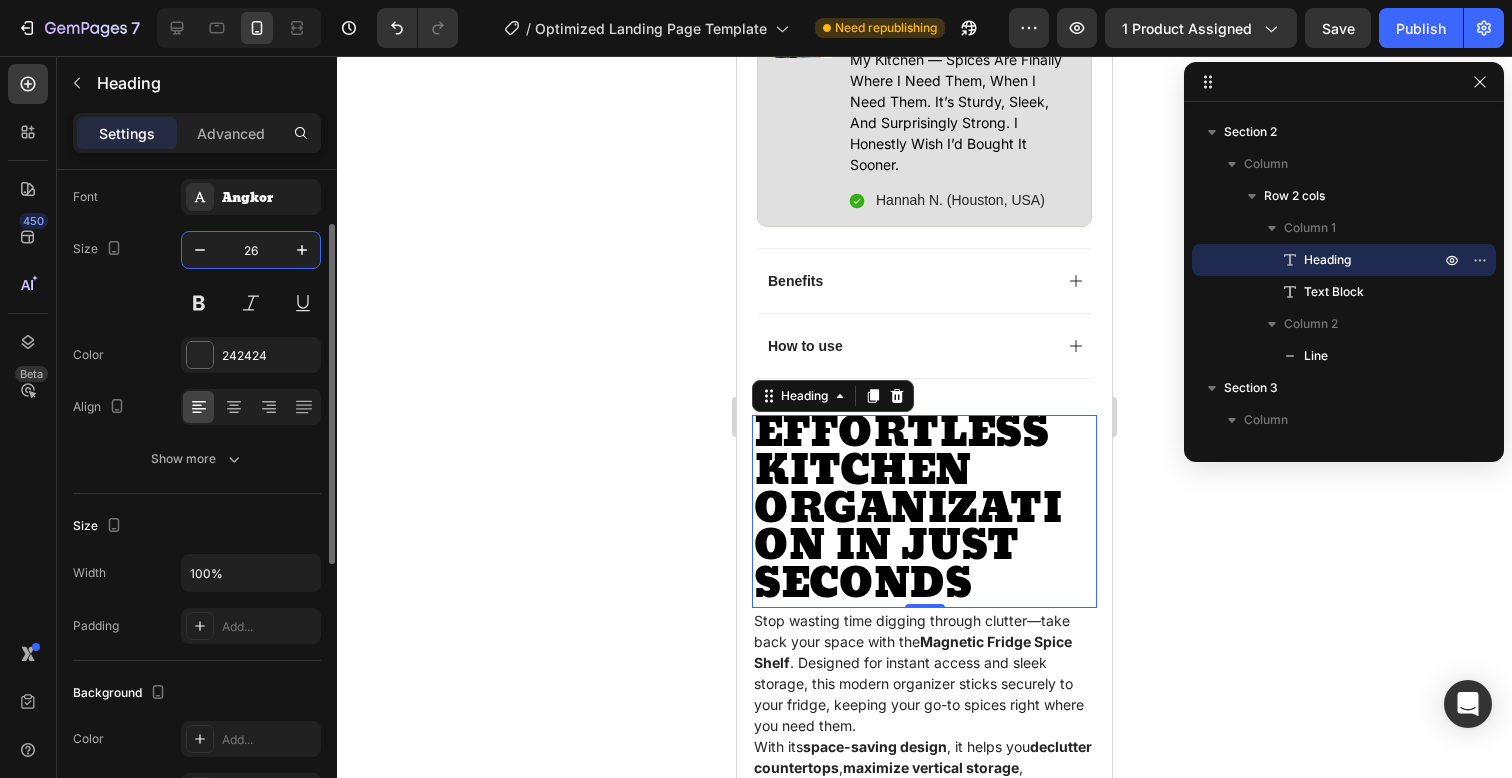 click on "26" at bounding box center (251, 250) 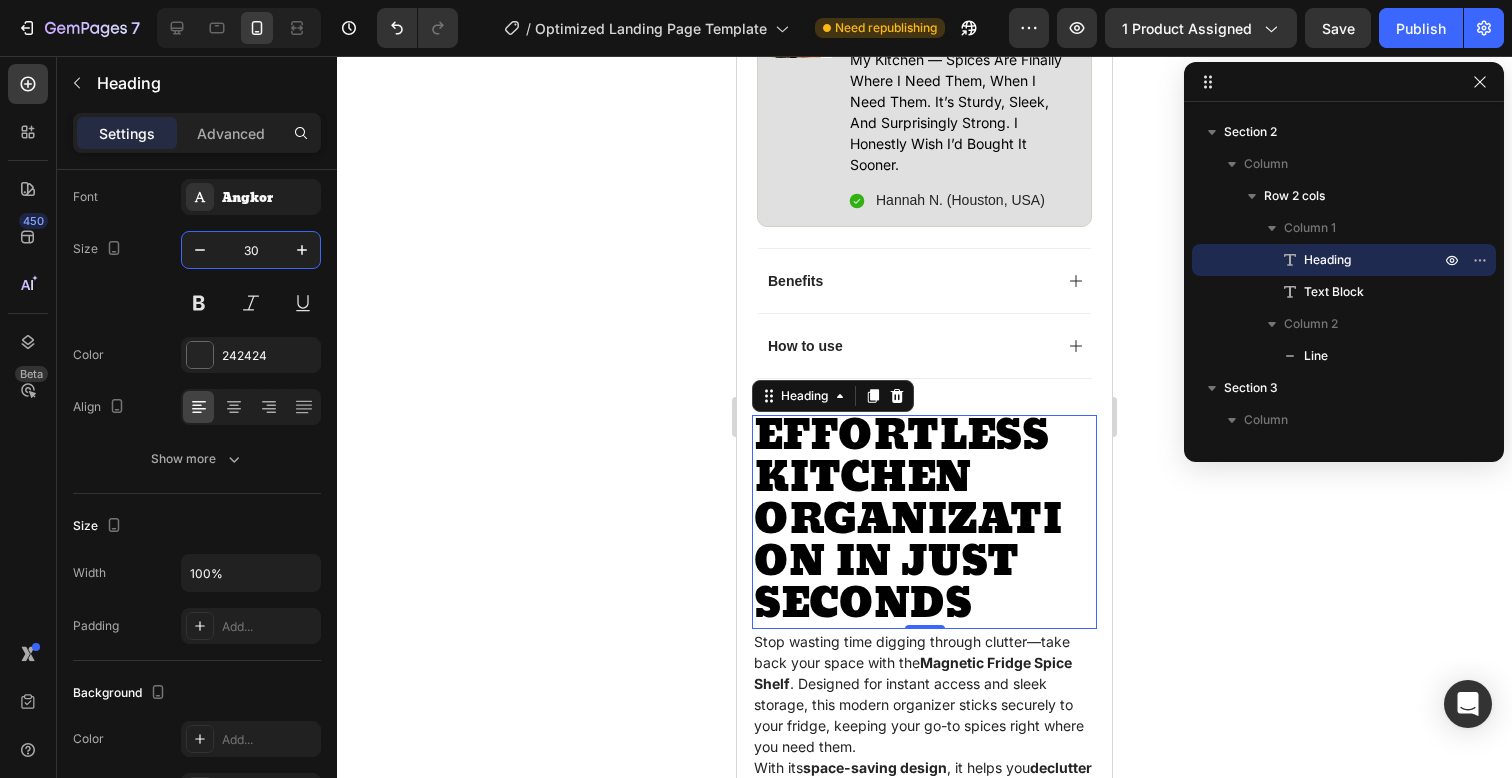 type on "30" 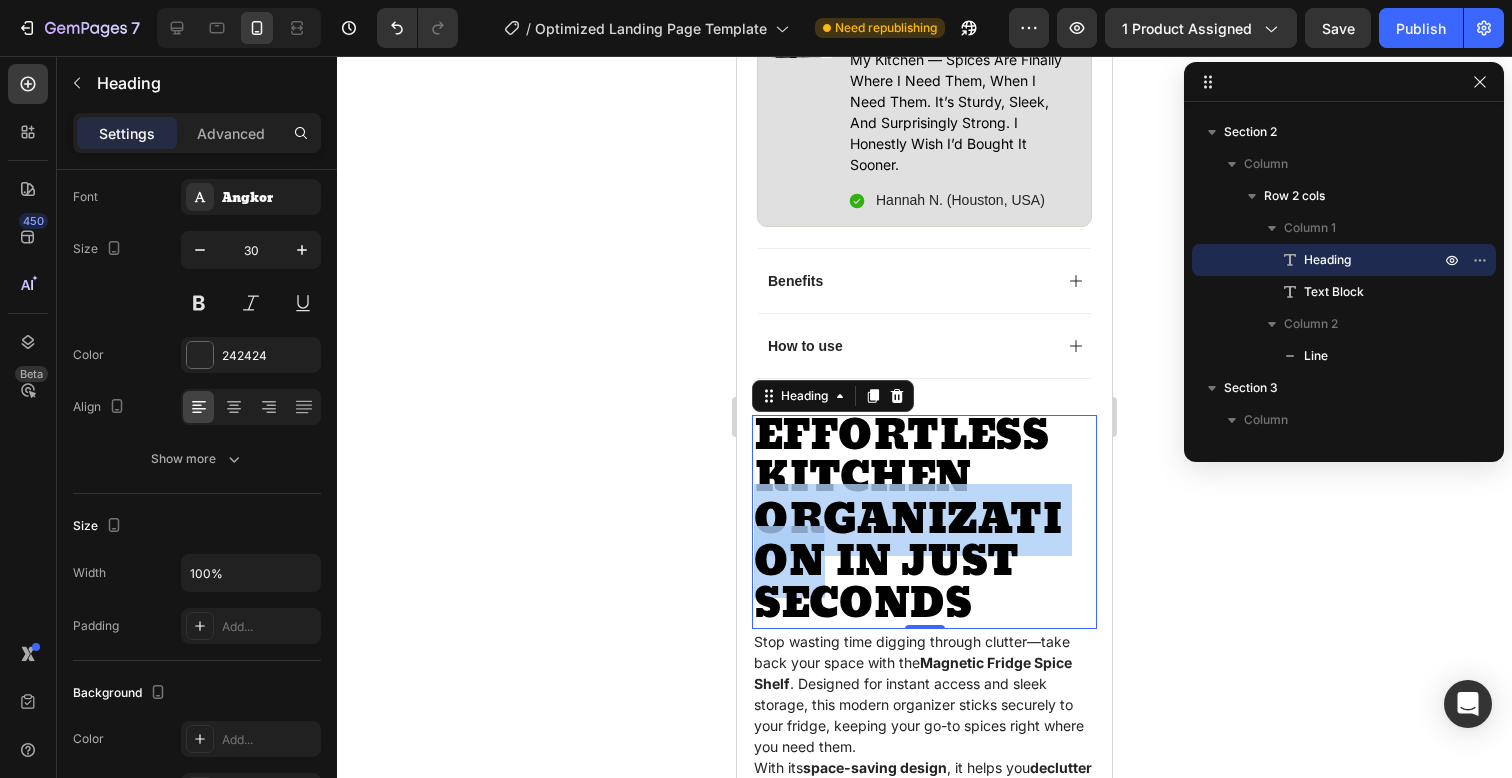 click on "Effortless Kitchen Organization In Just Seconds" at bounding box center (908, 520) 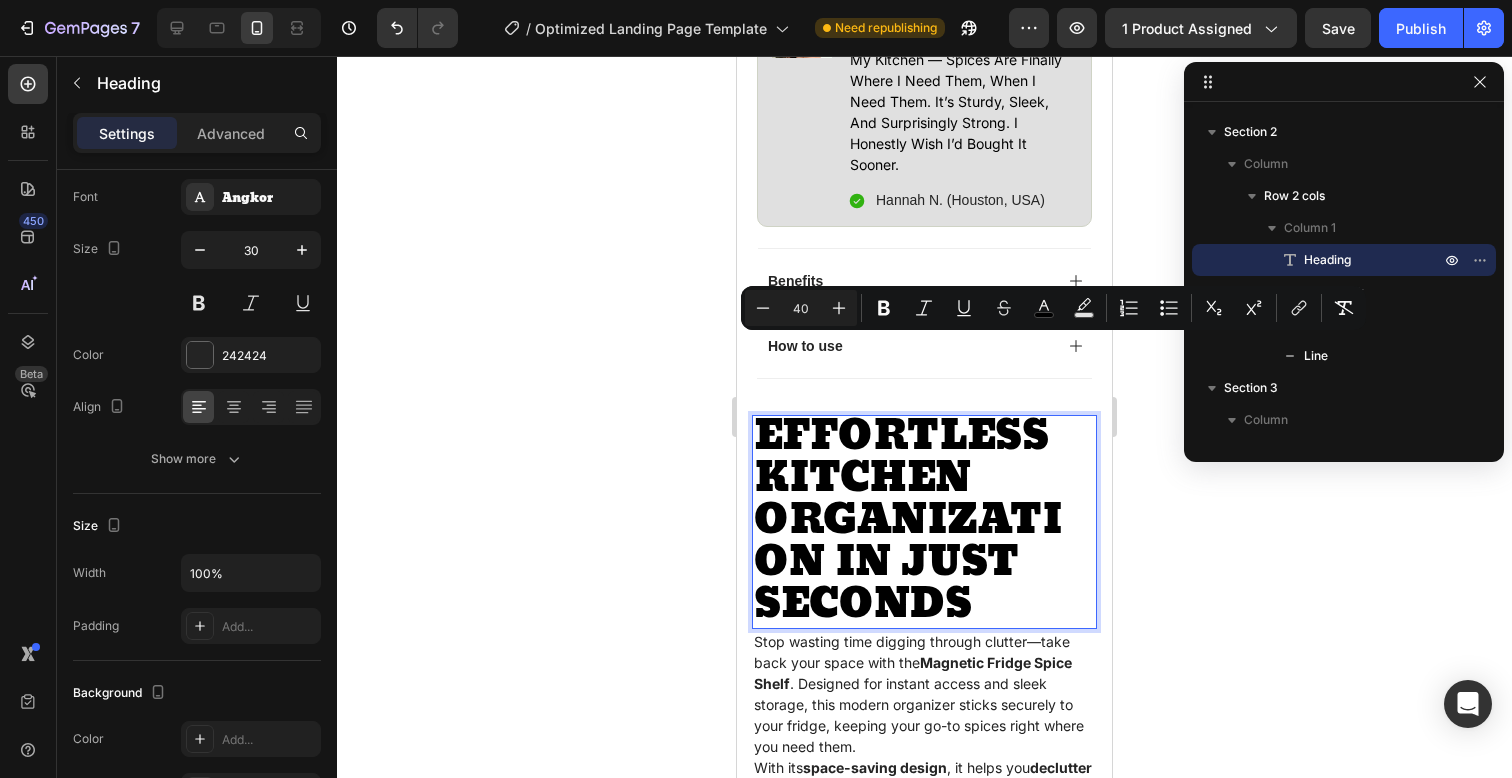 click on "40" at bounding box center (801, 308) 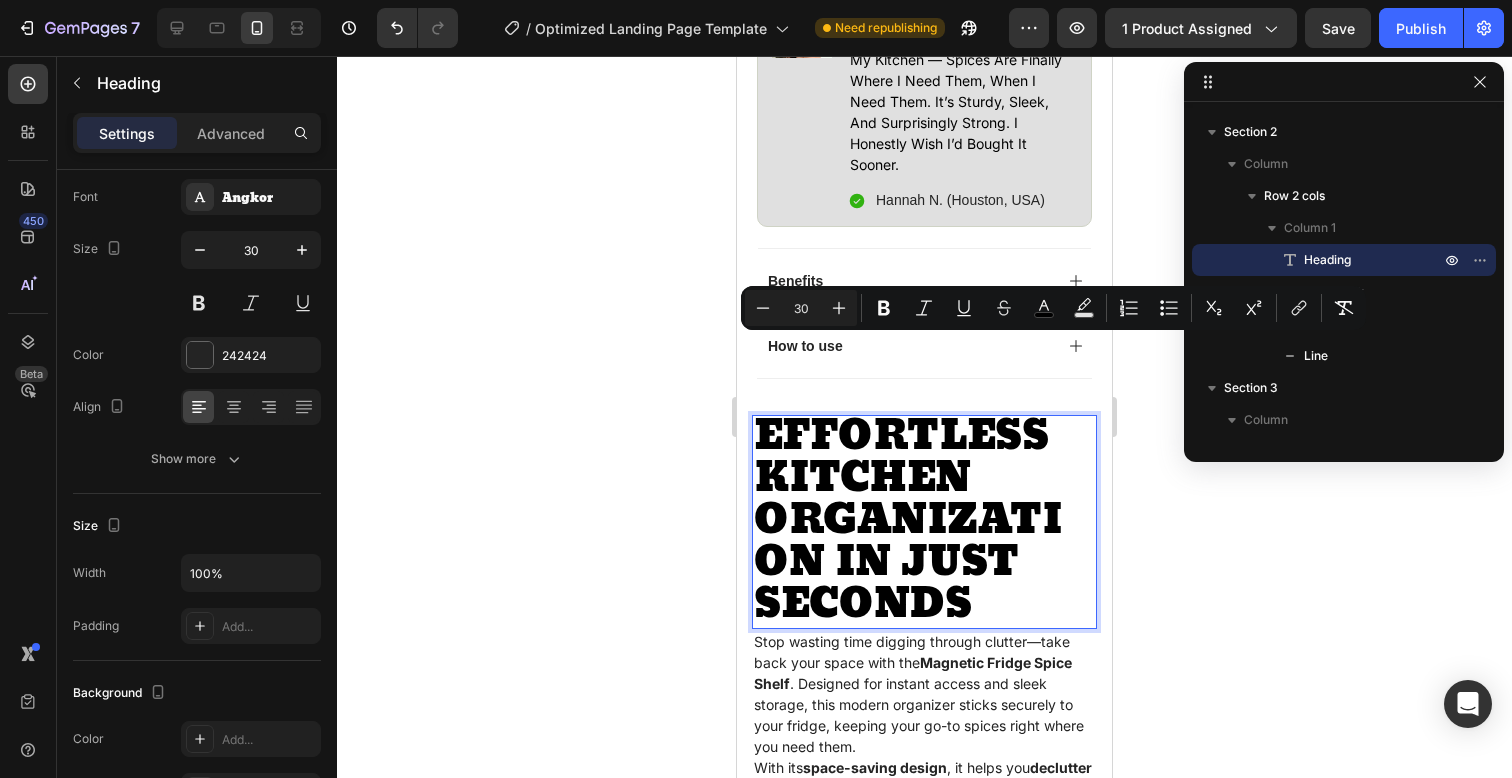 type on "30" 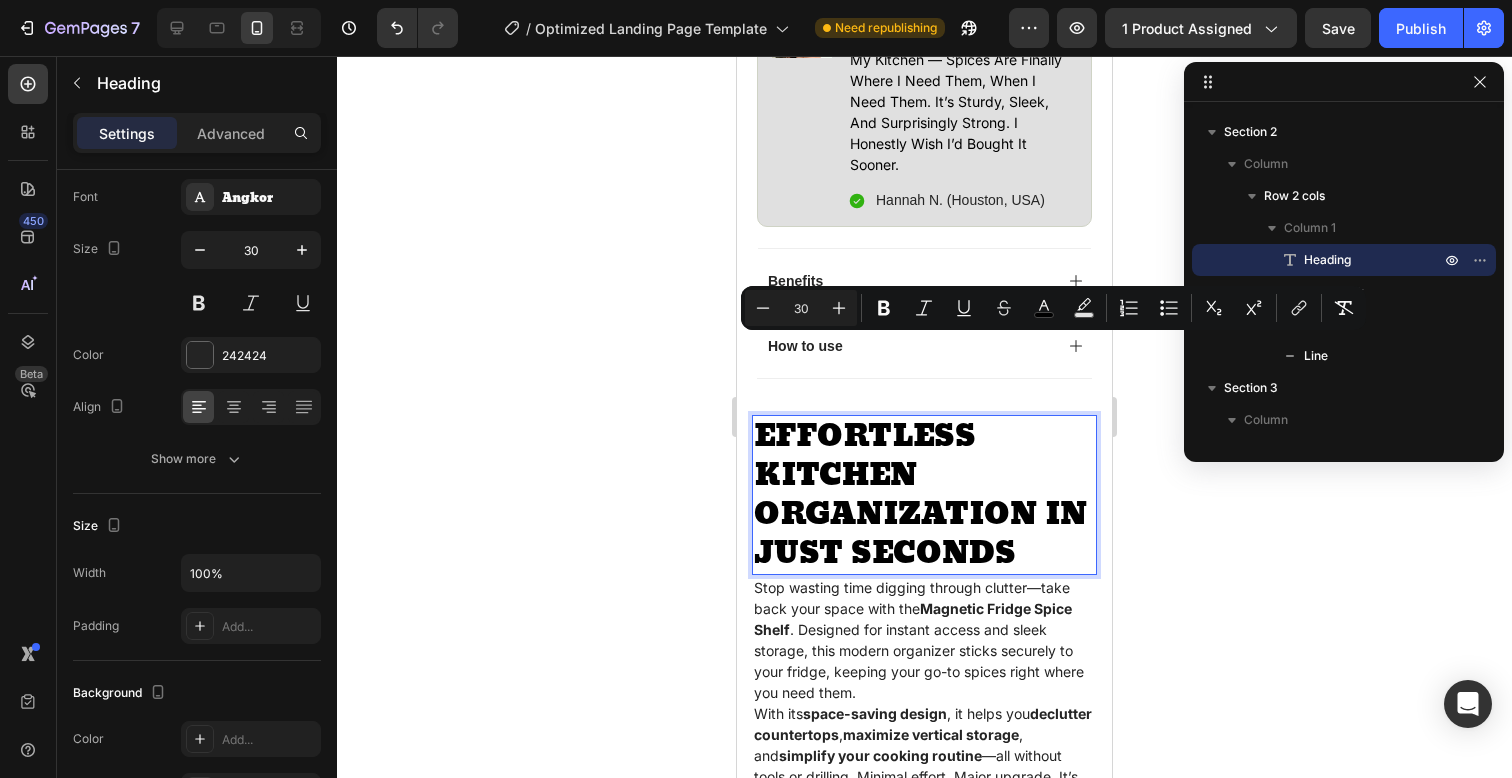 click 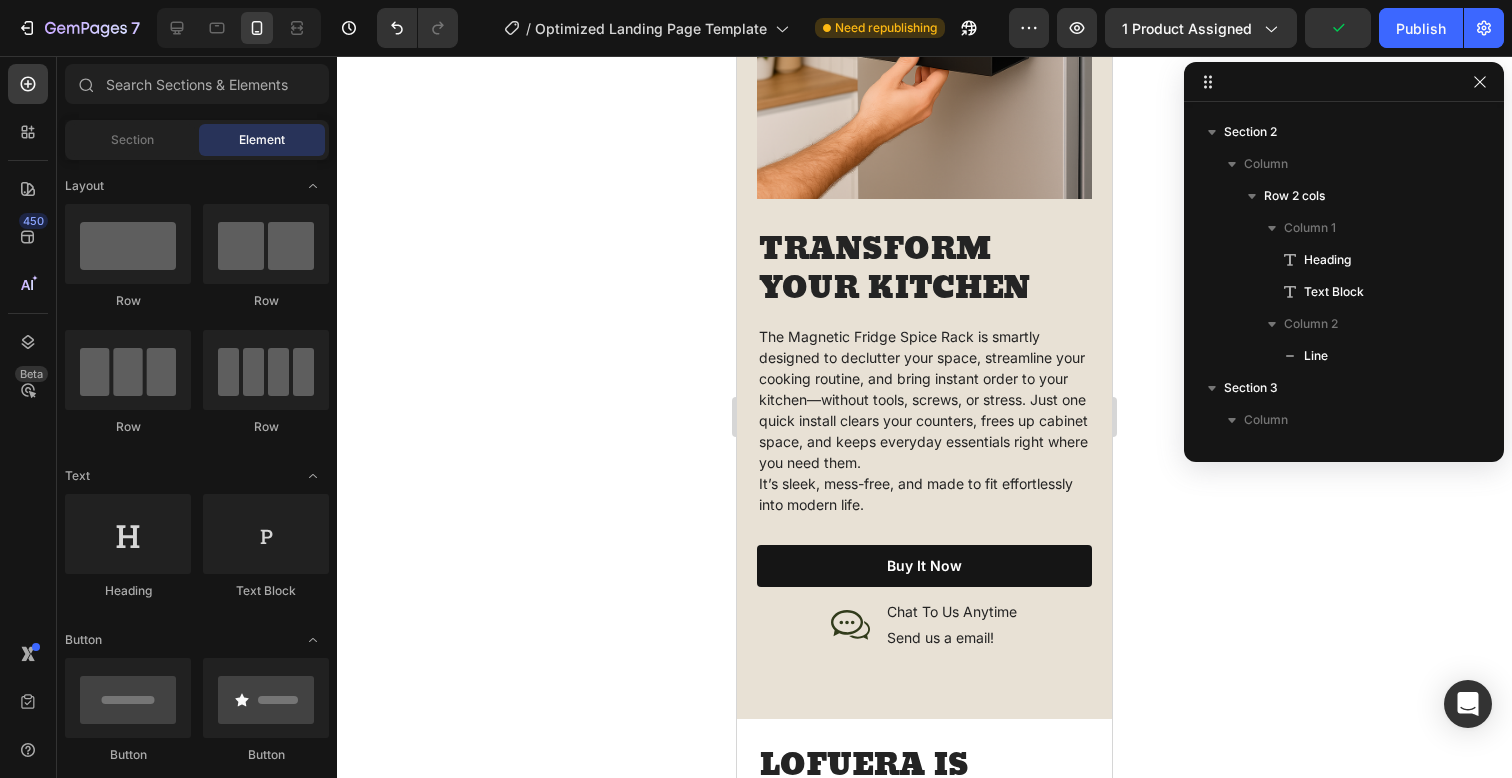scroll, scrollTop: 2358, scrollLeft: 0, axis: vertical 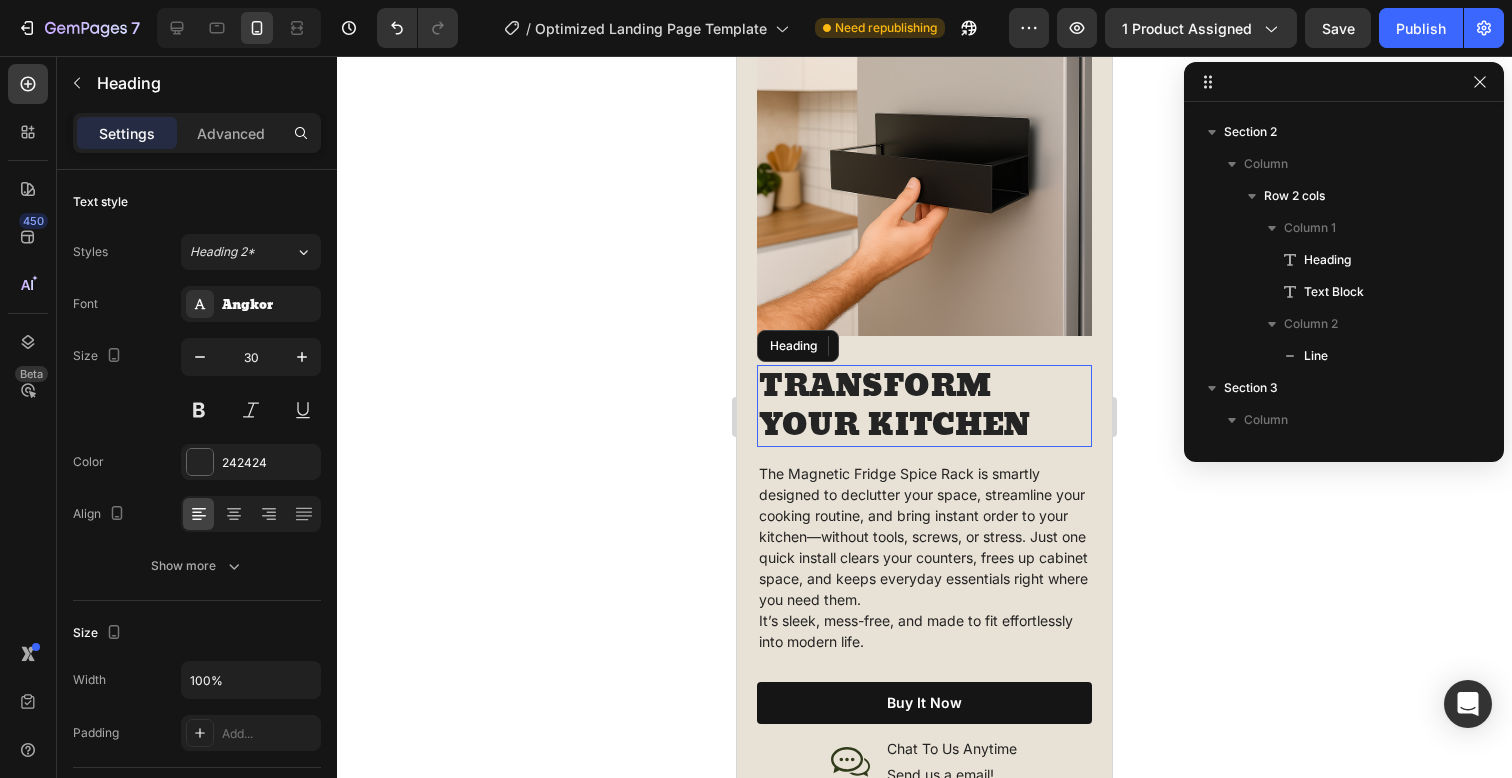 click on "TRANSFORM YOUR KITCHEN" at bounding box center [924, 406] 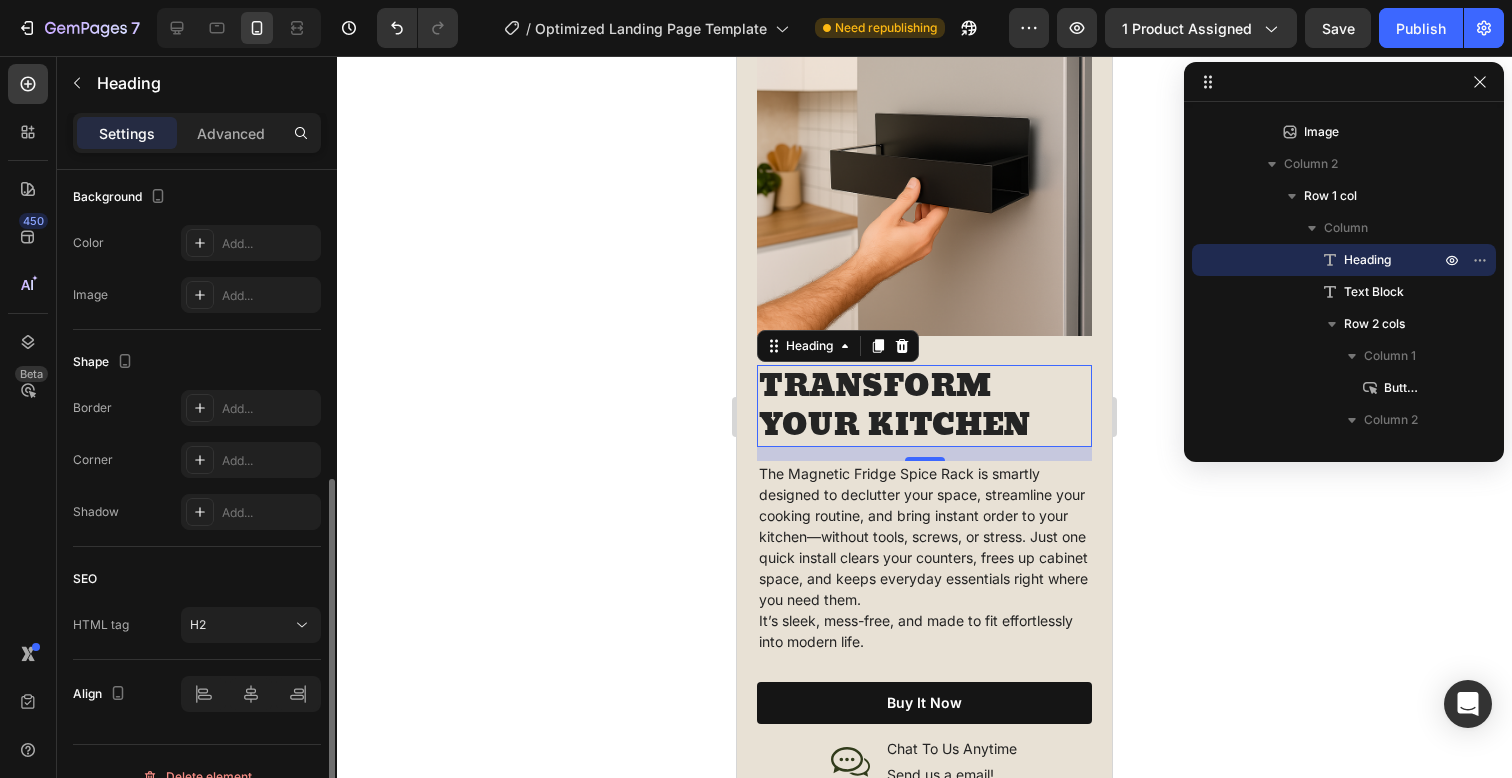 scroll, scrollTop: 633, scrollLeft: 0, axis: vertical 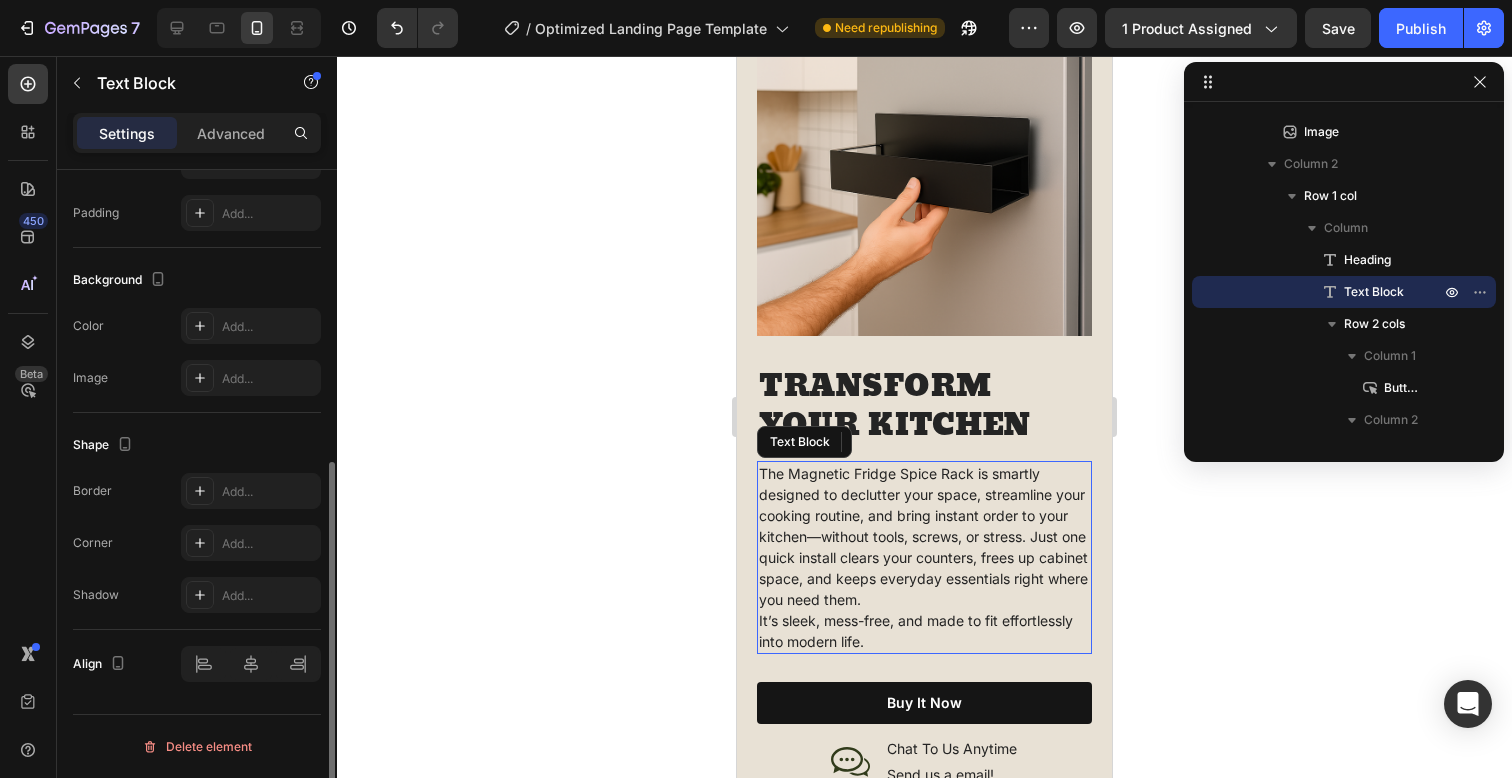 click on "The Magnetic Fridge Spice Rack is smartly designed to declutter your space, streamline your cooking routine, and bring instant order to your kitchen—without tools, screws, or stress. Just one quick install clears your counters, frees up cabinet space, and keeps everyday essentials right where you need them." at bounding box center (924, 536) 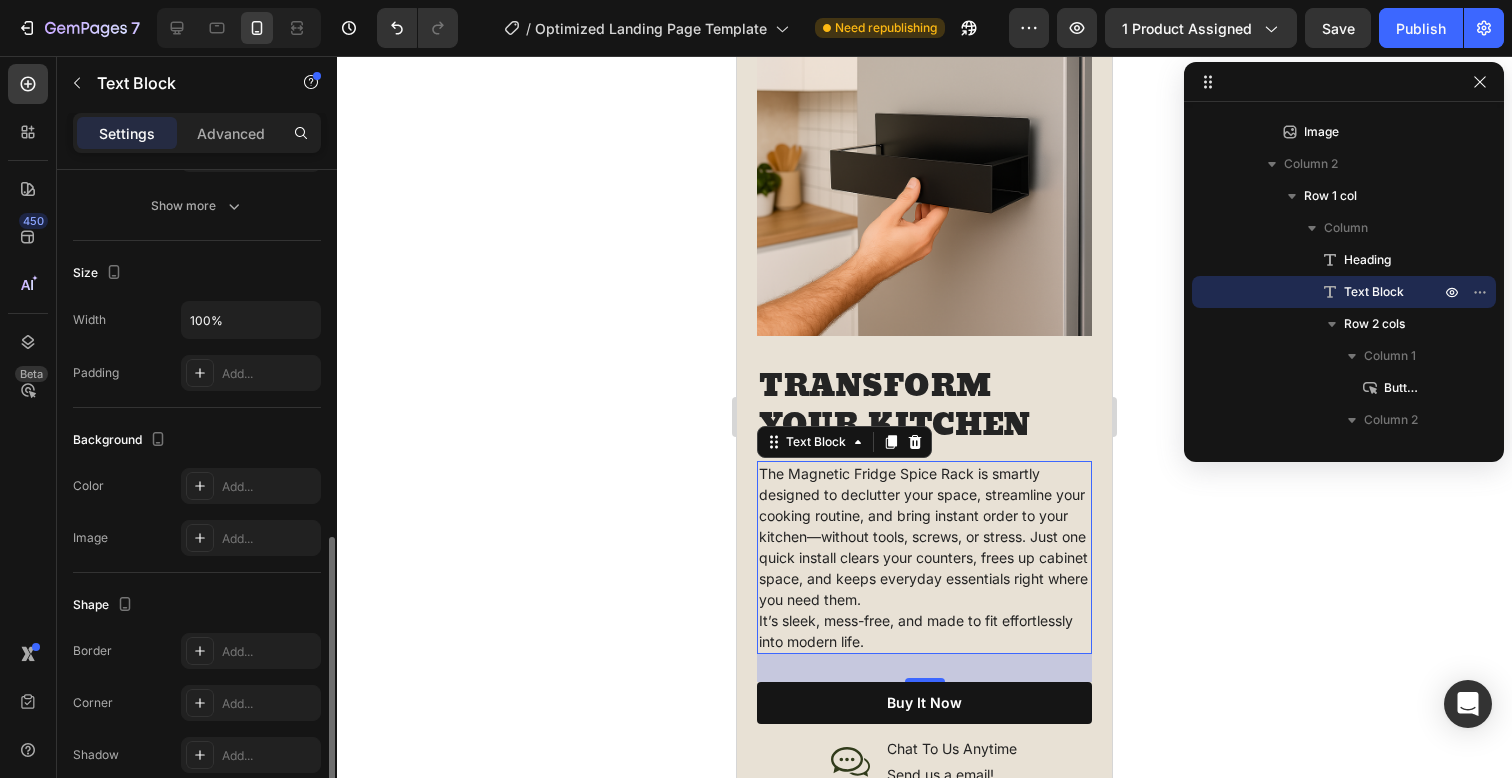 scroll, scrollTop: 520, scrollLeft: 0, axis: vertical 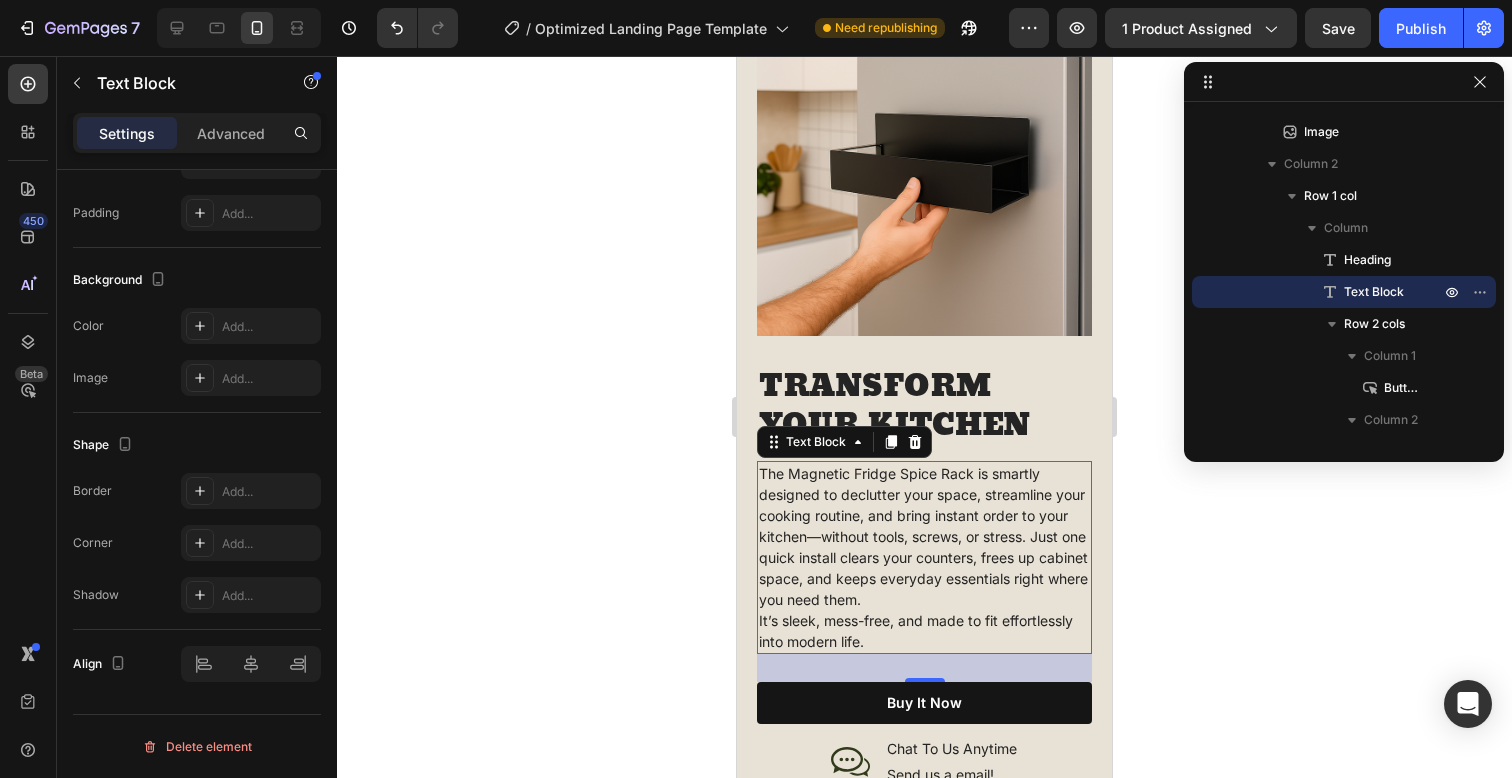 click on "The Magnetic Fridge Spice Rack is smartly designed to declutter your space, streamline your cooking routine, and bring instant order to your kitchen—without tools, screws, or stress. Just one quick install clears your counters, frees up cabinet space, and keeps everyday essentials right where you need them." at bounding box center (924, 536) 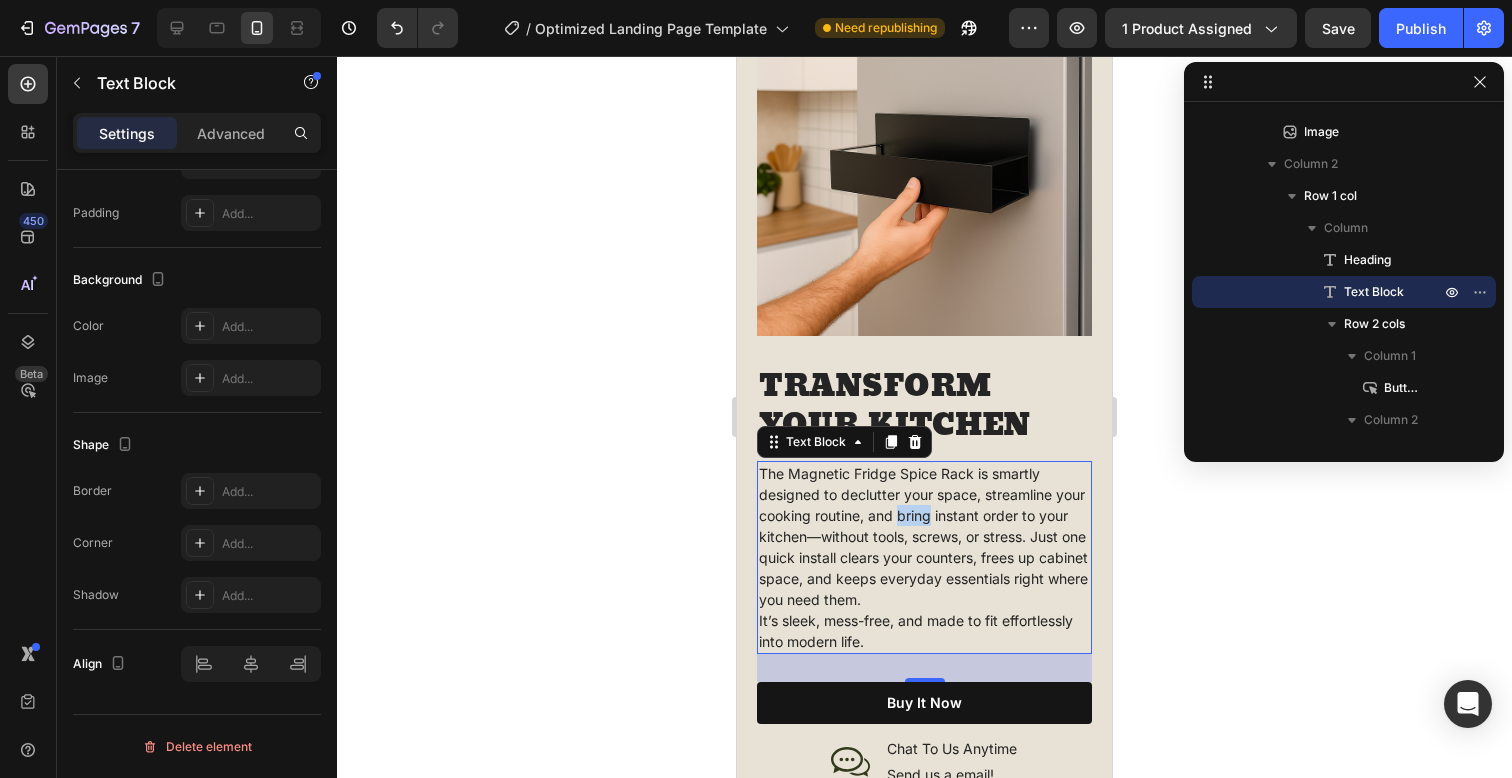 click on "The Magnetic Fridge Spice Rack is smartly designed to declutter your space, streamline your cooking routine, and bring instant order to your kitchen—without tools, screws, or stress. Just one quick install clears your counters, frees up cabinet space, and keeps everyday essentials right where you need them." at bounding box center [924, 536] 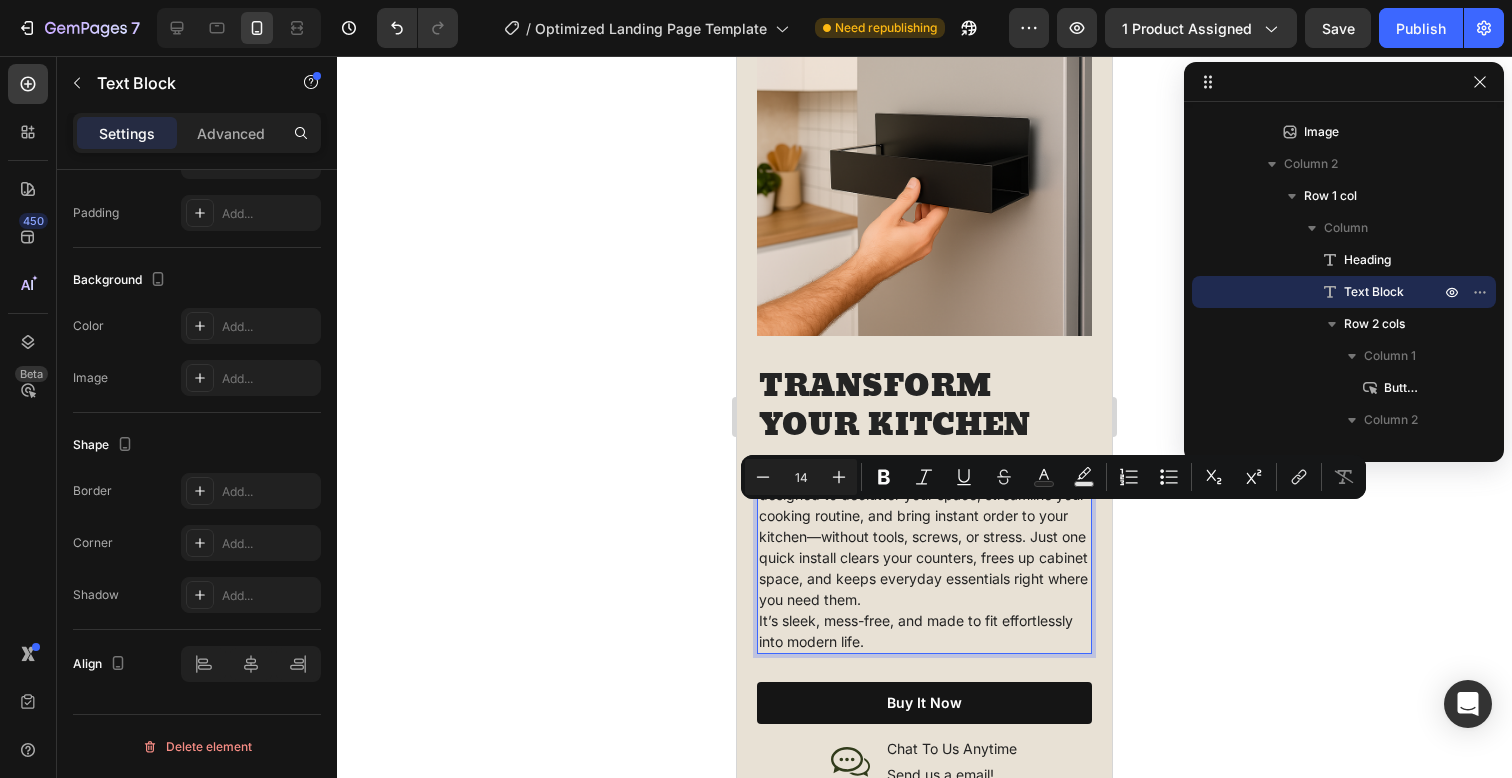 click on "The Magnetic Fridge Spice Rack is smartly designed to declutter your space, streamline your cooking routine, and bring instant order to your kitchen—without tools, screws, or stress. Just one quick install clears your counters, frees up cabinet space, and keeps everyday essentials right where you need them." at bounding box center [924, 536] 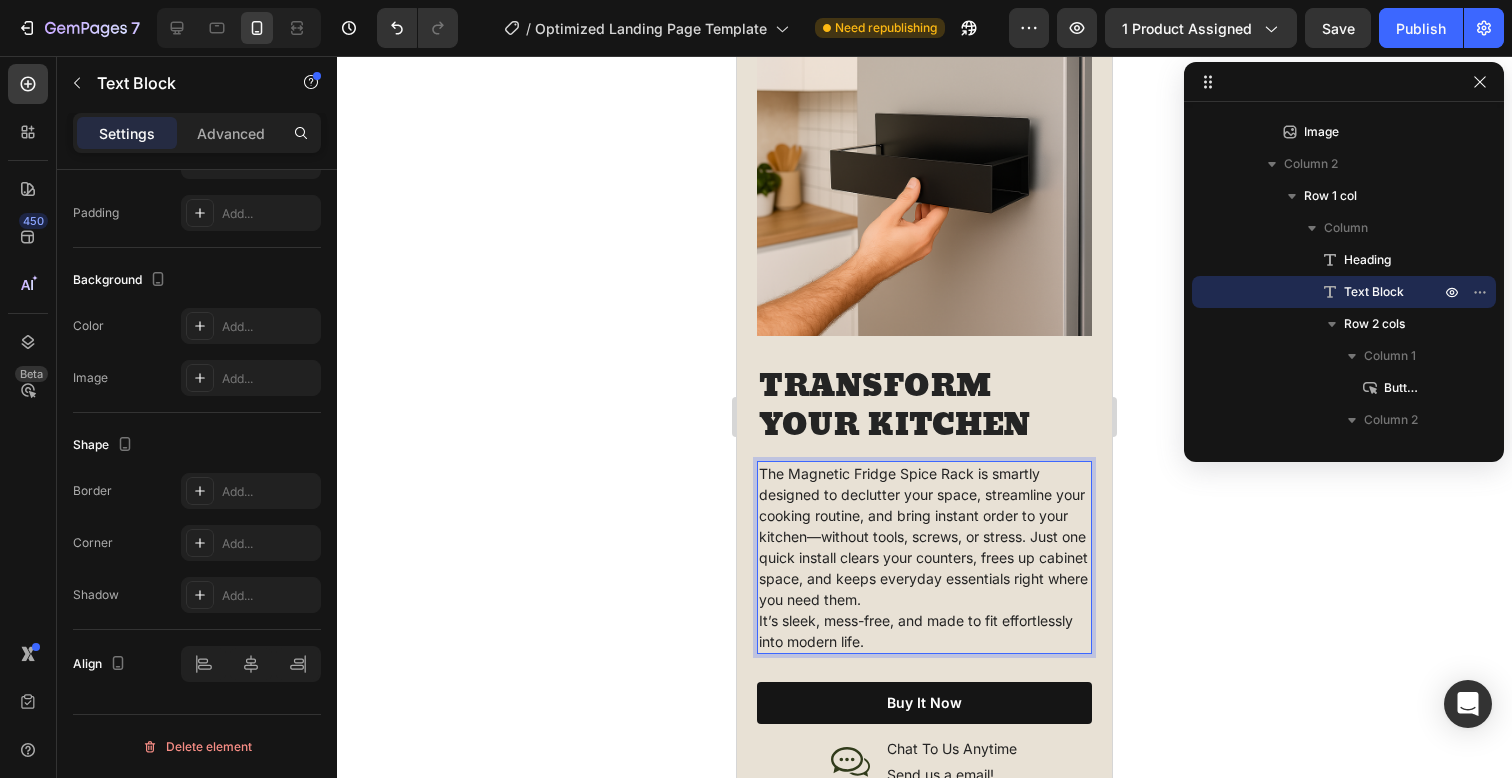 click on "The Magnetic Fridge Spice Rack is smartly designed to declutter your space, streamline your cooking routine, and bring instant order to your kitchen—without tools, screws, or stress. Just one quick install clears your counters, frees up cabinet space, and keeps everyday essentials right where you need them." at bounding box center [924, 536] 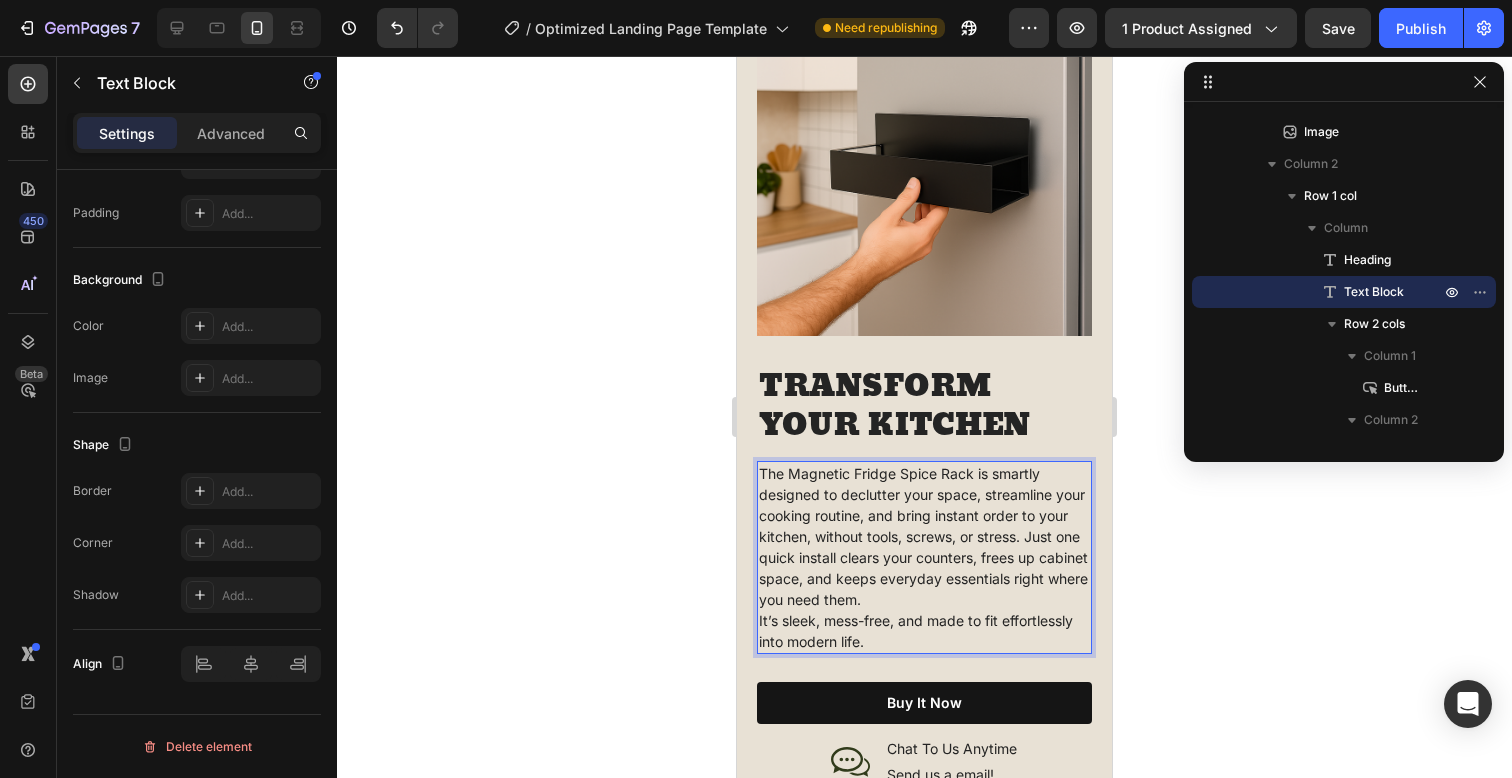 click on "The Magnetic Fridge Spice Rack is smartly designed to declutter your space, streamline your cooking routine, and bring instant order to your kitchen, without tools, screws, or stress. Just one quick install clears your counters, frees up cabinet space, and keeps everyday essentials right where you need them." at bounding box center (924, 536) 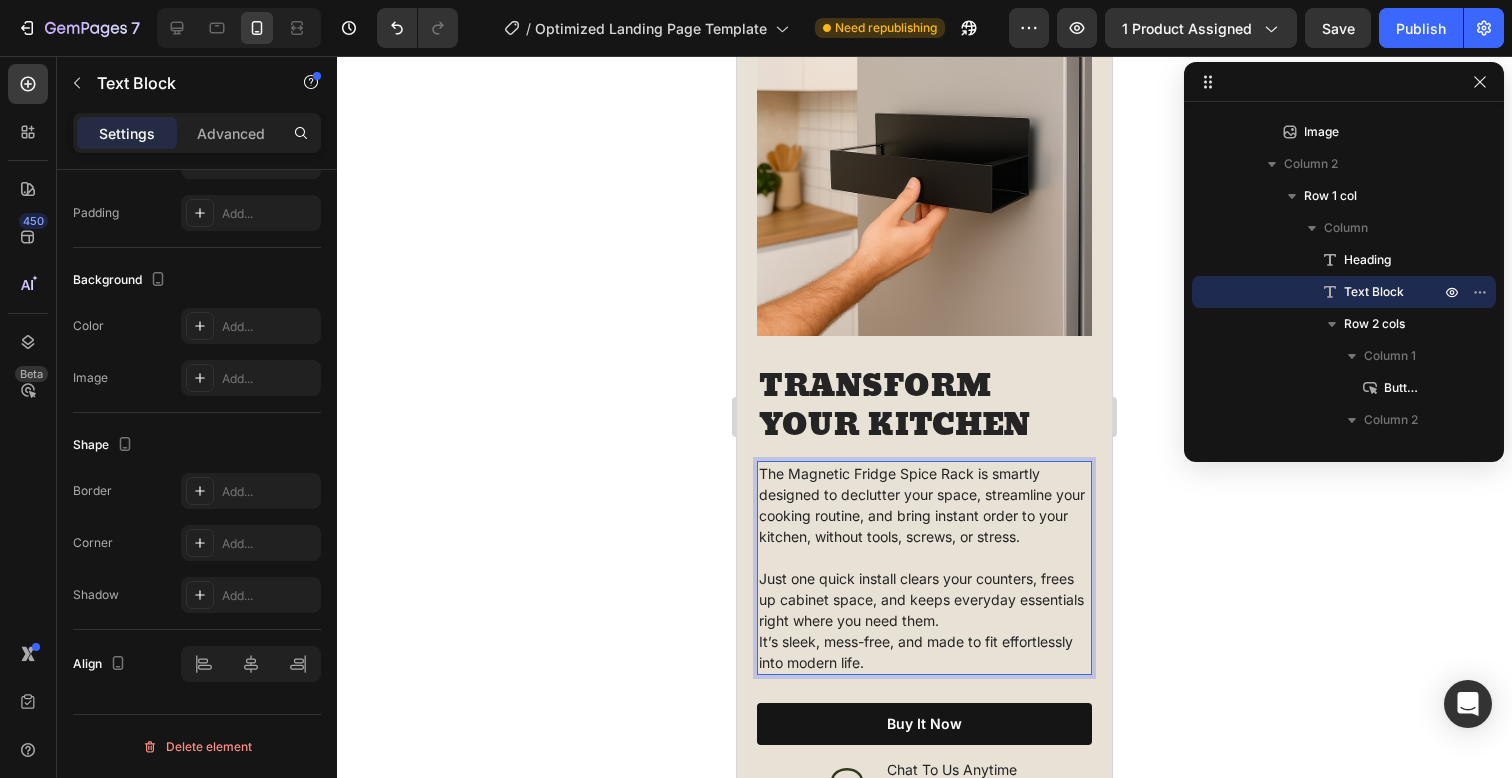 click on "It’s sleek, mess-free, and made to fit effortlessly into modern life." at bounding box center (924, 652) 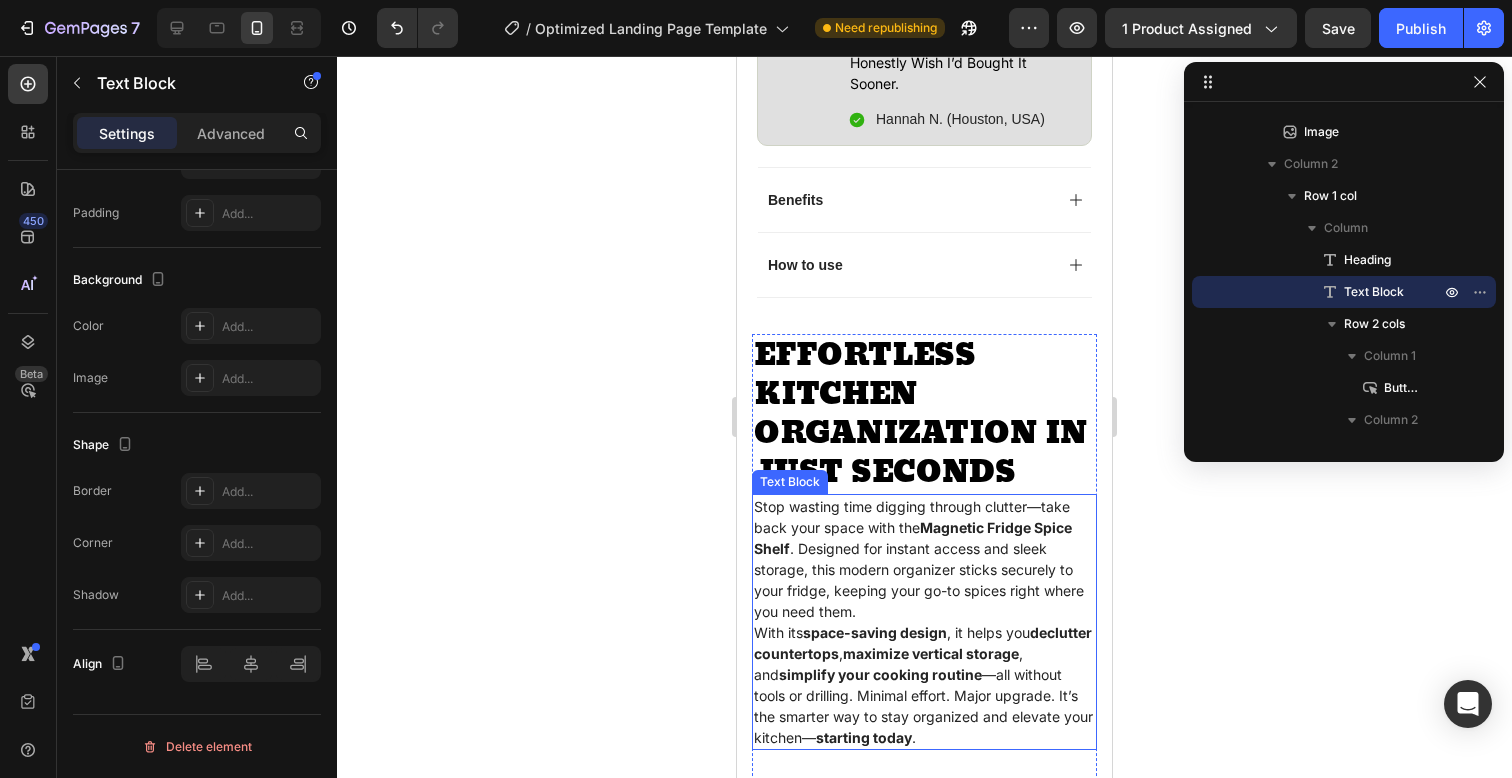 scroll, scrollTop: 1537, scrollLeft: 0, axis: vertical 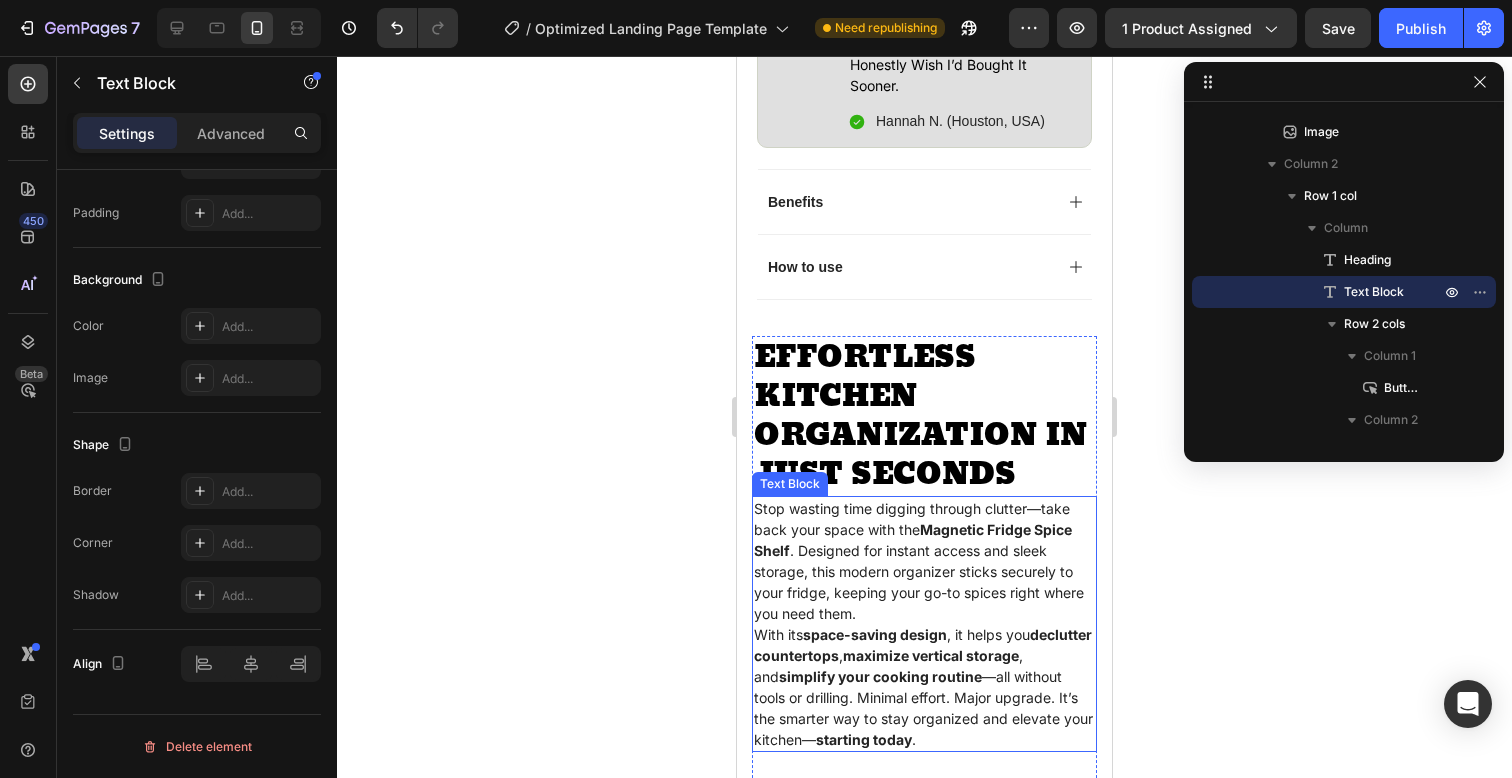 click on "Stop wasting time digging through clutter—take back your space with the  Magnetic Fridge Spice Shelf . Designed for instant access and sleek storage, this modern organizer sticks securely to your fridge, keeping your go-to spices right where you need them." at bounding box center (924, 561) 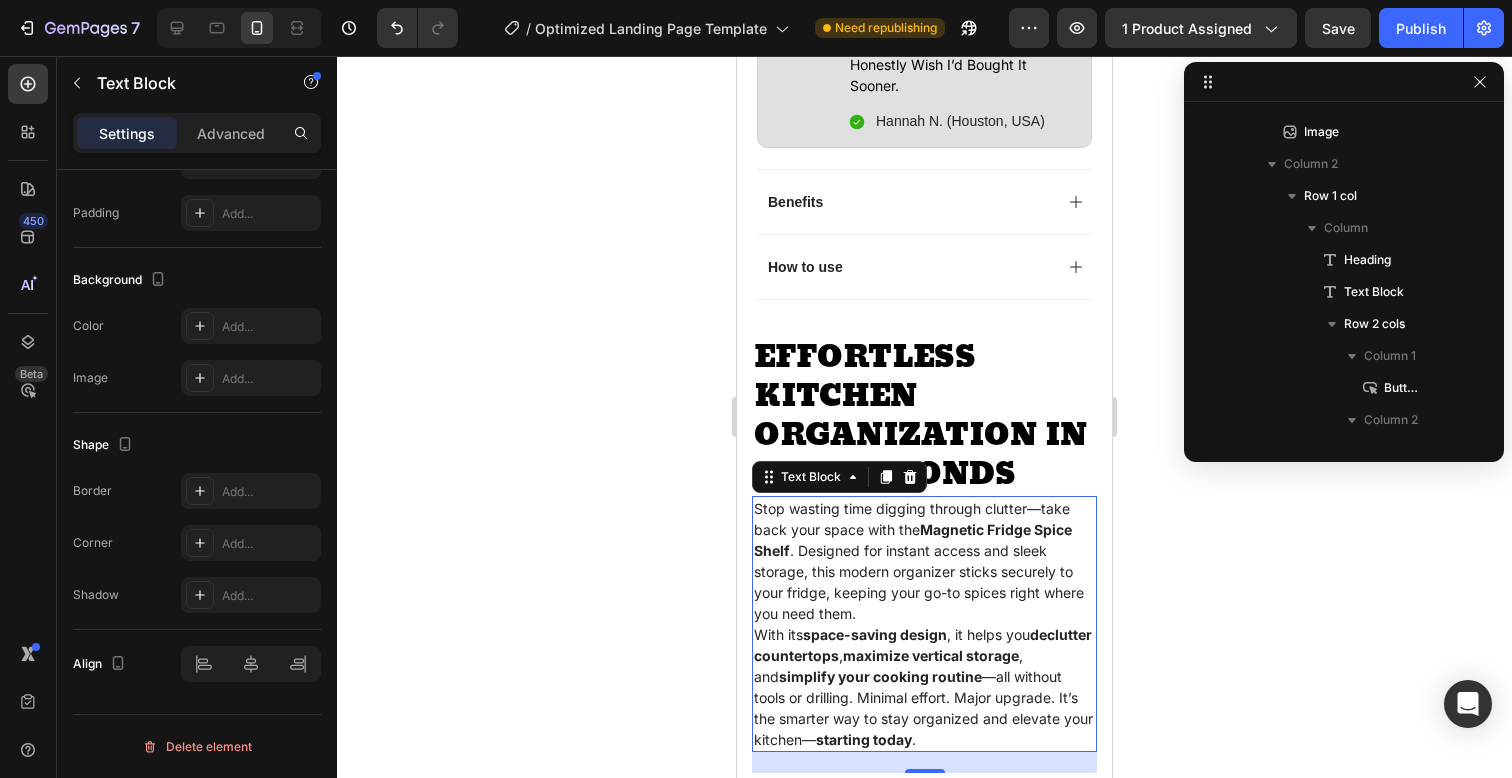 scroll, scrollTop: 2874, scrollLeft: 0, axis: vertical 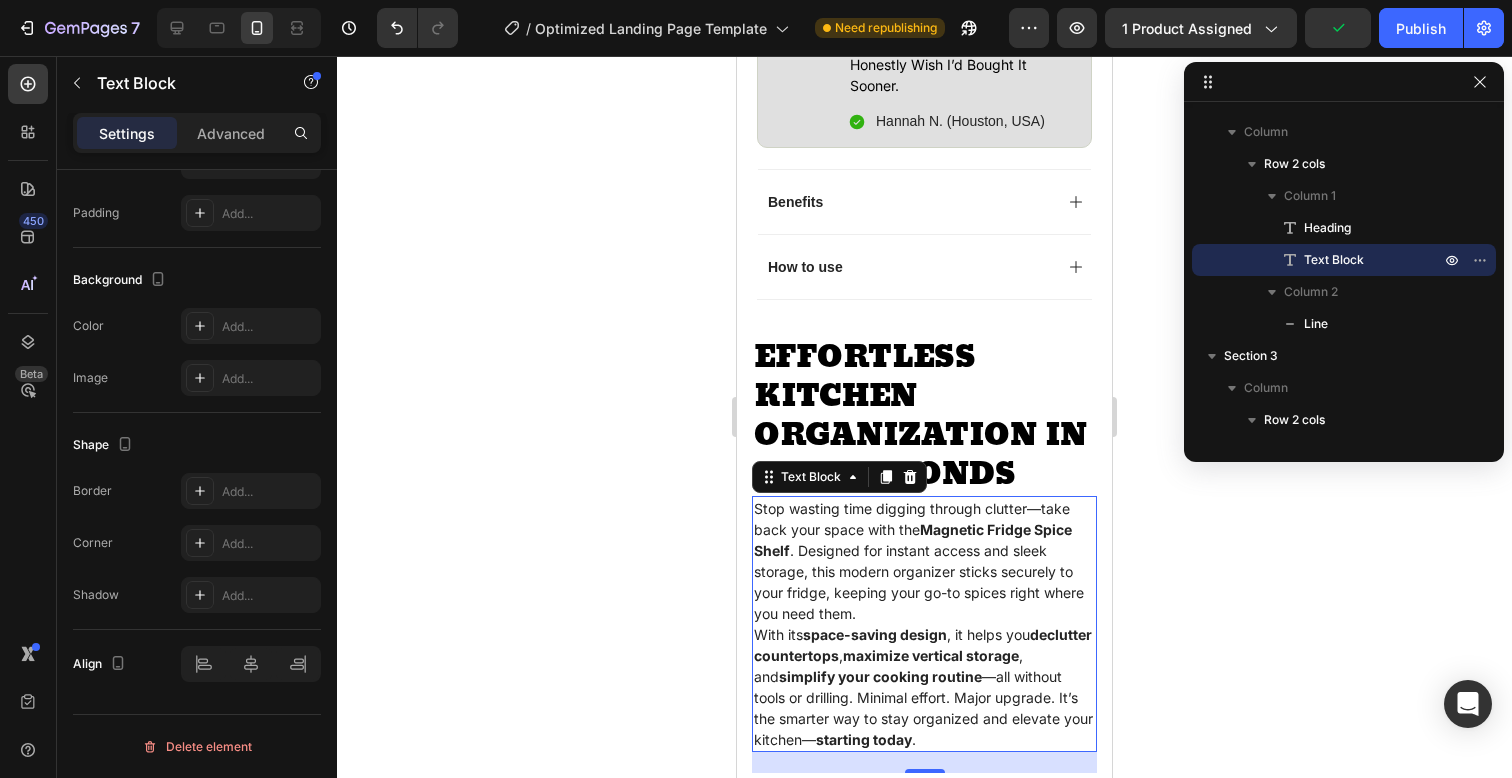 click on "Stop wasting time digging through clutter—take back your space with the  Magnetic Fridge Spice Shelf . Designed for instant access and sleek storage, this modern organizer sticks securely to your fridge, keeping your go-to spices right where you need them." at bounding box center [924, 561] 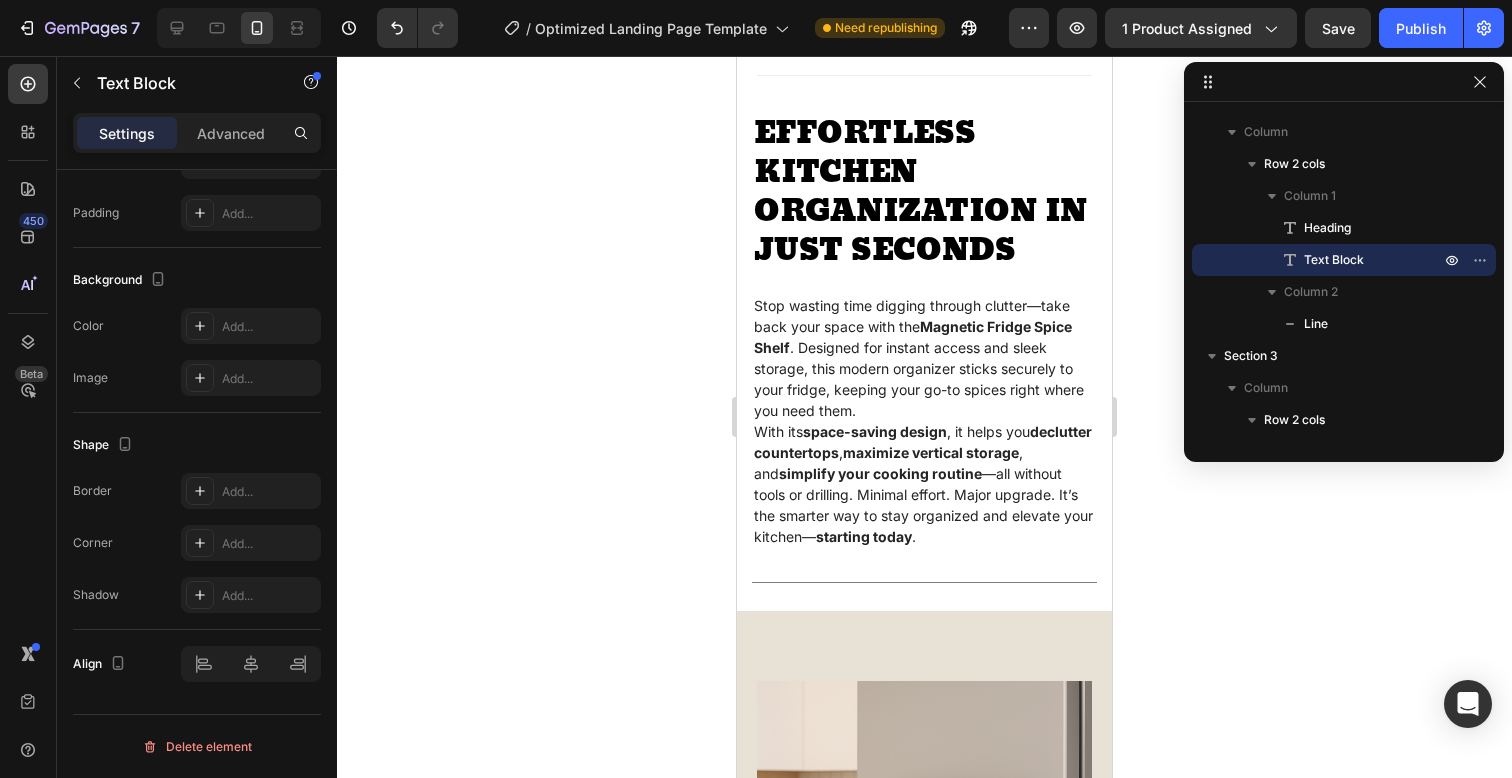 scroll, scrollTop: 1732, scrollLeft: 0, axis: vertical 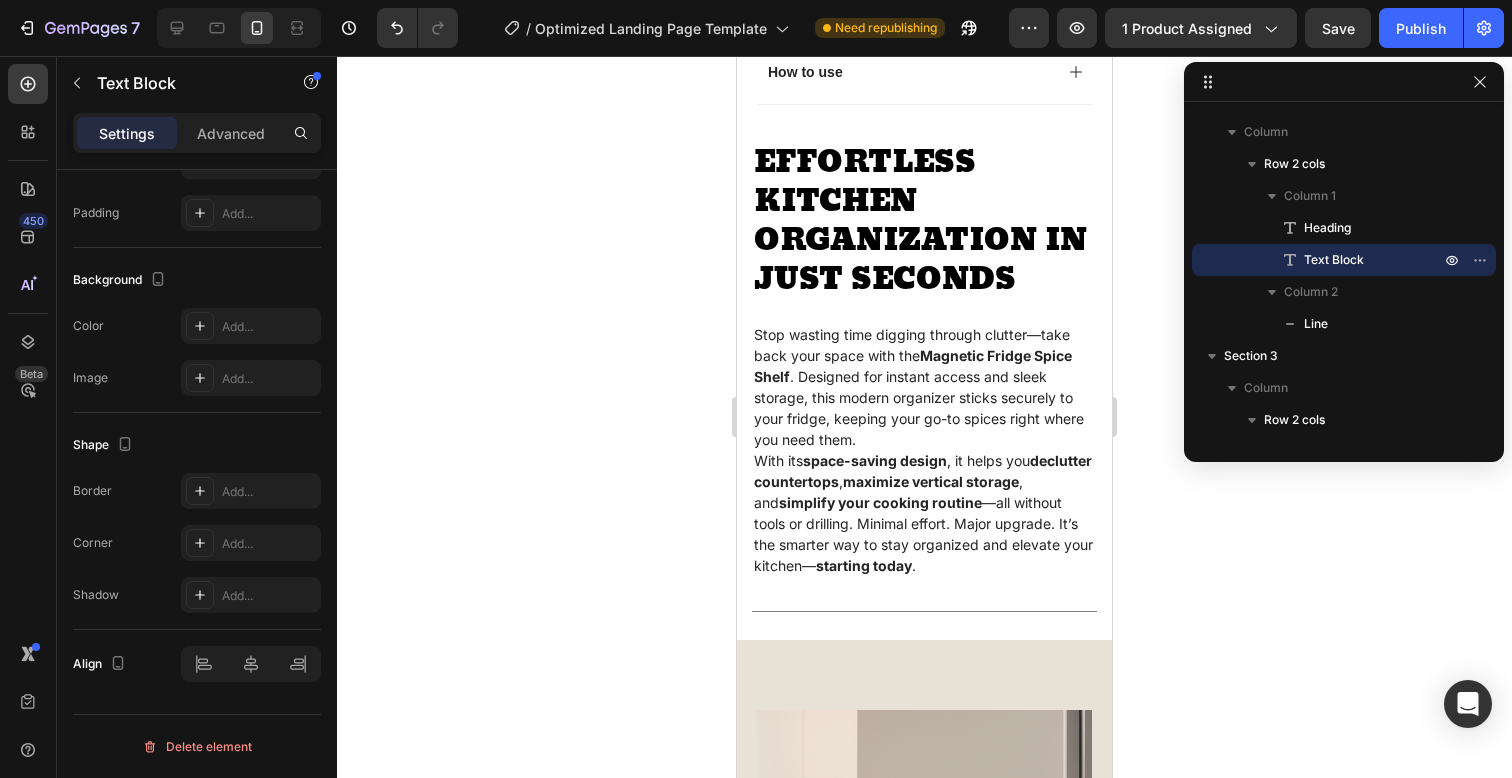 click on "Stop wasting time digging through clutter—take back your space with the  Magnetic Fridge Spice Shelf . Designed for instant access and sleek storage, this modern organizer sticks securely to your fridge, keeping your go-to spices right where you need them." at bounding box center [924, 387] 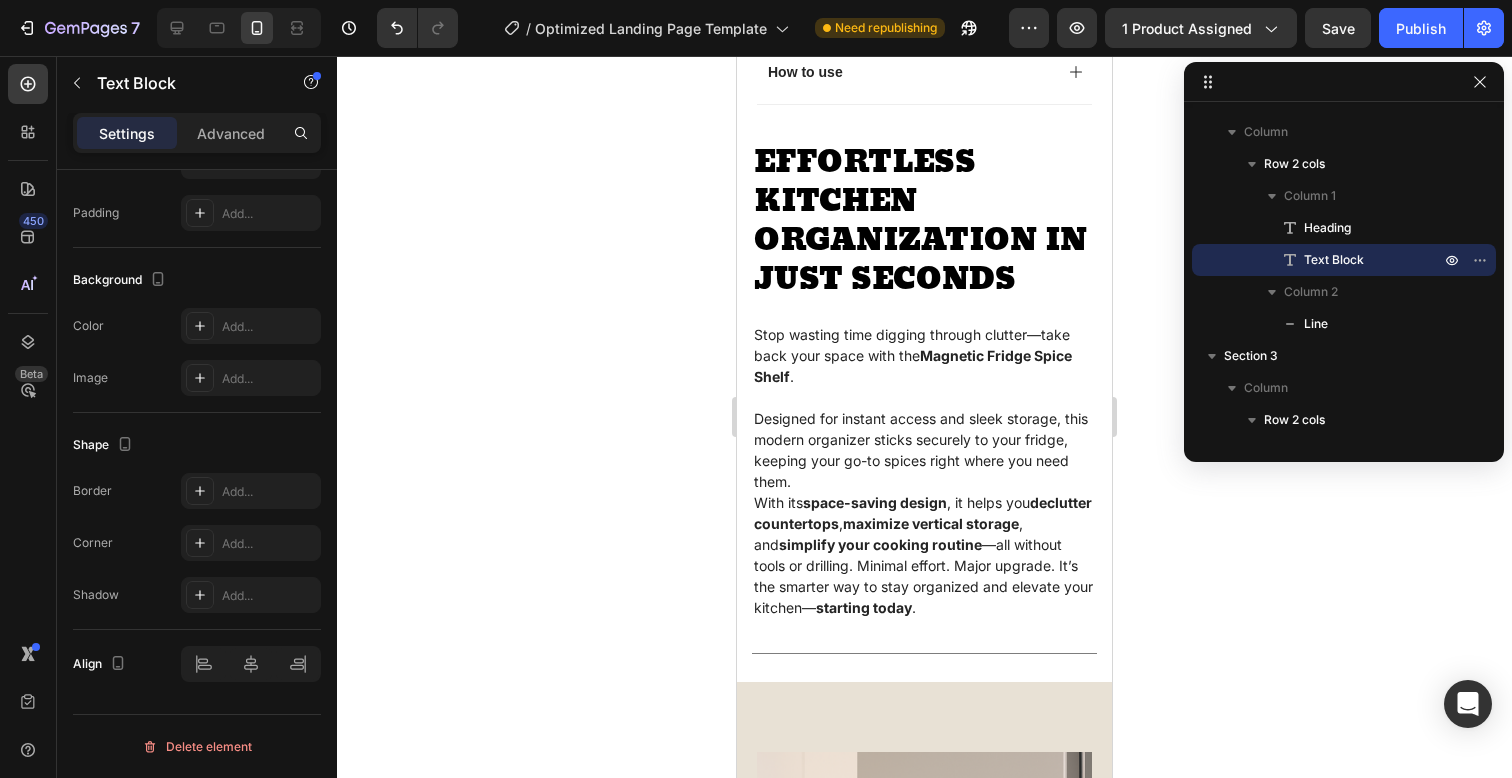 click on "Stop wasting time digging through clutter—take back your space with the  Magnetic Fridge Spice Shelf .  Designed for instant access and sleek storage, this modern organizer sticks securely to your fridge, keeping your go-to spices right where you need them. With its  space-saving design , it helps you  declutter countertops ,  maximize vertical storage , and  simplify your cooking routine —all without tools or drilling. Minimal effort. Major upgrade. It’s the smarter way to stay organized and elevate your kitchen— starting today ." at bounding box center (924, 460) 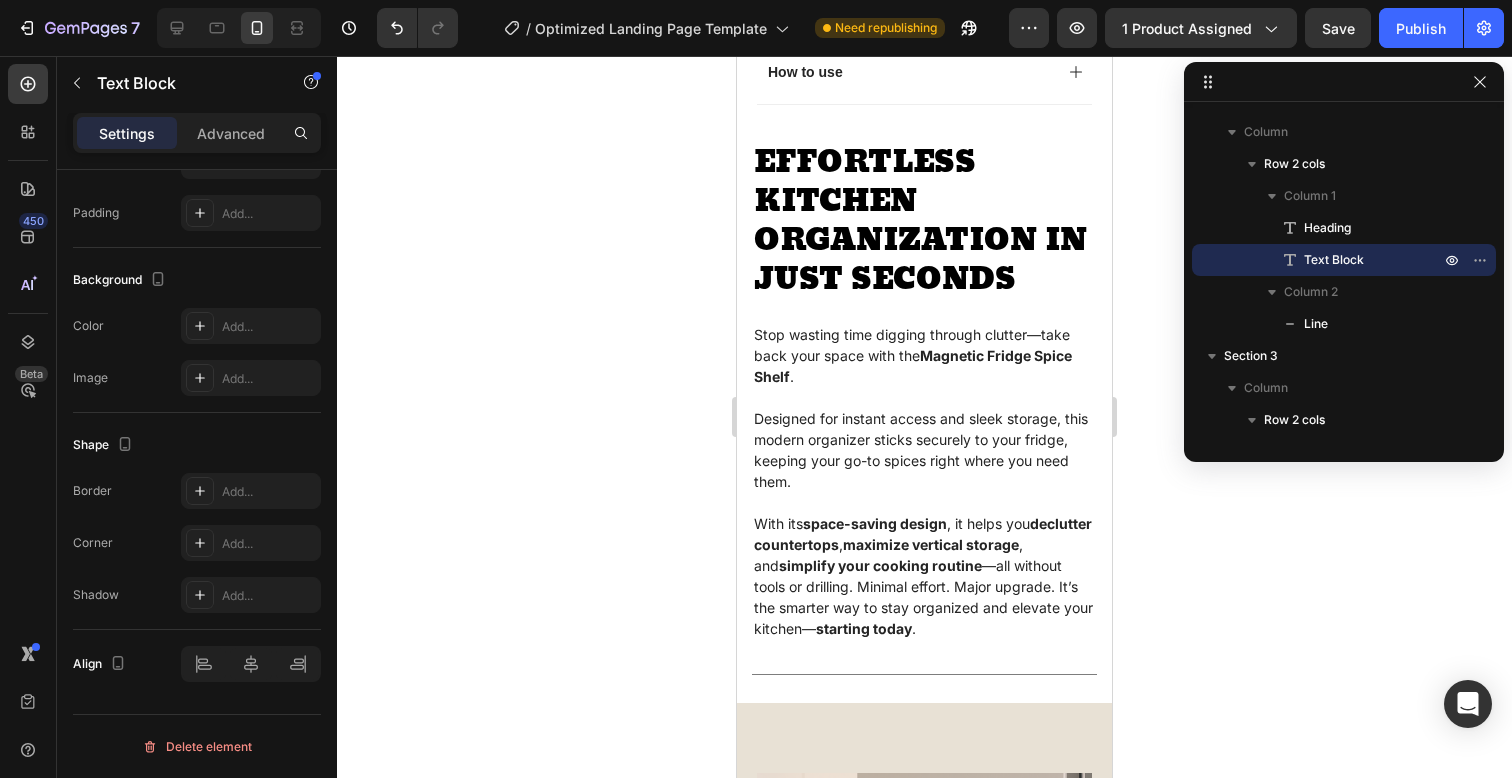 click on "With its  space-saving design , it helps you  declutter countertops ,  maximize vertical storage , and  simplify your cooking routine —all without tools or drilling. Minimal effort. Major upgrade. It’s the smarter way to stay organized and elevate your kitchen— starting today ." at bounding box center [924, 576] 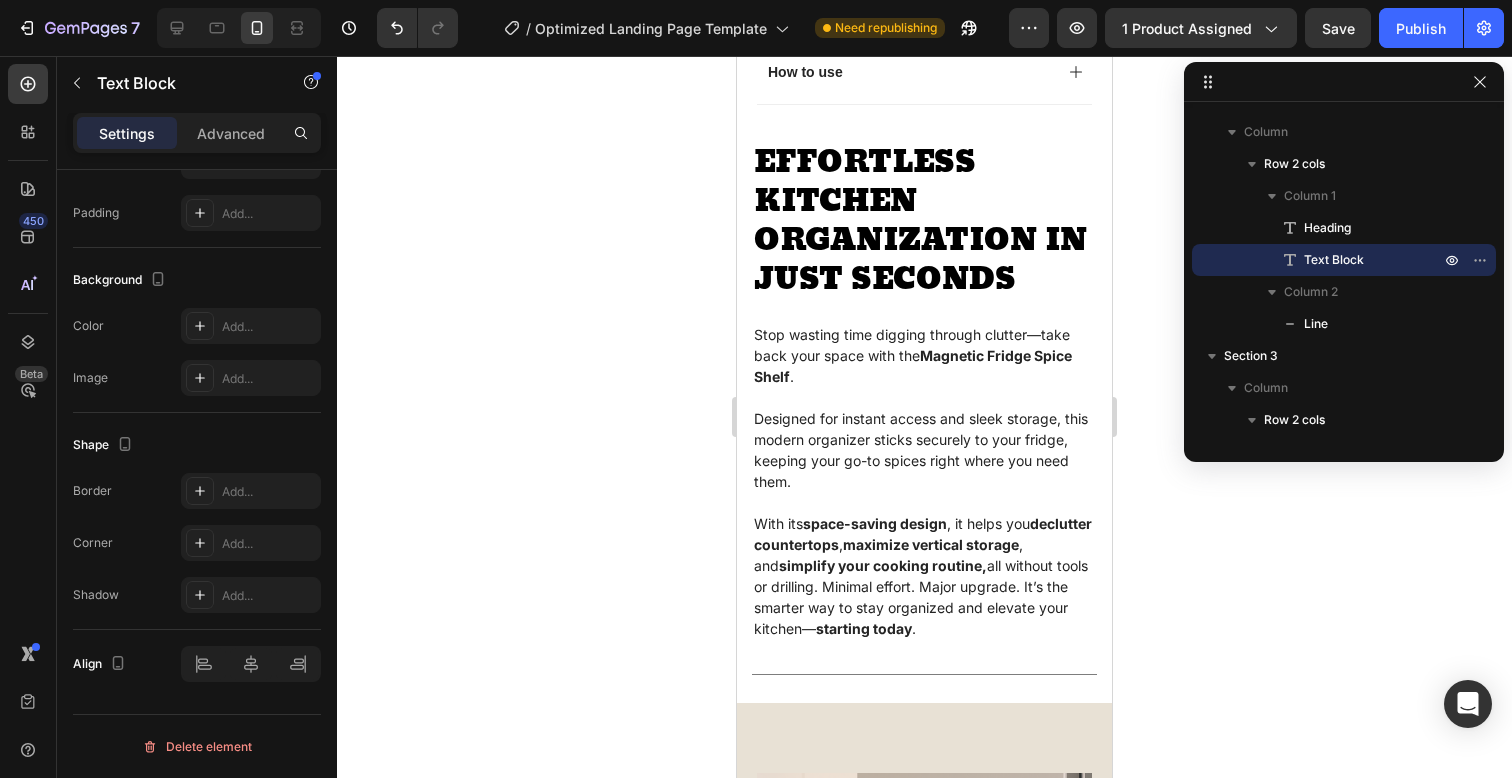 click on "With its  space-saving design , it helps you  declutter countertops ,  maximize vertical storage , and  simplify your cooking routine,  all without tools or drilling. Minimal effort. Major upgrade. It’s the smarter way to stay organized and elevate your kitchen— starting today ." at bounding box center [924, 576] 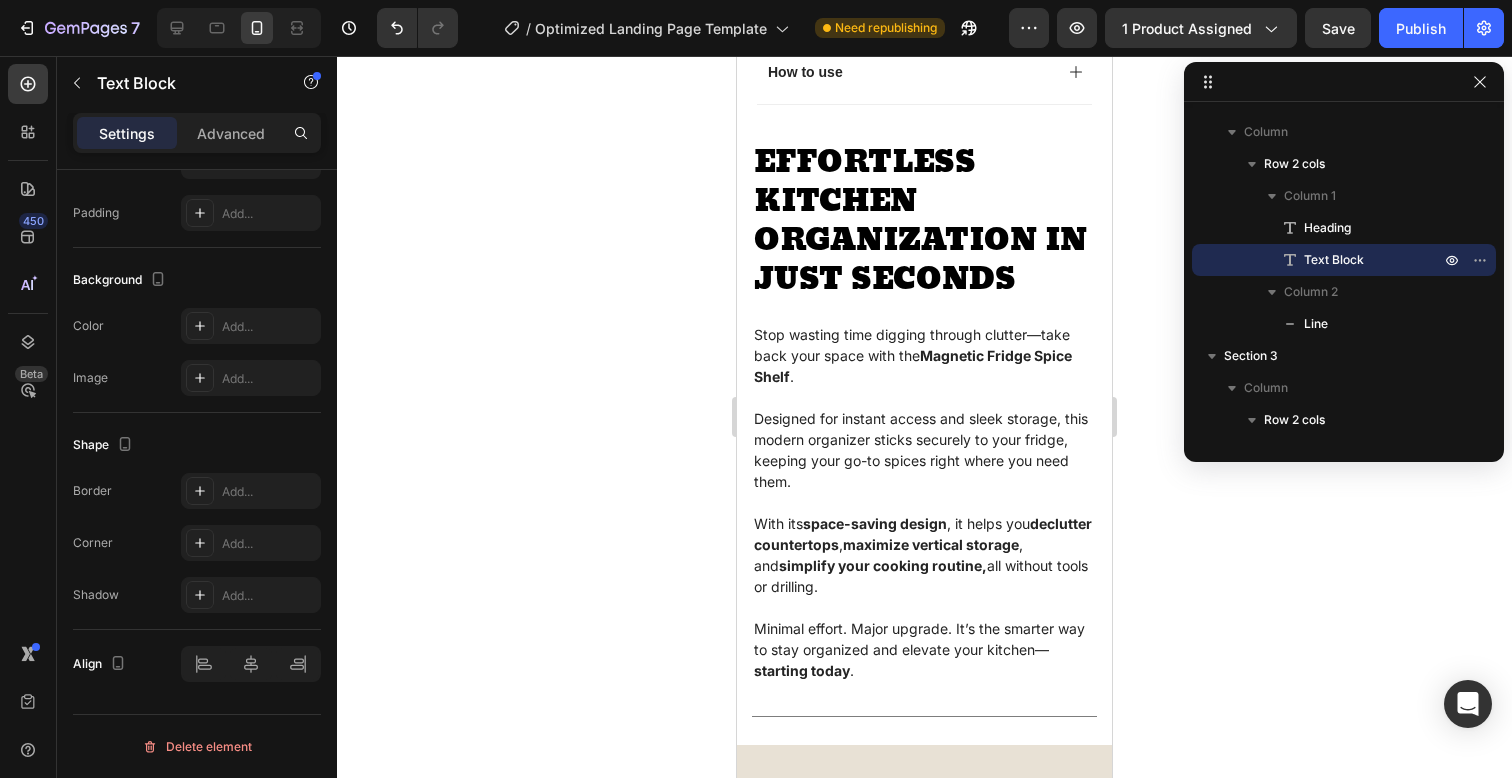 click on "Minimal effort. Major upgrade. It’s the smarter way to stay organized and elevate your kitchen— starting today ." at bounding box center [924, 649] 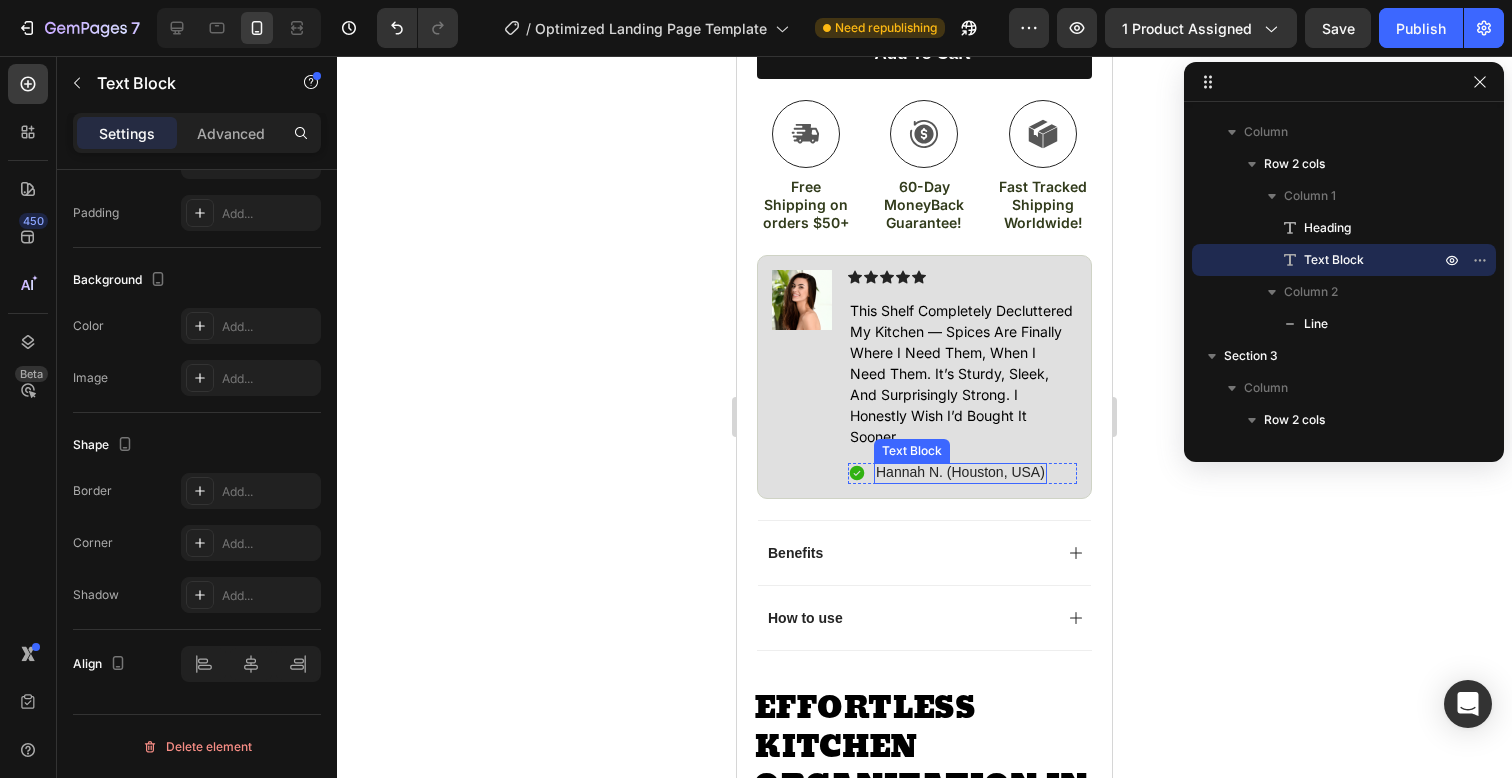scroll, scrollTop: 1116, scrollLeft: 0, axis: vertical 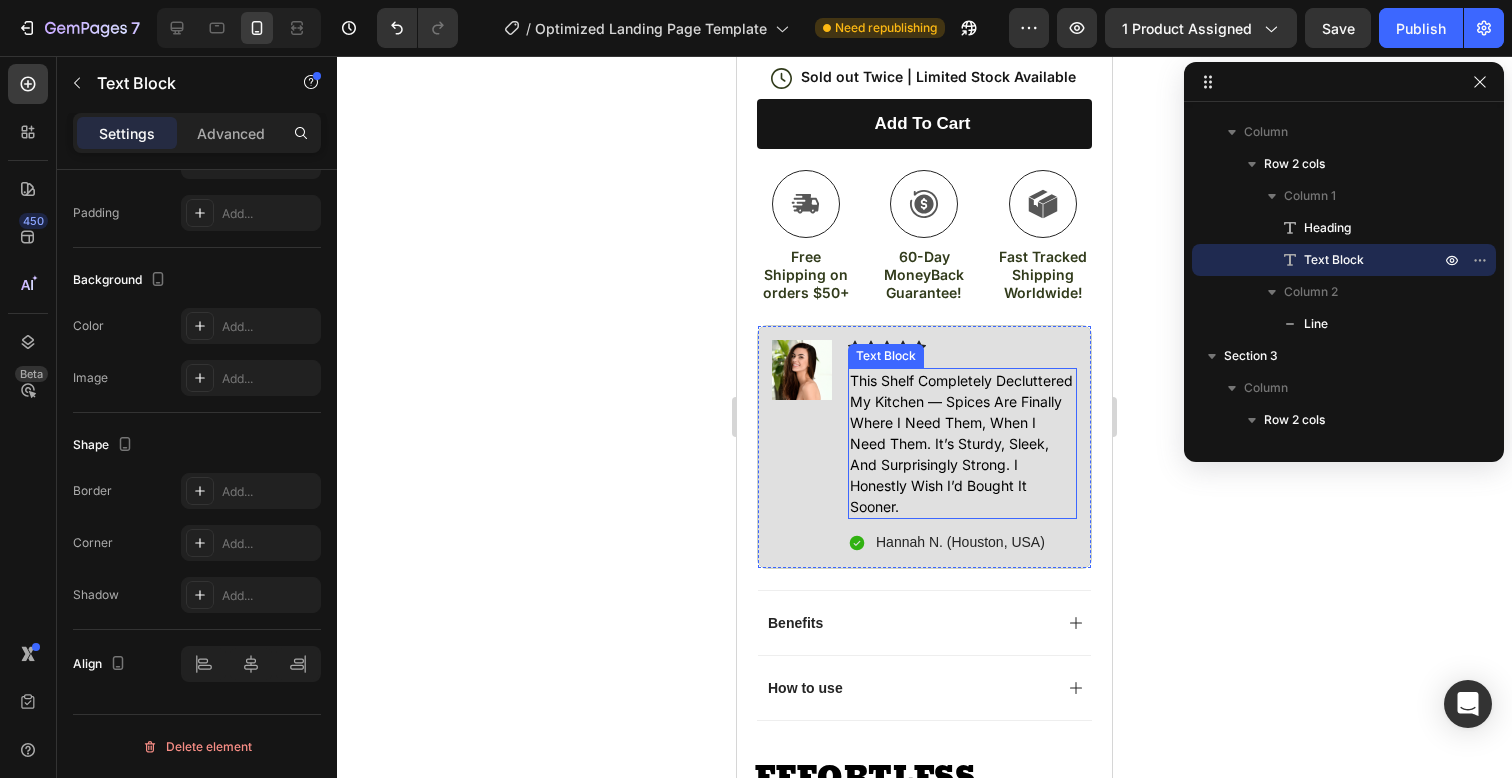 click on "this shelf completely decluttered my kitchen — spices are finally where i need them, when i need them. it’s sturdy, sleek, and surprisingly strong. i honestly wish i’d bought it sooner." at bounding box center (961, 443) 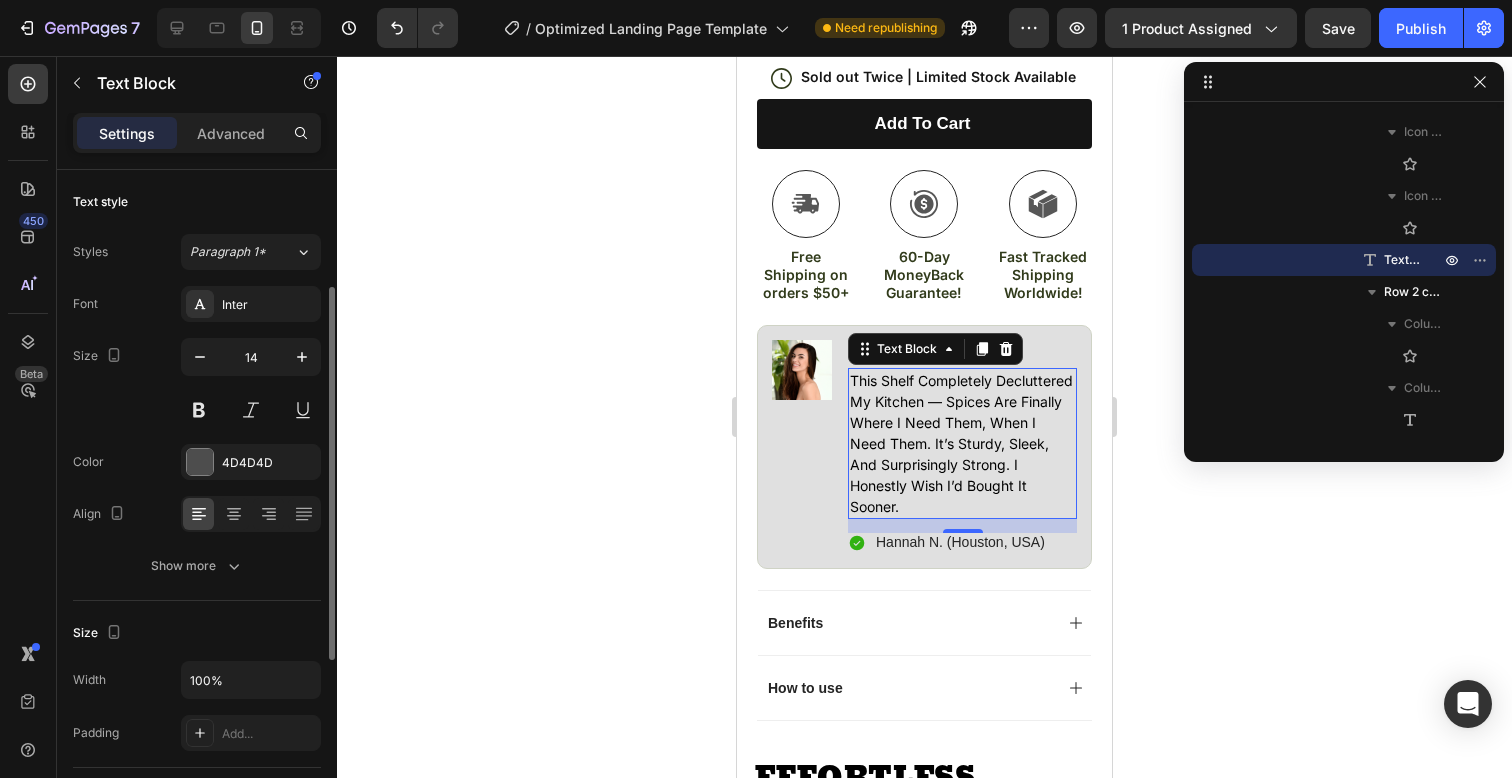 scroll, scrollTop: 280, scrollLeft: 0, axis: vertical 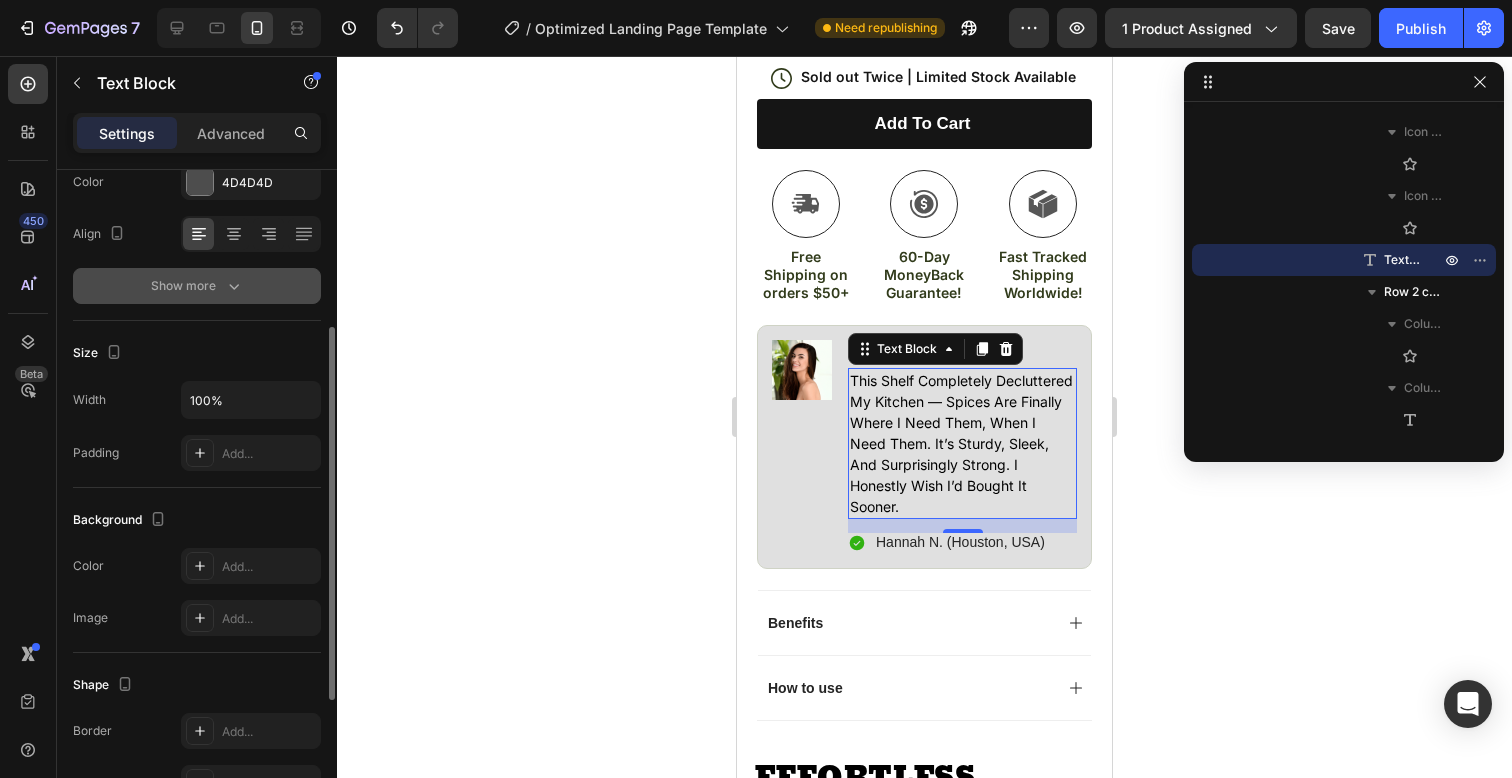 click on "Show more" at bounding box center (197, 286) 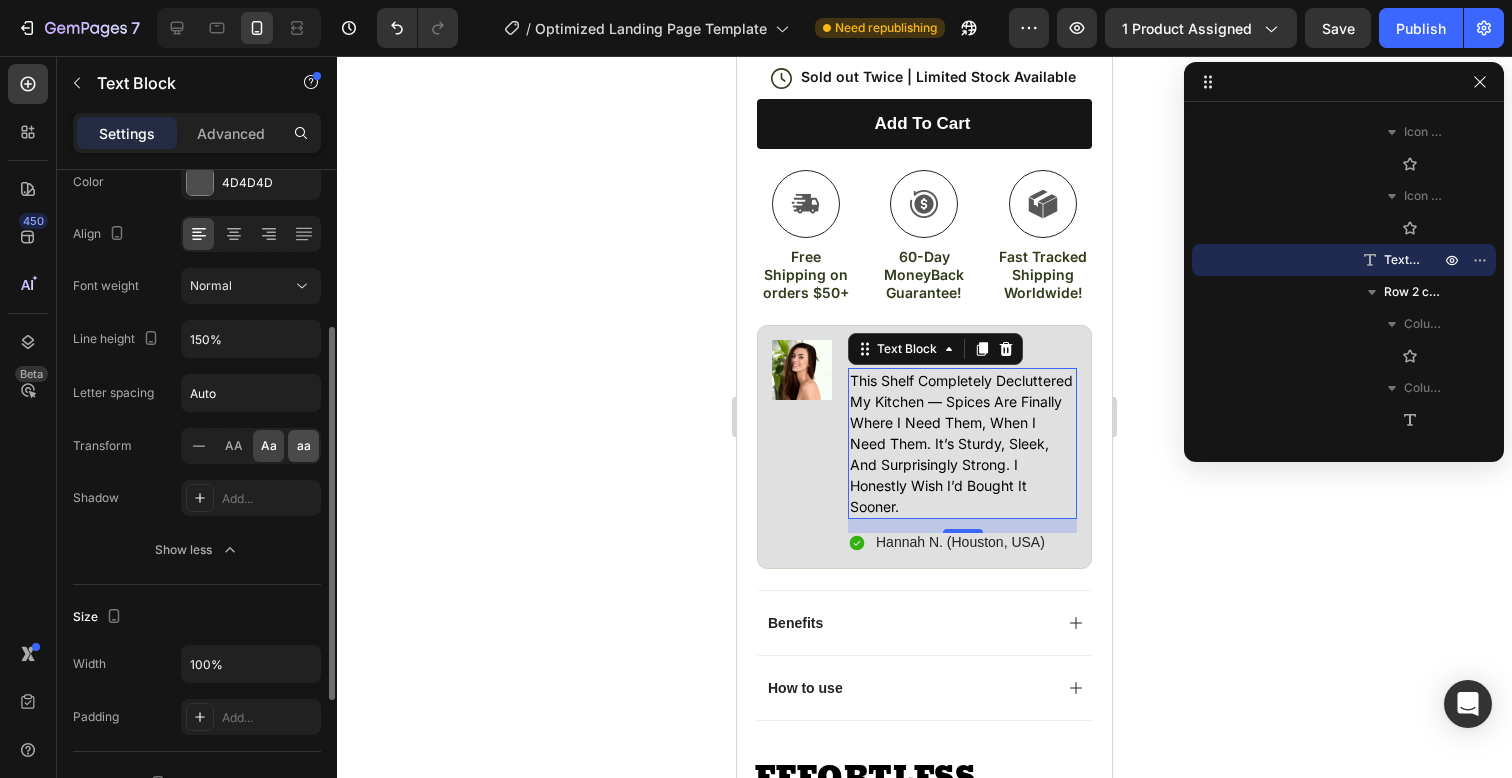 click on "aa" 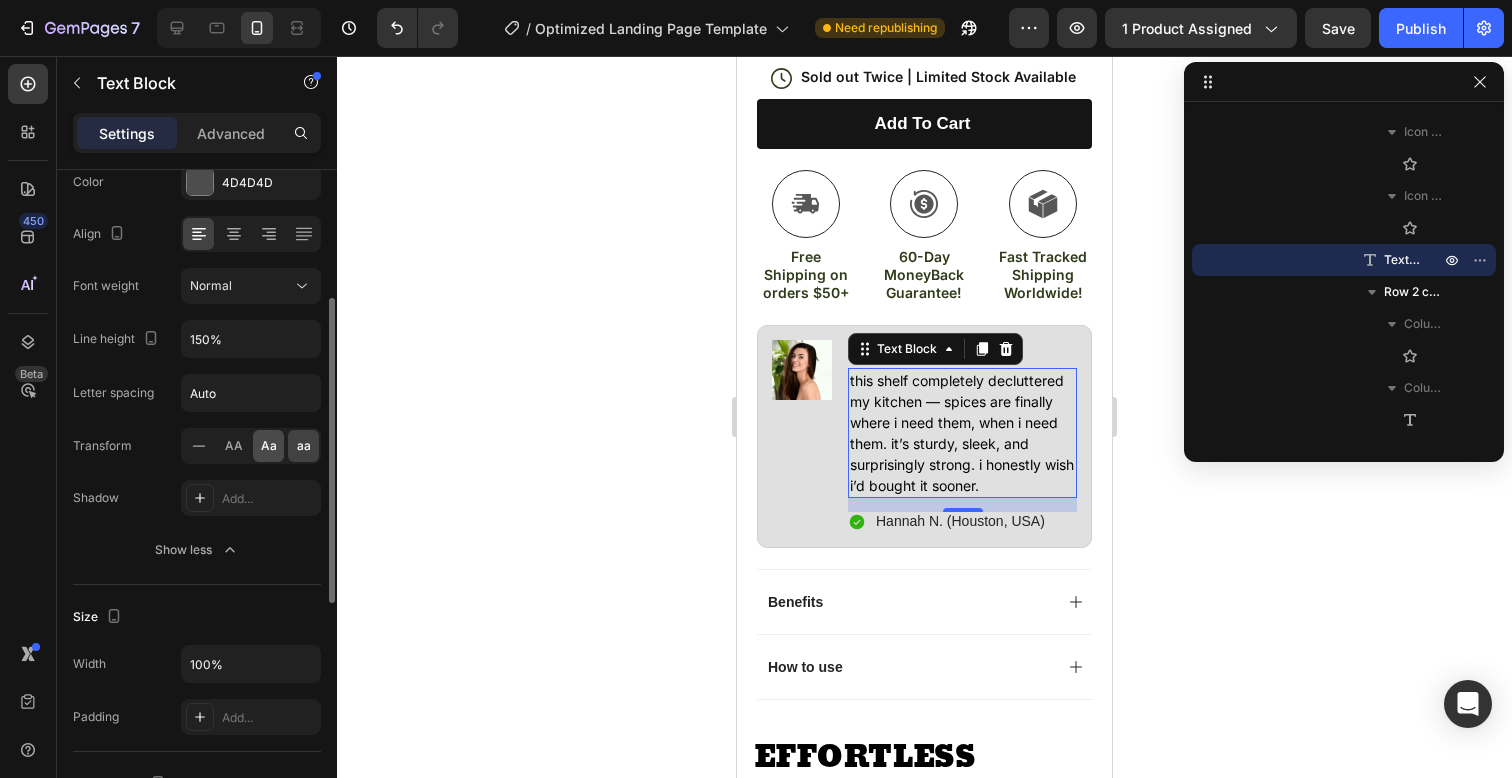 click on "Aa" 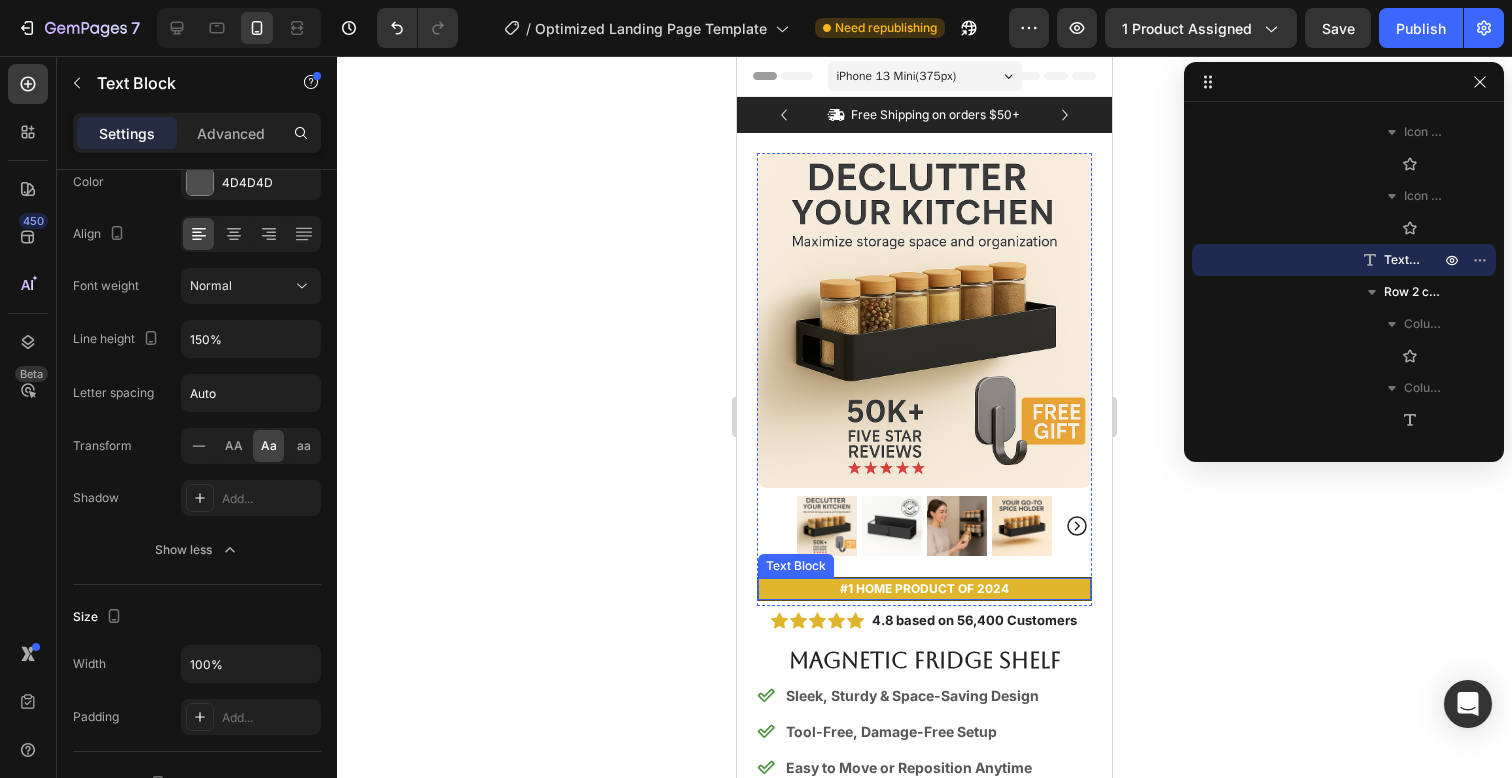 scroll, scrollTop: 0, scrollLeft: 0, axis: both 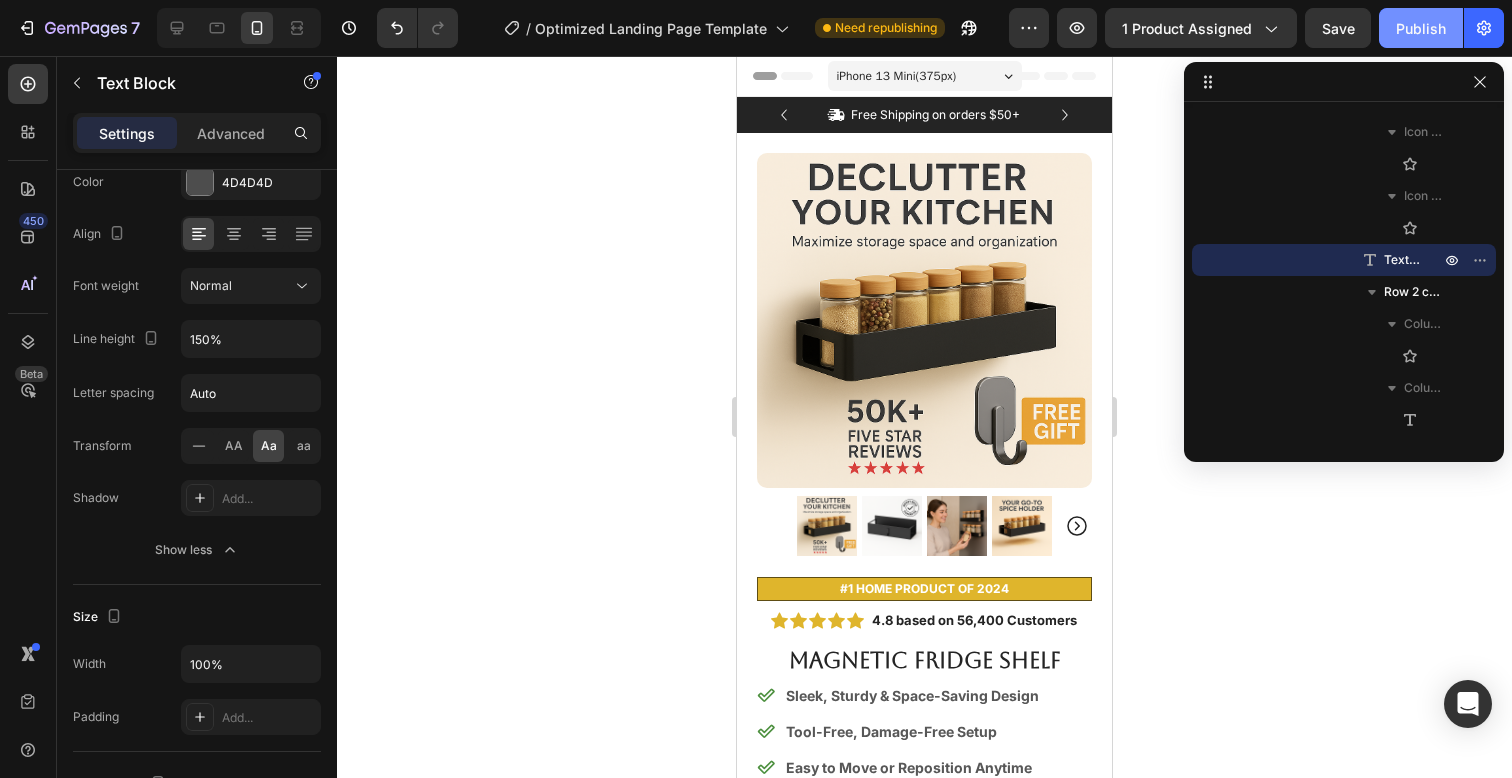 click on "Publish" at bounding box center (1421, 28) 